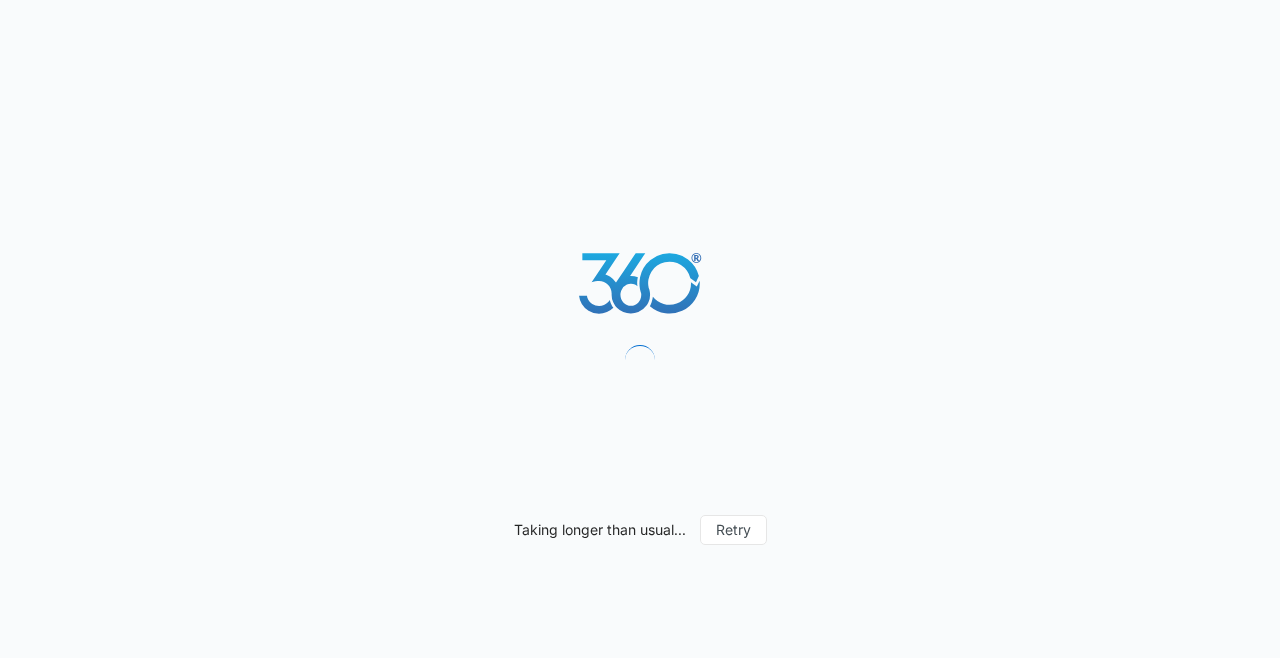 scroll, scrollTop: 0, scrollLeft: 0, axis: both 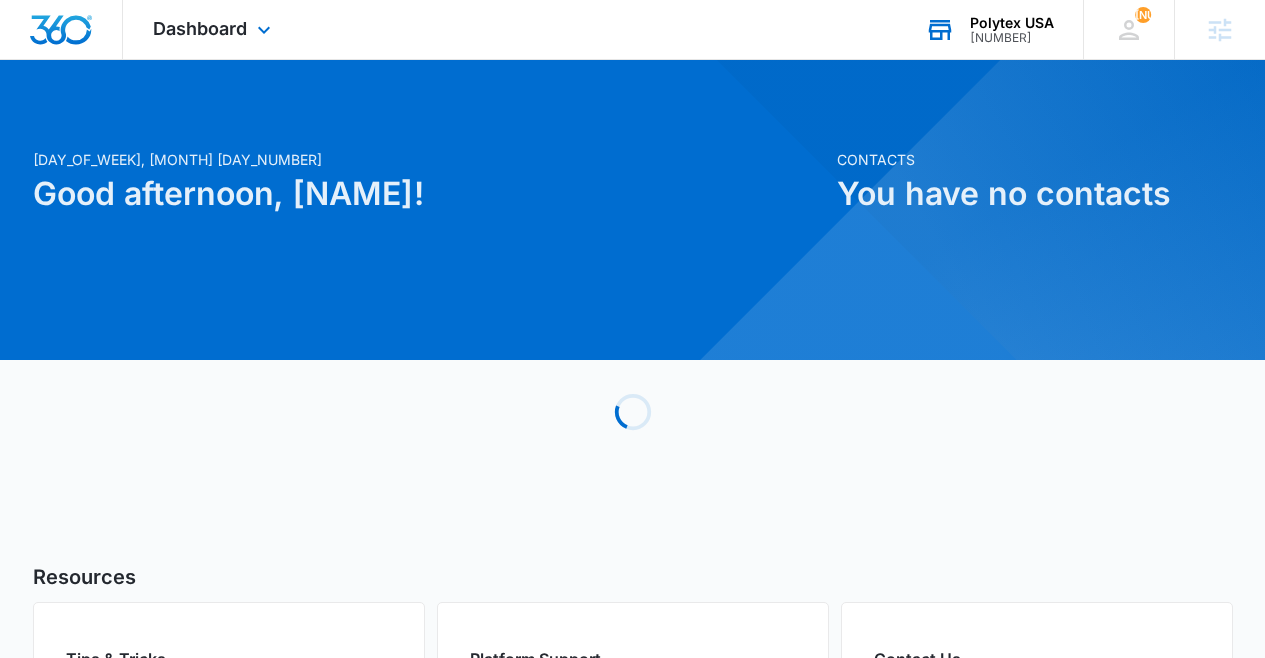 click on "Polytex USA M331403 Your Accounts View All" at bounding box center (989, 29) 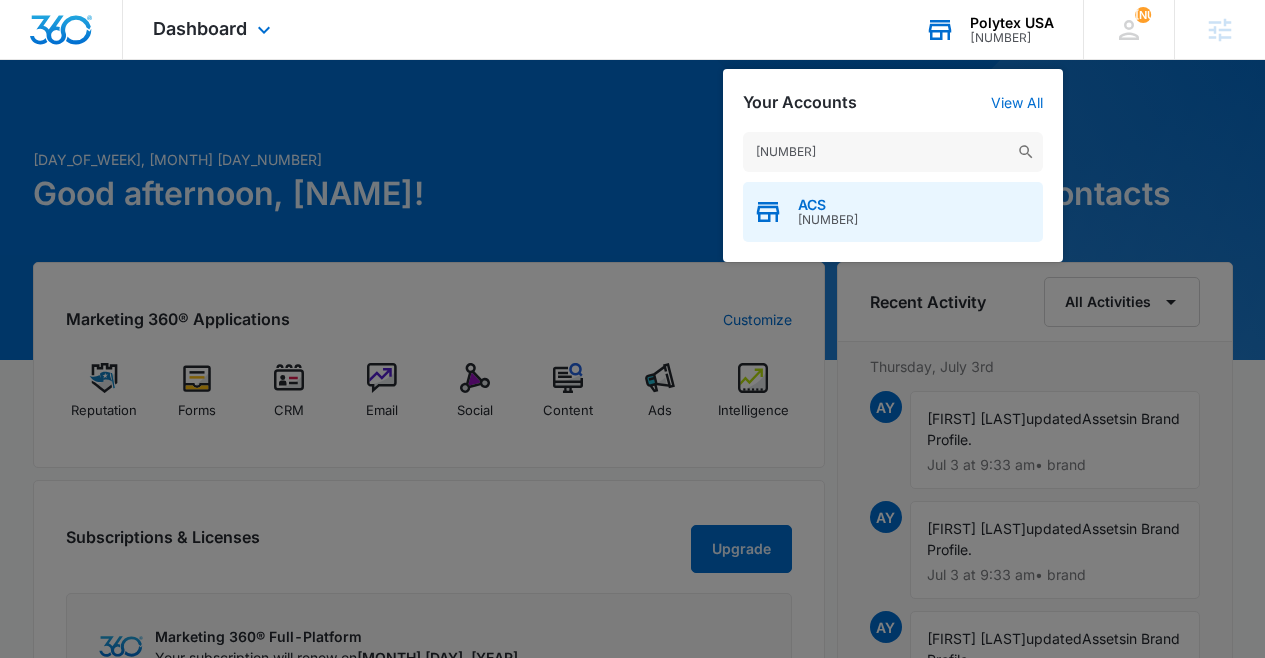 type on "[NUMBER]" 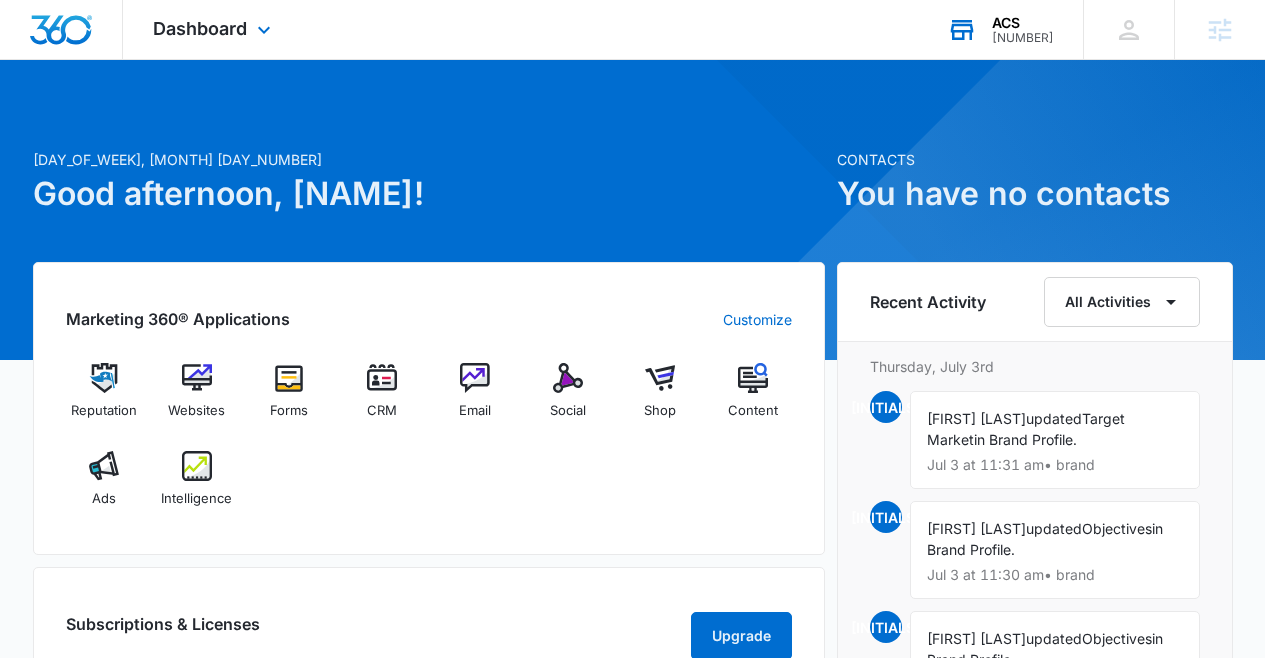 click on "Dashboard Apps Reputation Websites Forms CRM Email Social Shop Content Ads Intelligence Files Brand Settings" at bounding box center [214, 29] 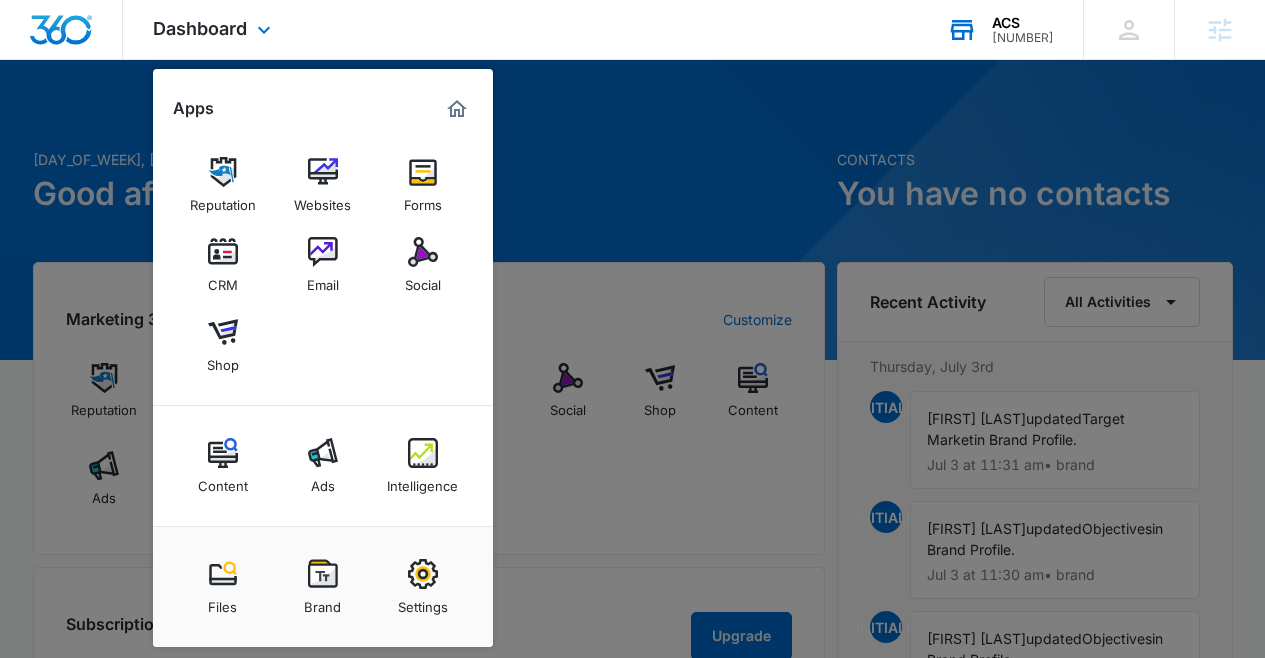 click on "Files Brand Settings" at bounding box center (323, 586) 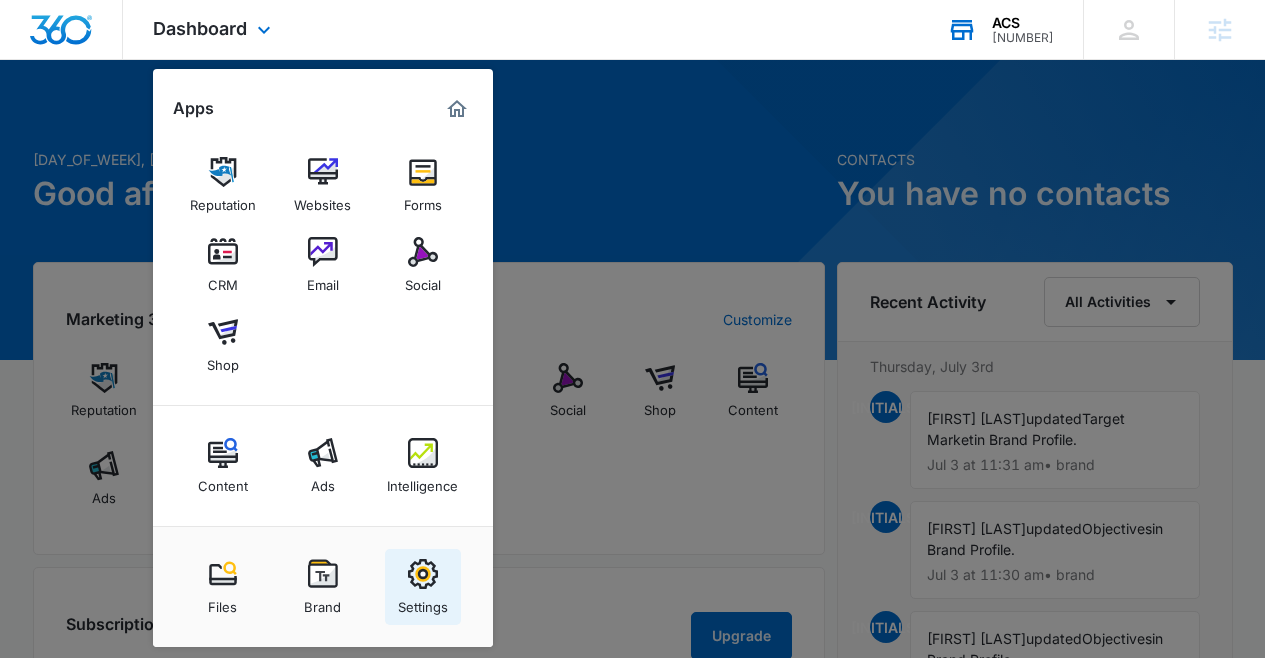 click at bounding box center [423, 574] 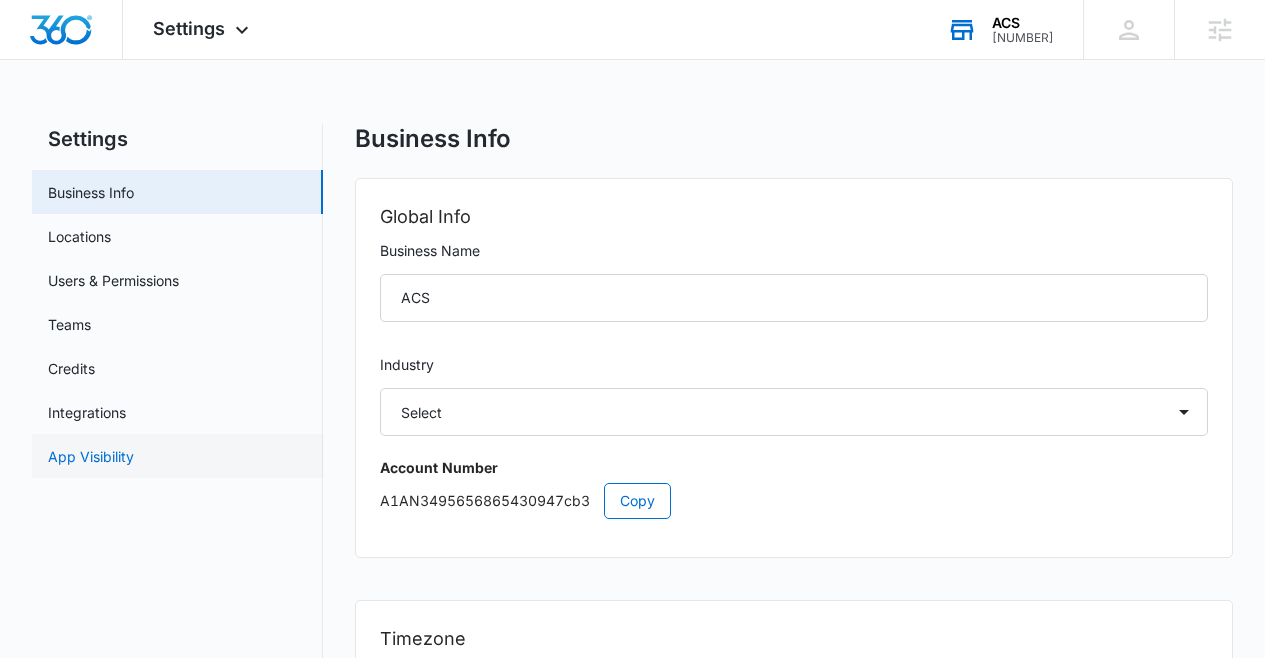 click on "App Visibility" at bounding box center [91, 456] 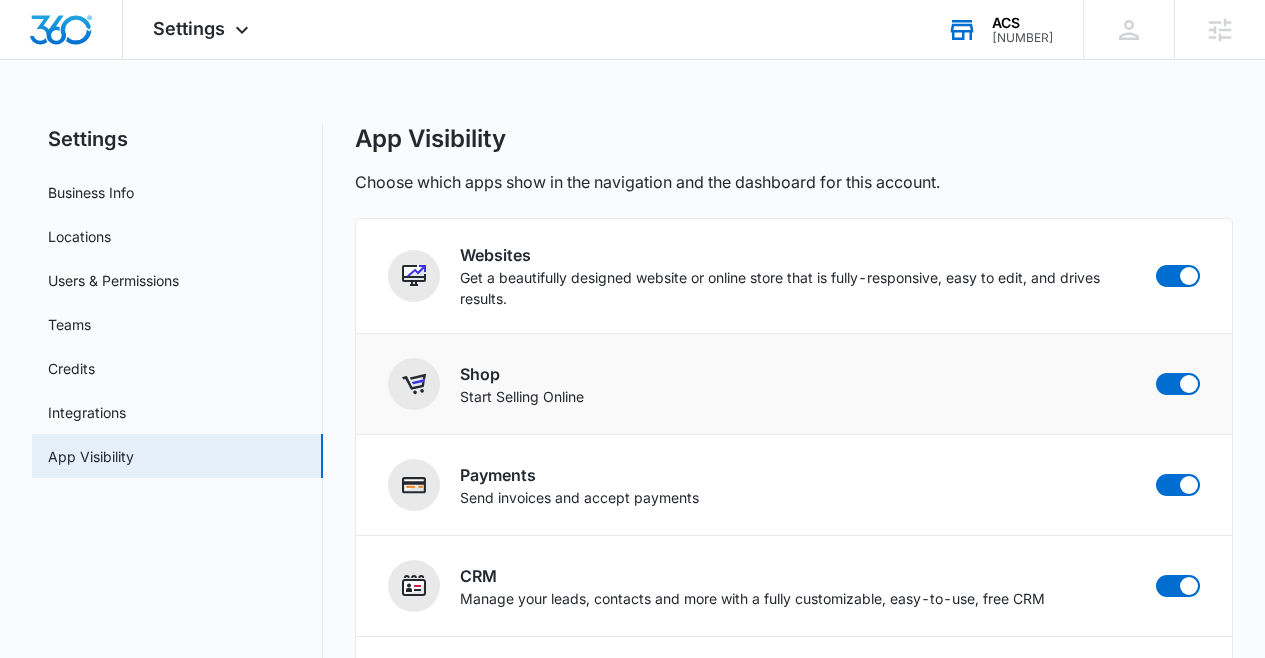click on "Shop Start Selling Online" at bounding box center (794, 276) 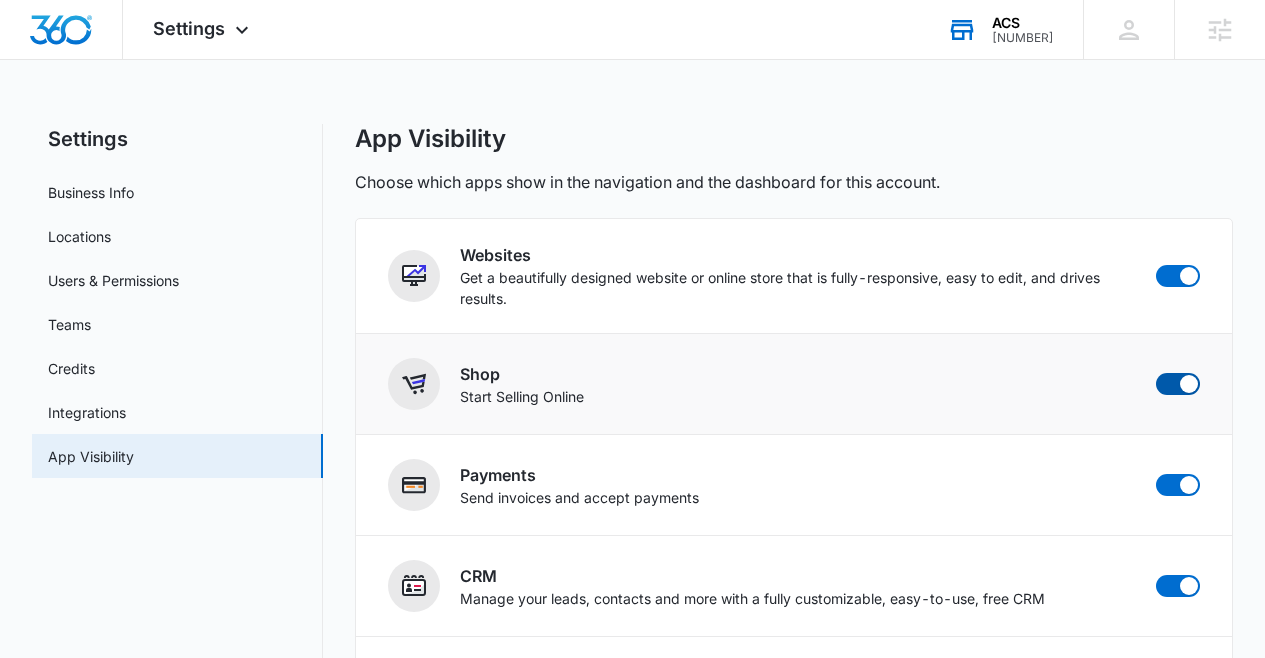 click at bounding box center (1178, 276) 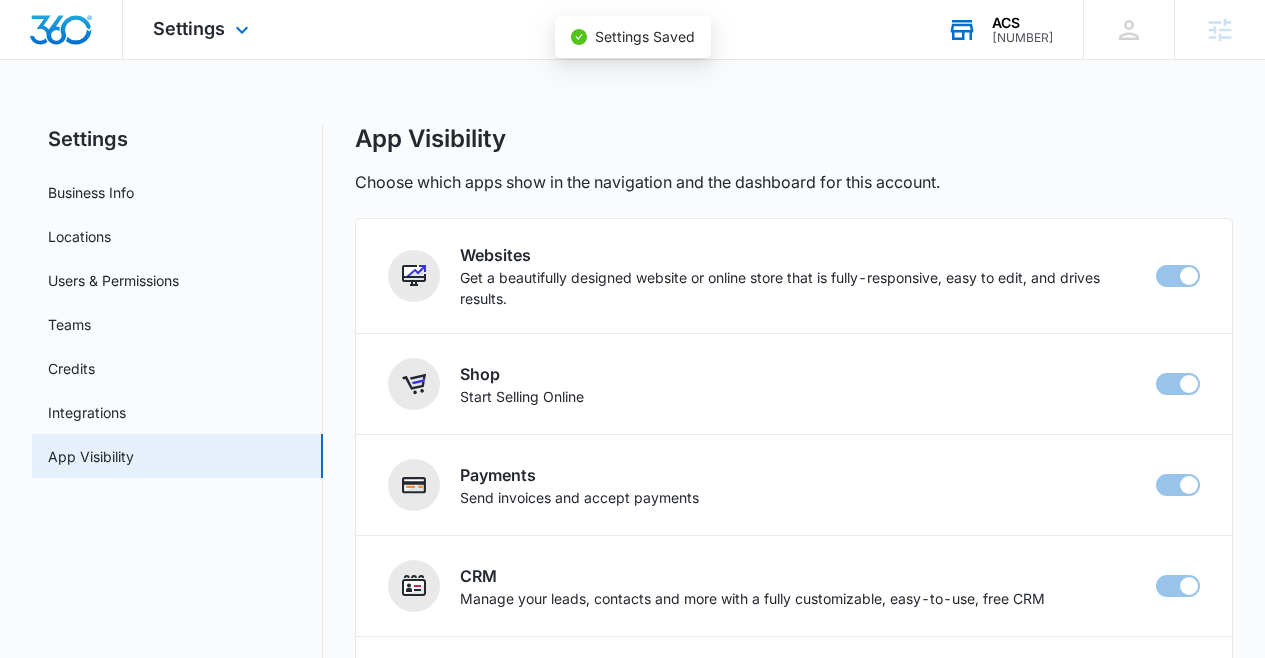 click on "Settings Apps Reputation Websites Forms CRM Email Social Shop Content Ads Intelligence Files Brand Settings" at bounding box center (203, 29) 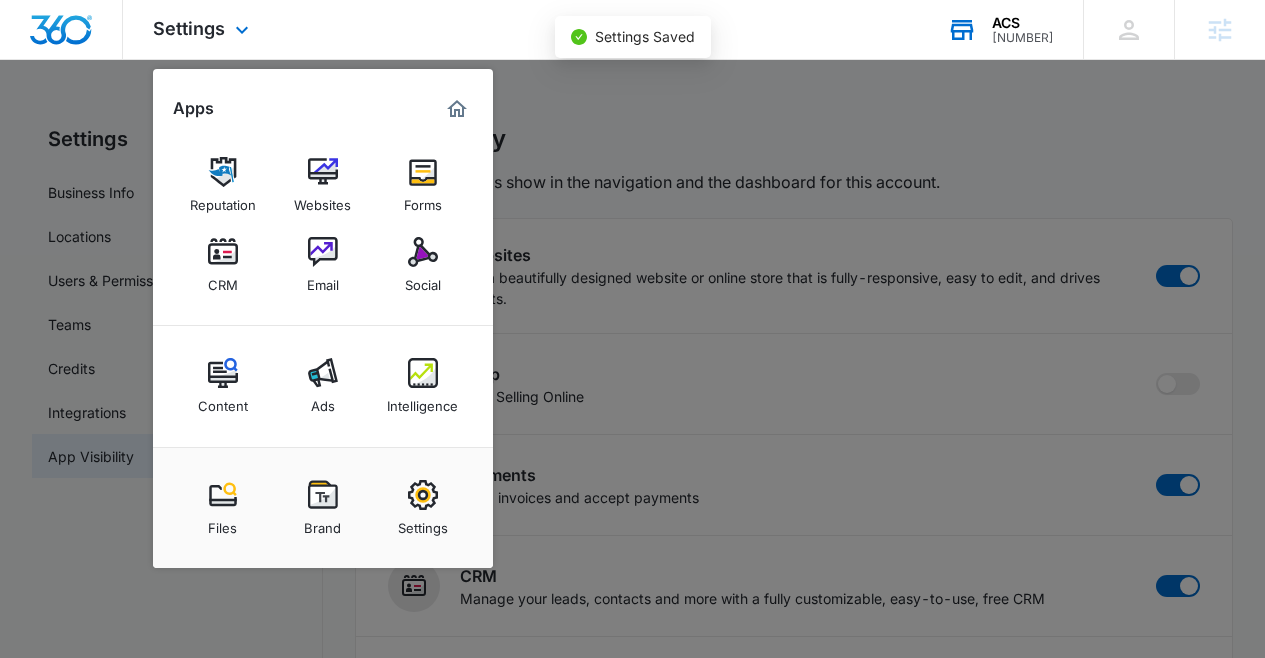 click on "Files Brand Settings" at bounding box center (323, 507) 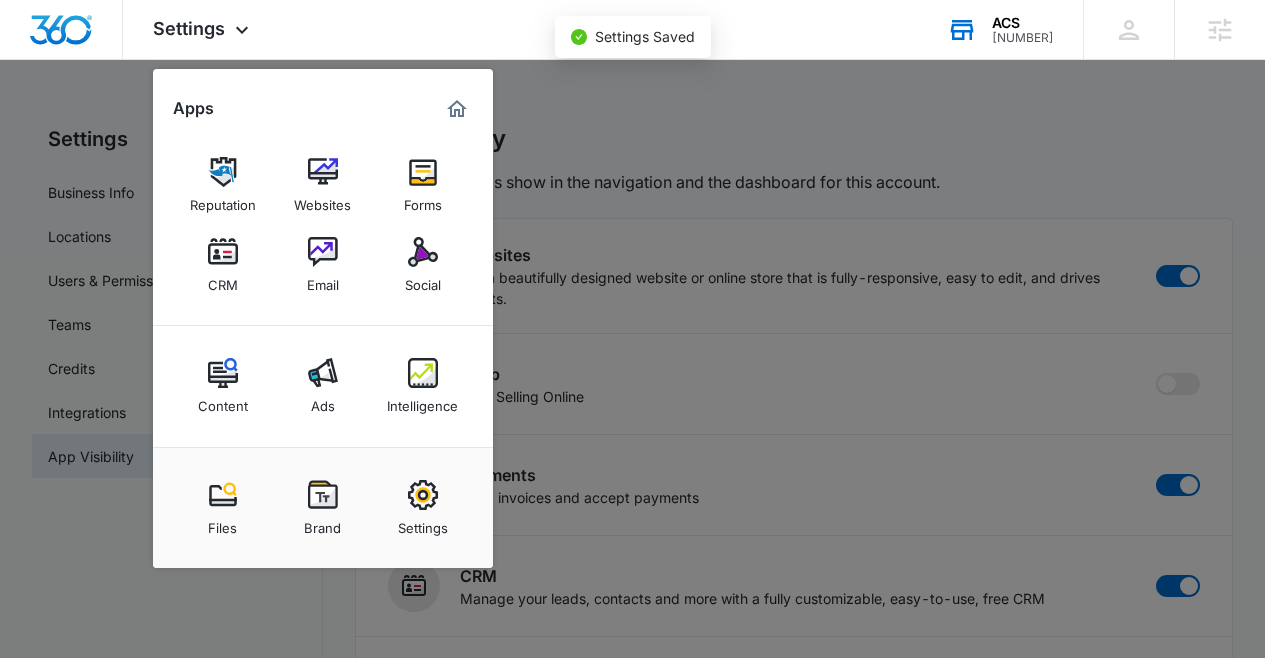 click at bounding box center (632, 329) 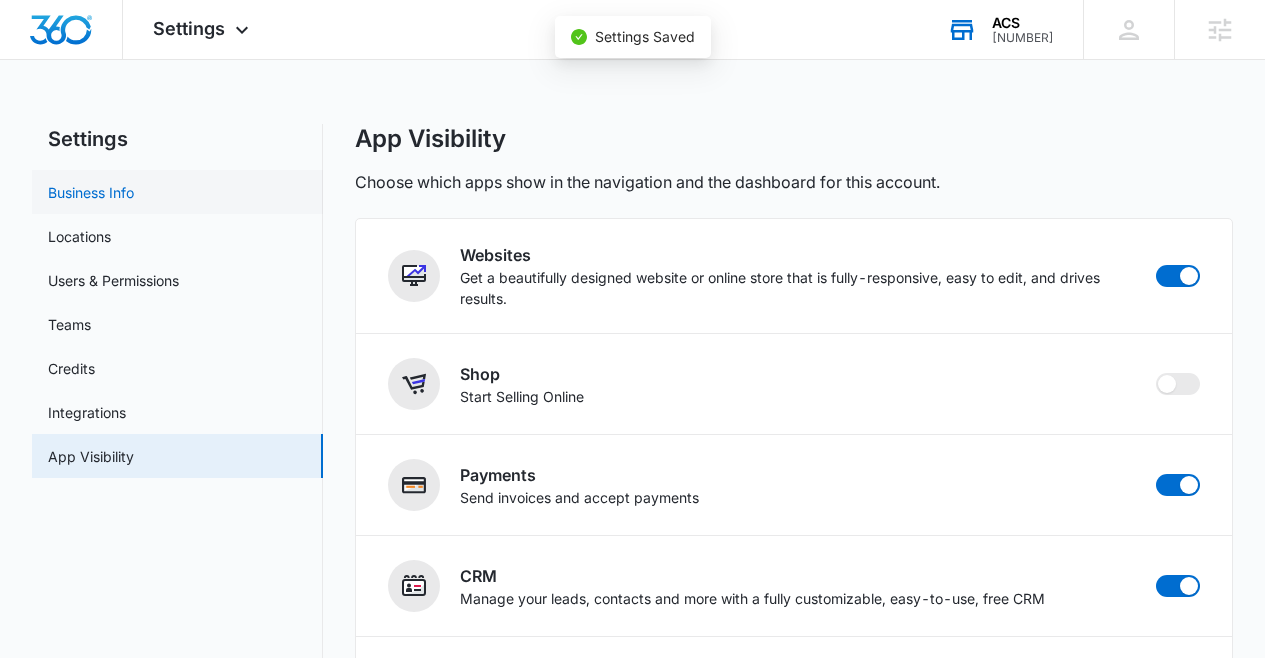 click on "Business Info" at bounding box center [91, 192] 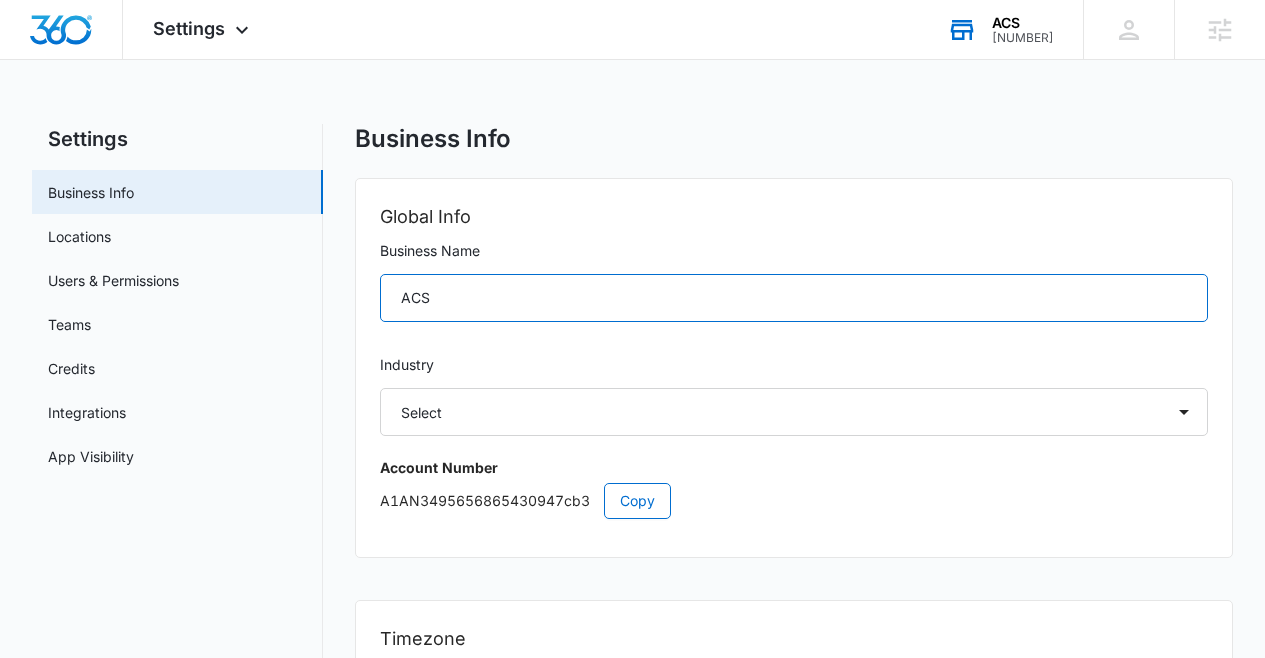 click on "ACS" at bounding box center (794, 298) 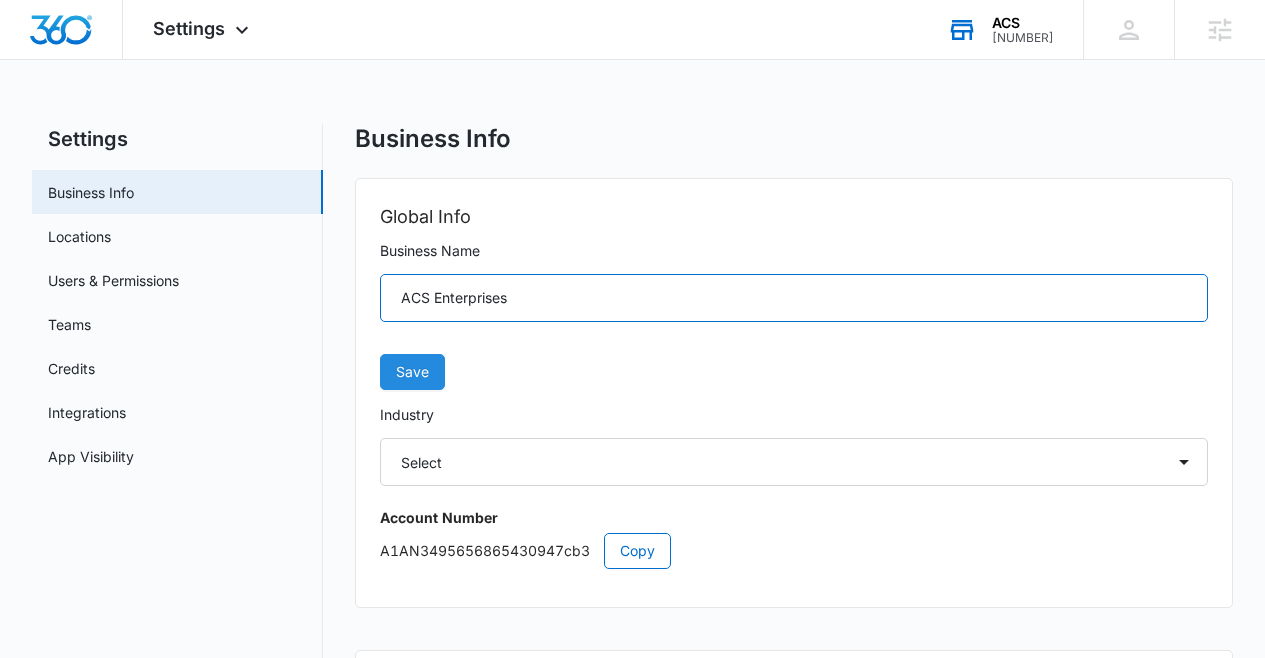 type on "ACS Enterprises" 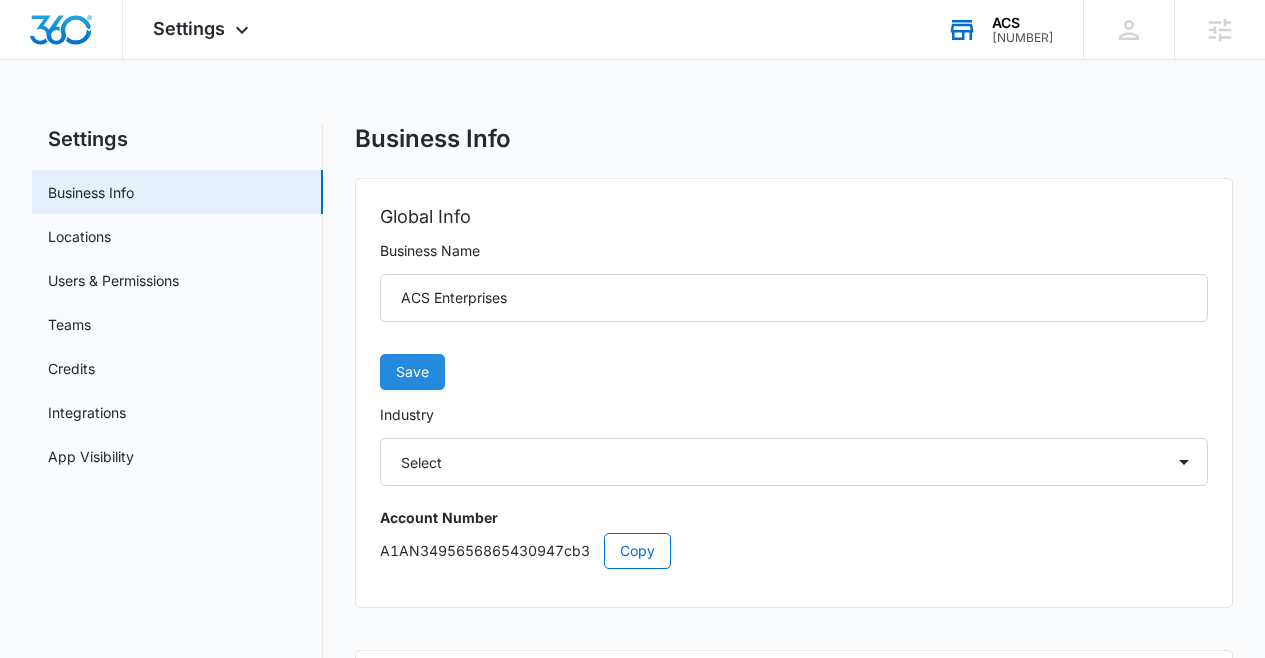click on "Save" at bounding box center (412, 372) 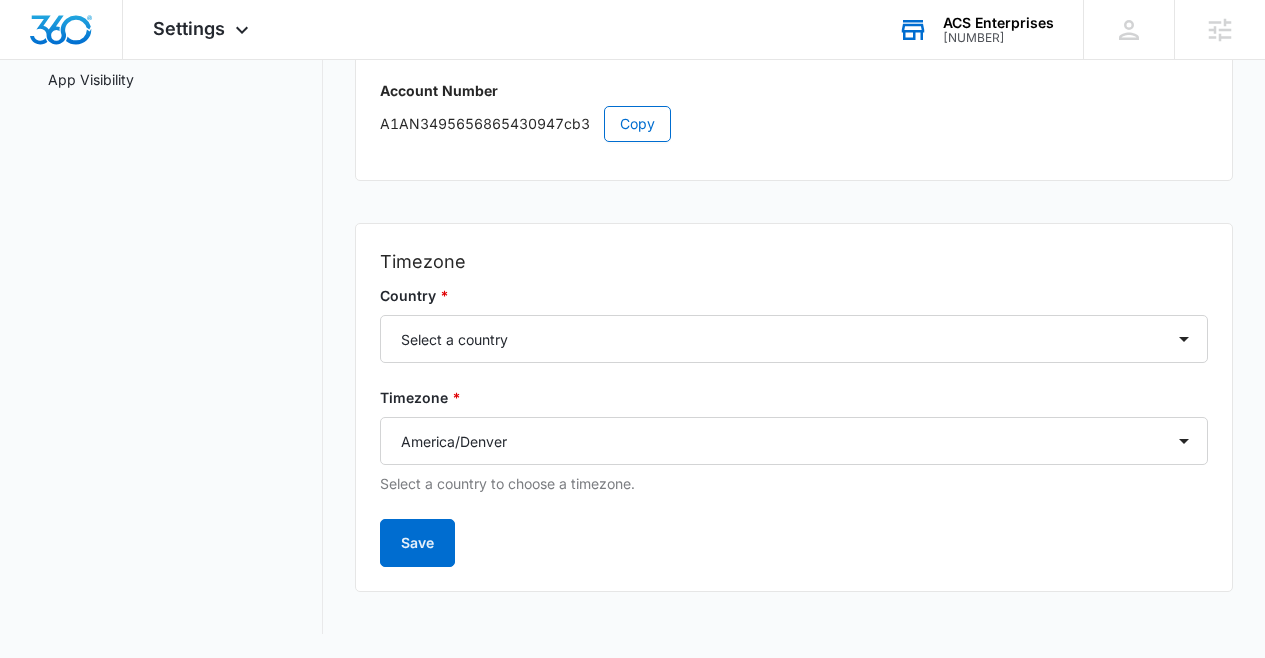 scroll, scrollTop: 0, scrollLeft: 0, axis: both 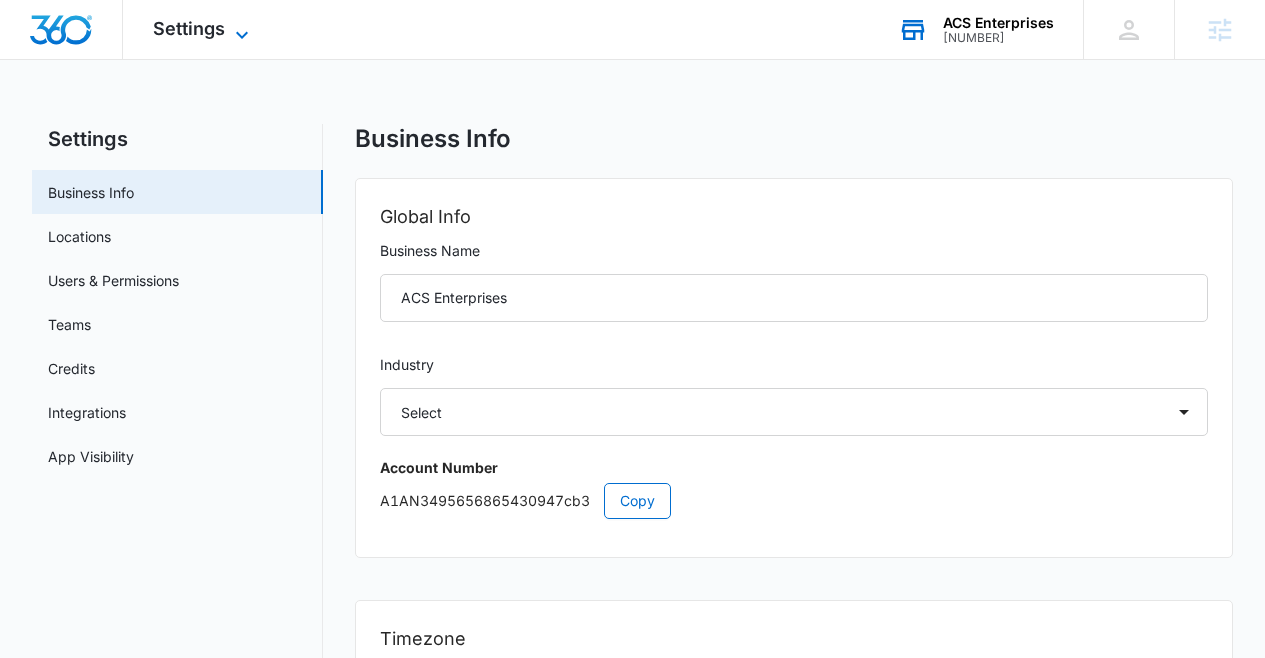 click on "Settings" at bounding box center [189, 28] 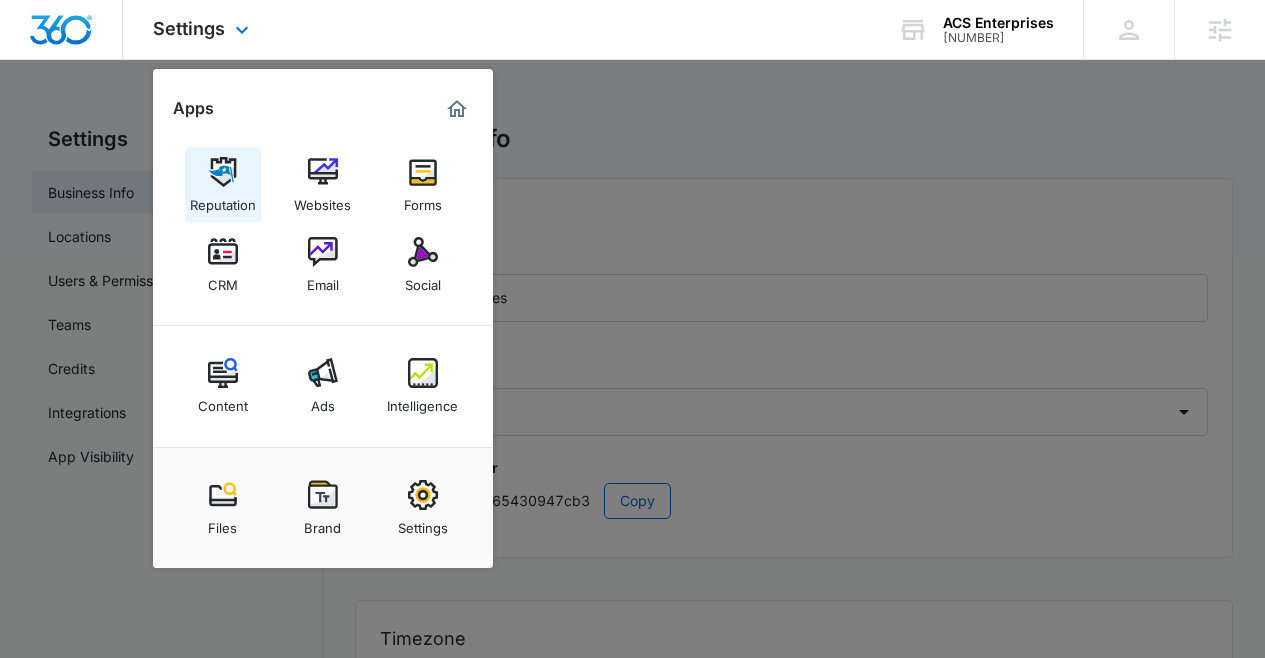 click on "Reputation" at bounding box center [223, 200] 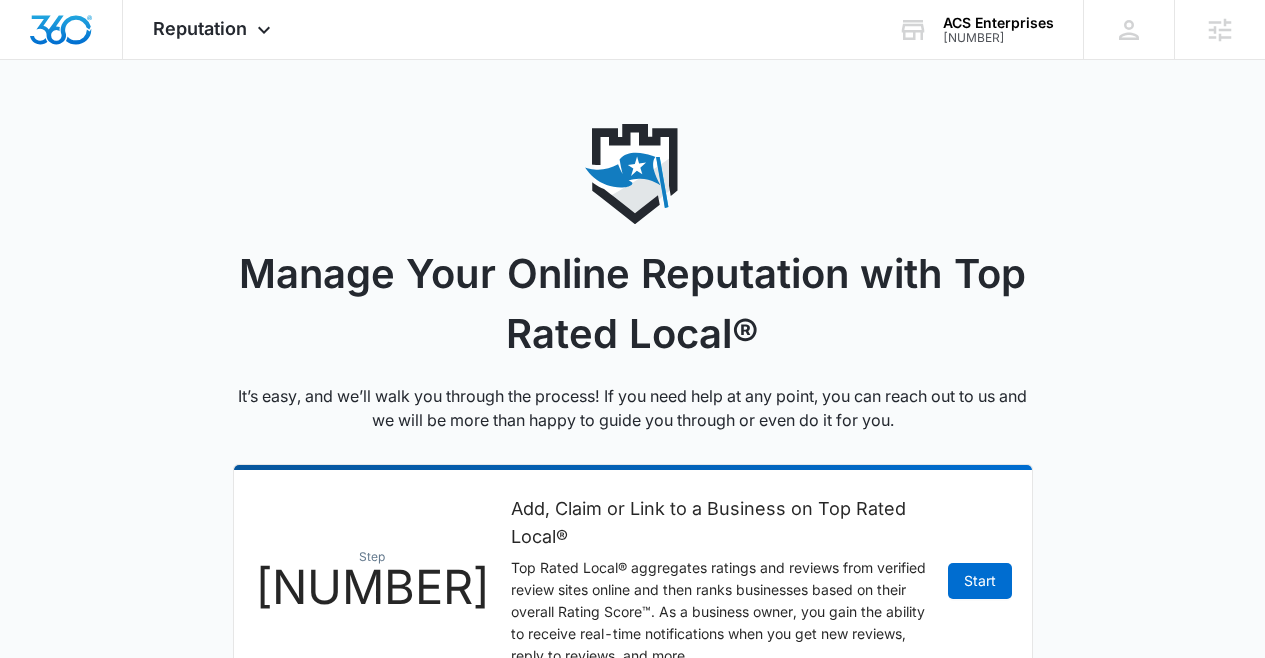click on "Step  1 Add, Claim or Link to a Business on Top Rated Local® Top Rated Local® aggregates ratings and reviews from verified review sites online and then ranks businesses based on their overall Rating Score™. As a business owner, you gain the ability to receive real-time notifications when you get new reviews, reply to reviews, and more. Start" at bounding box center (633, 581) 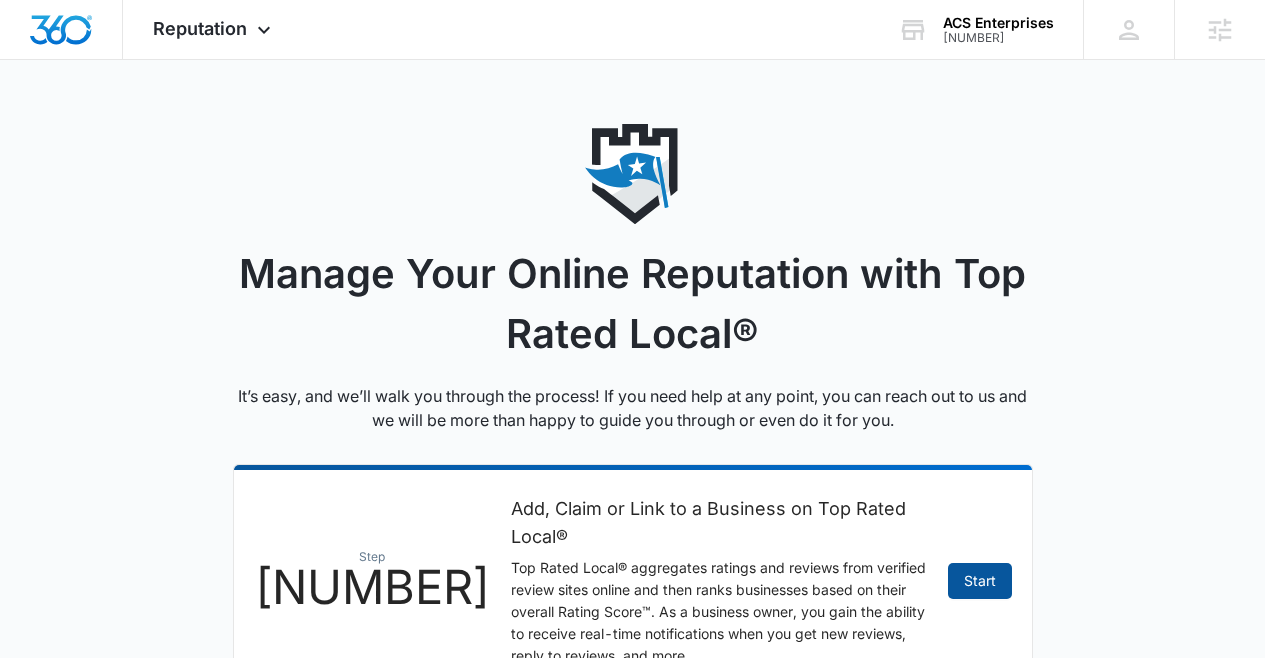 click on "Start" at bounding box center [980, 581] 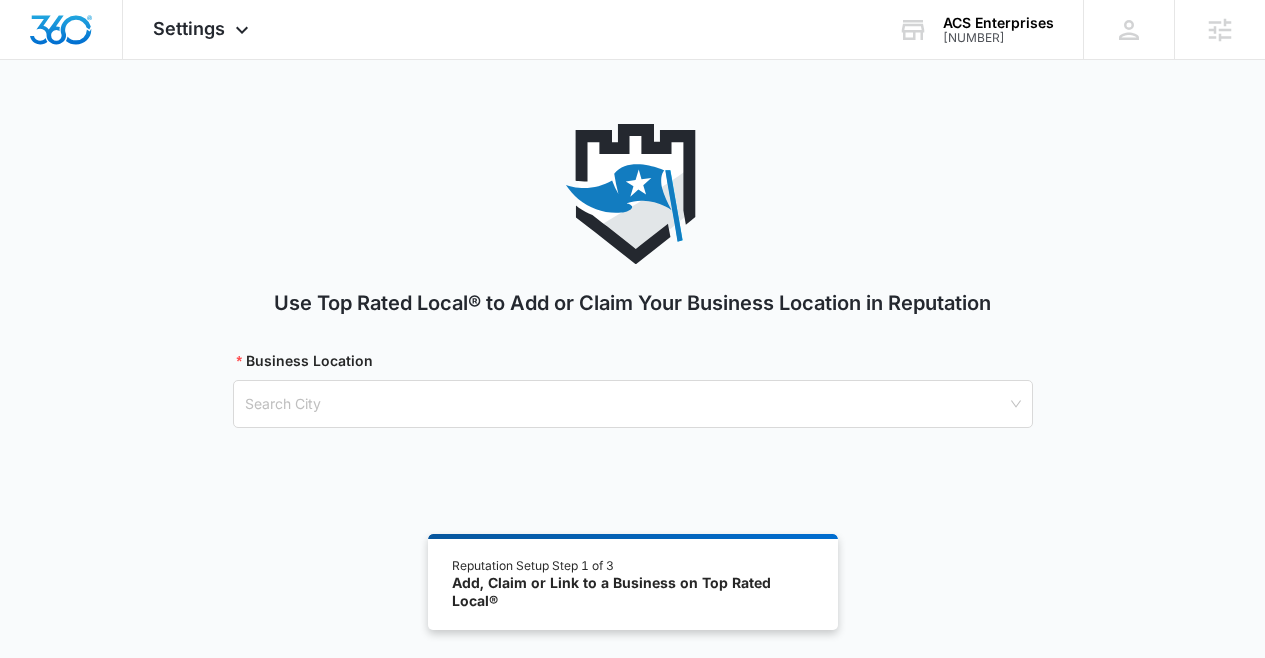 scroll, scrollTop: 110, scrollLeft: 0, axis: vertical 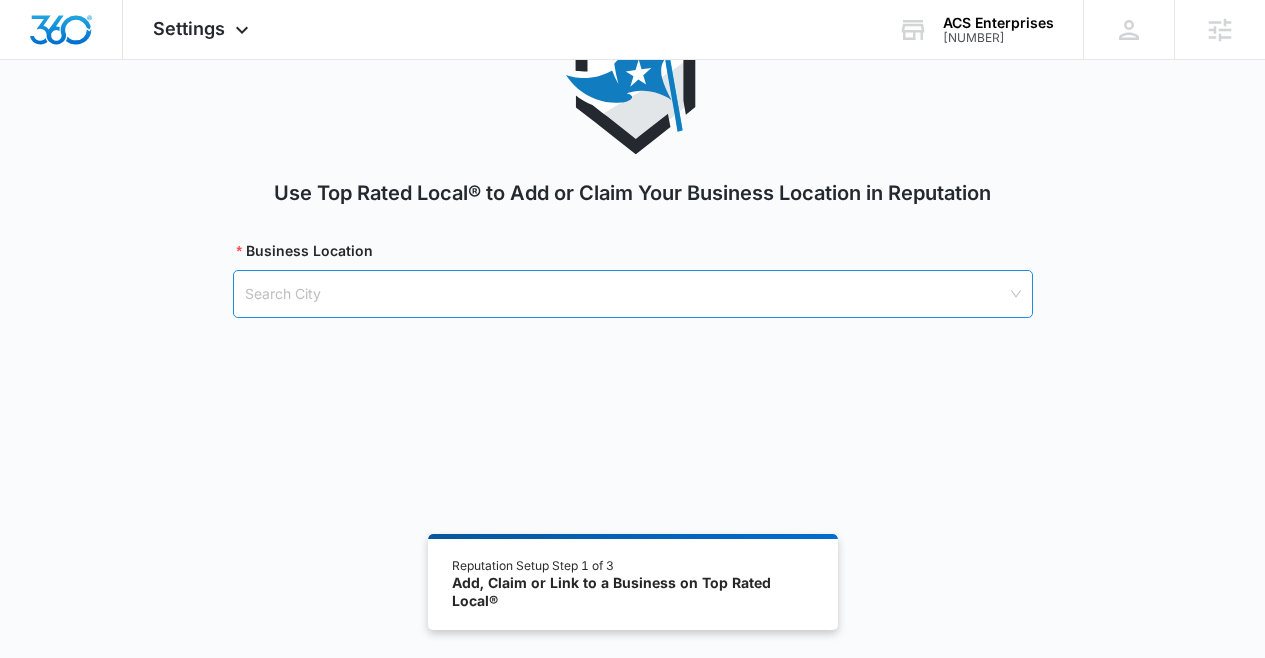 click at bounding box center (626, 294) 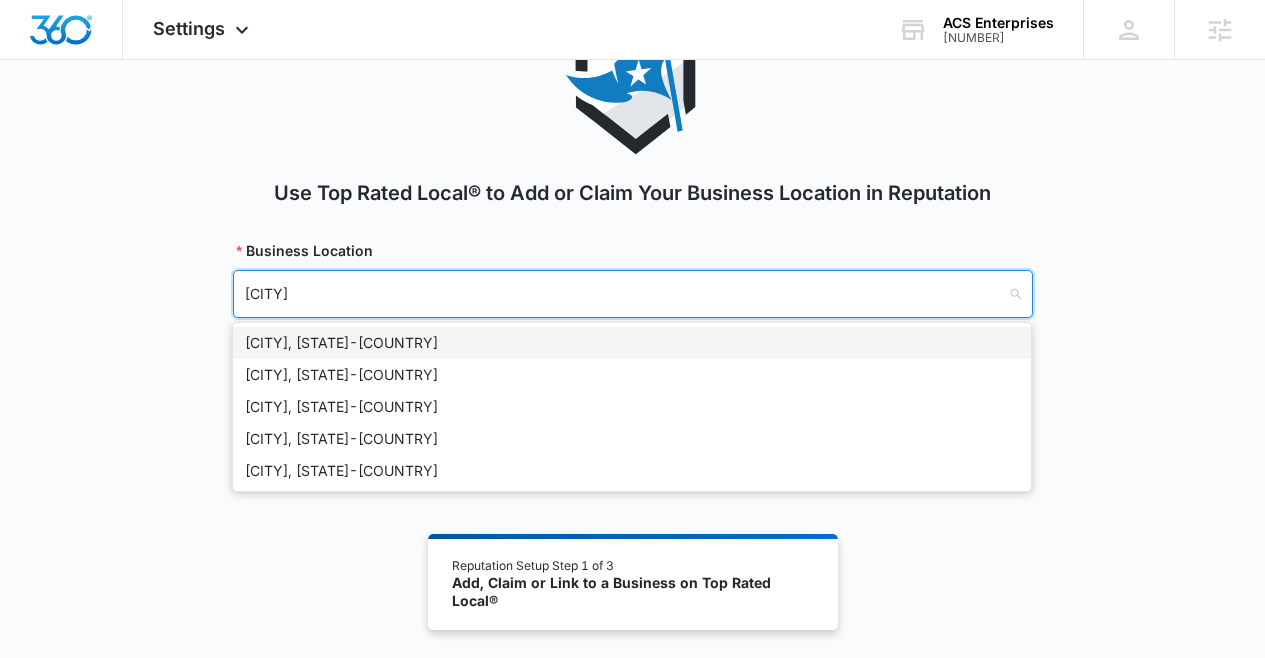 click on "[CITY], [STATE] - USA" at bounding box center [632, 343] 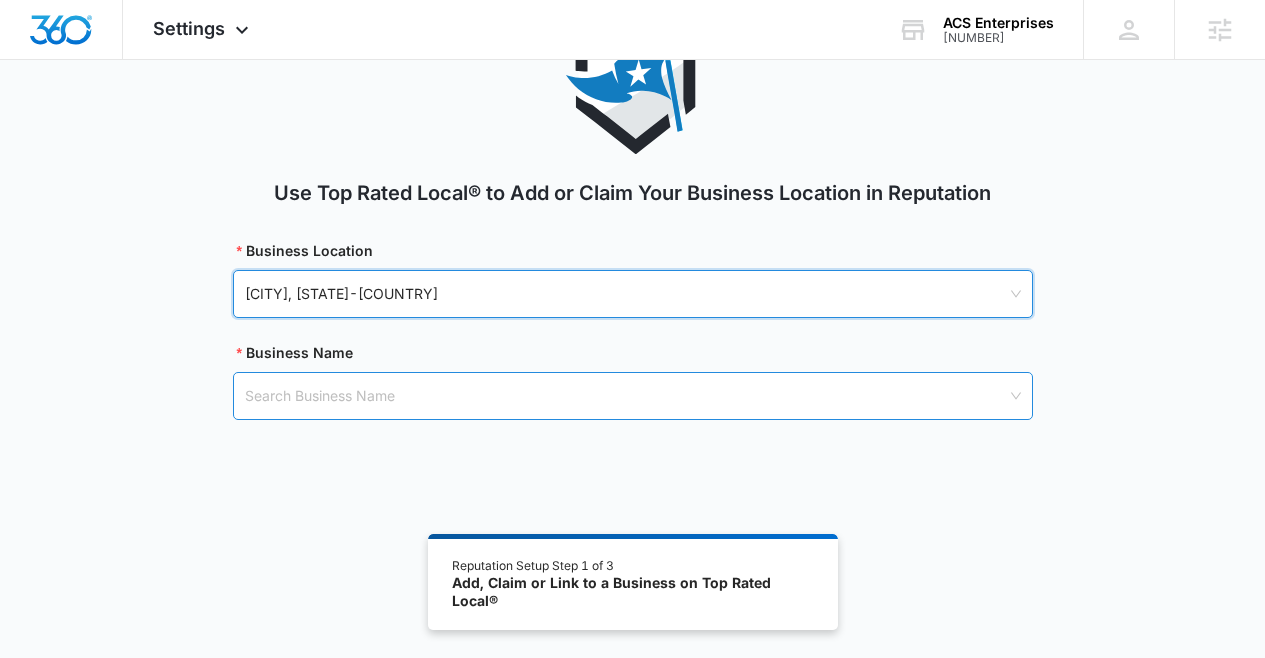 click at bounding box center [626, 396] 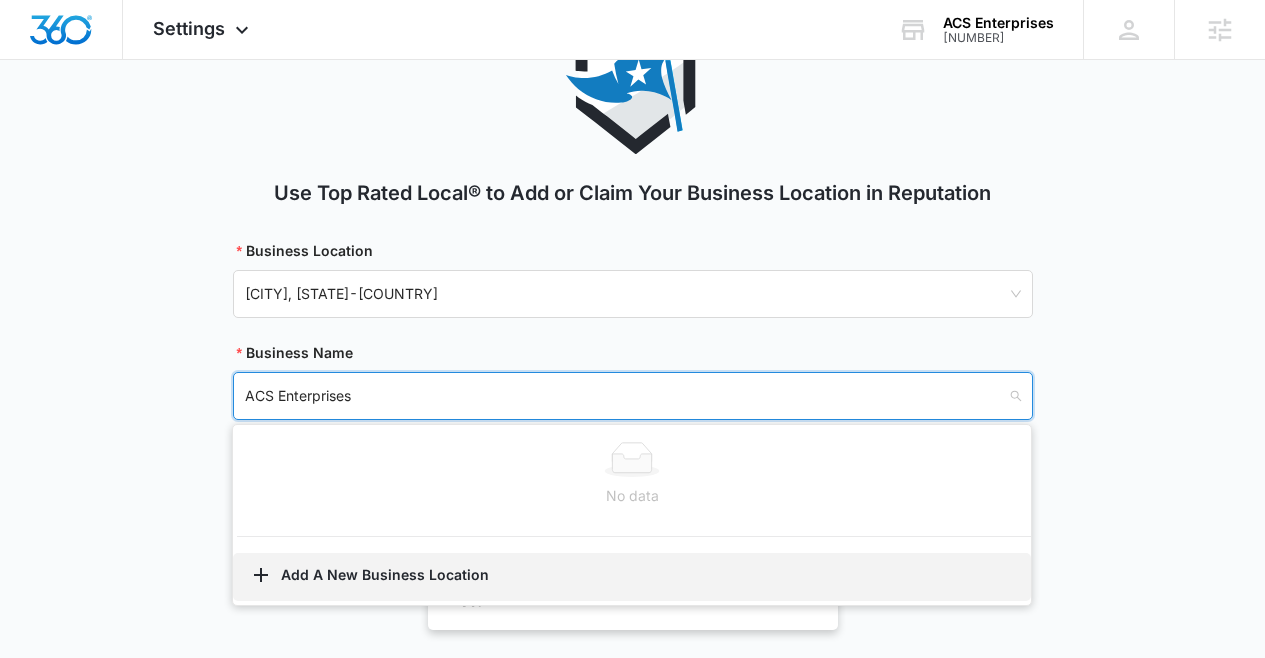 type on "ACS Enterprises" 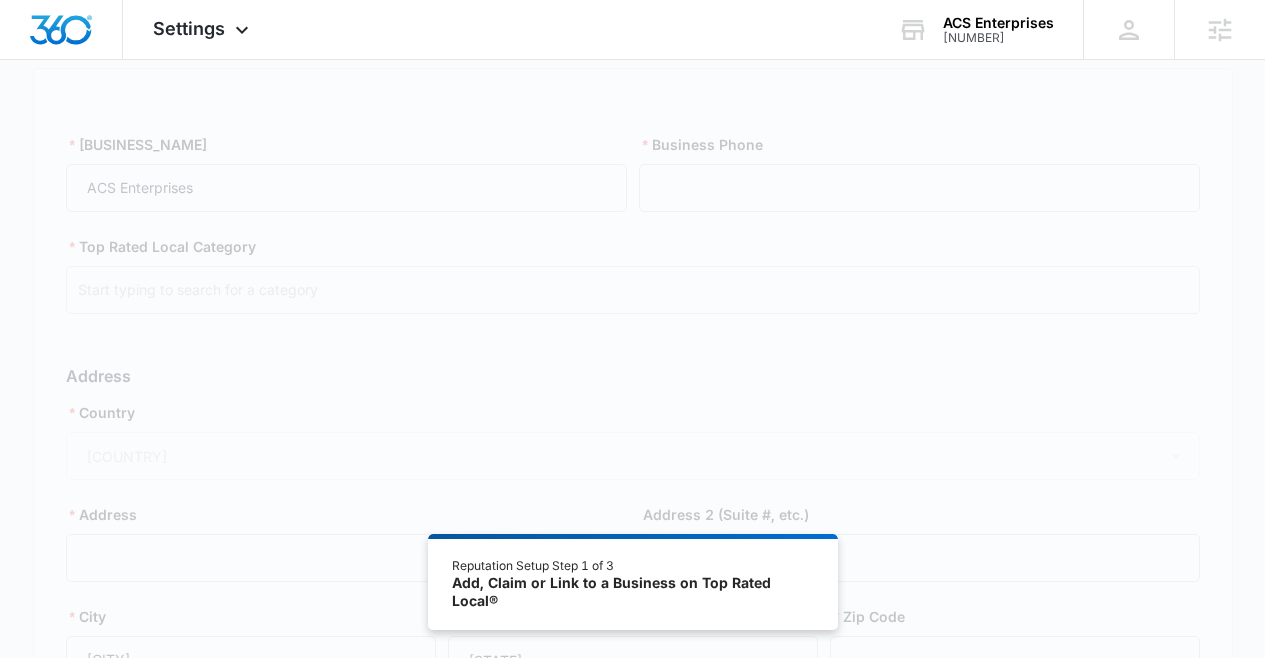 scroll, scrollTop: 0, scrollLeft: 0, axis: both 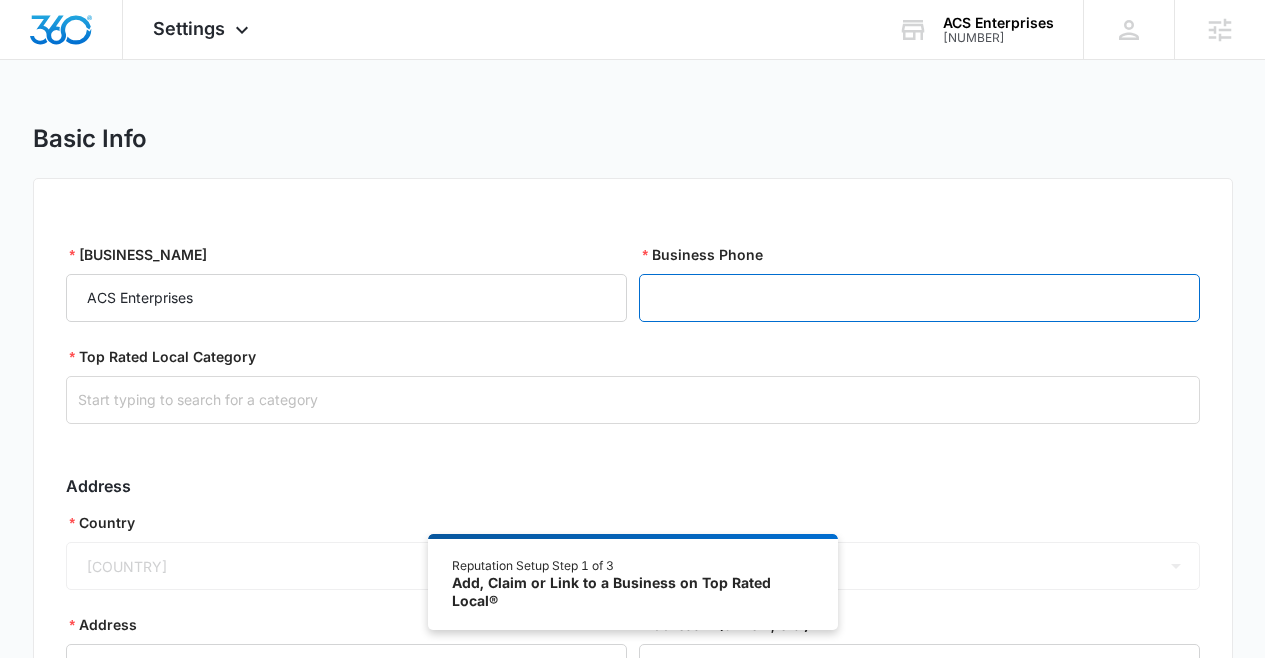 click on "Business Phone" at bounding box center (919, 298) 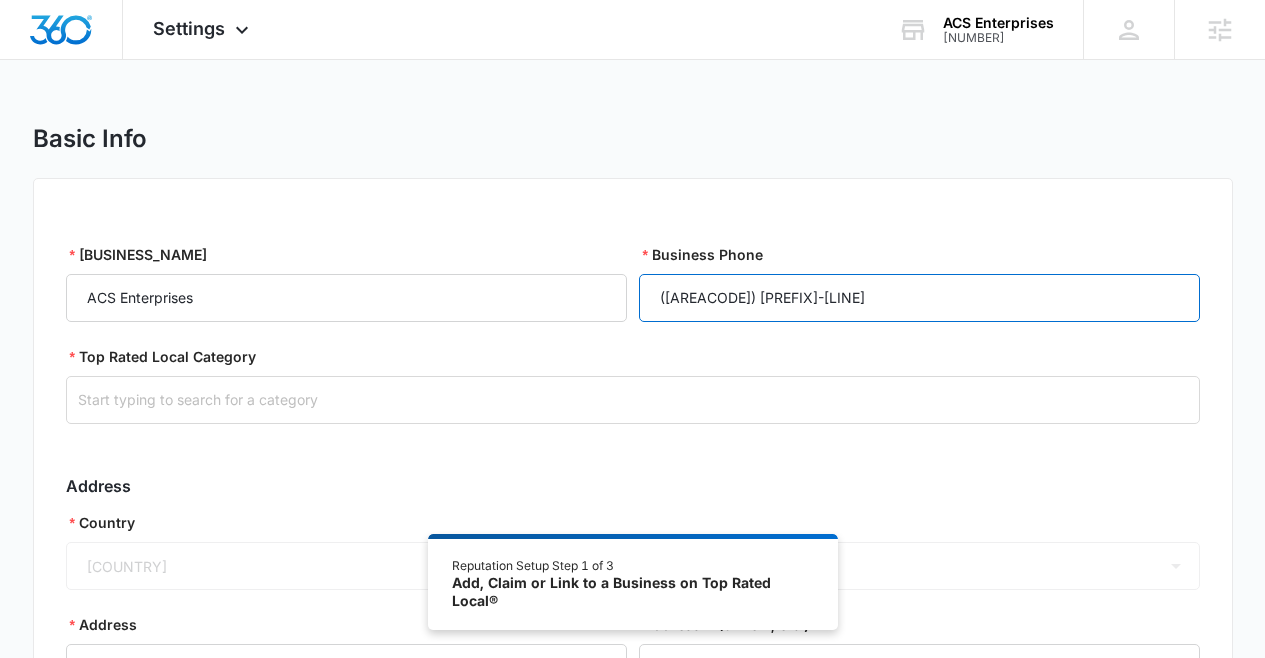 scroll, scrollTop: 70, scrollLeft: 0, axis: vertical 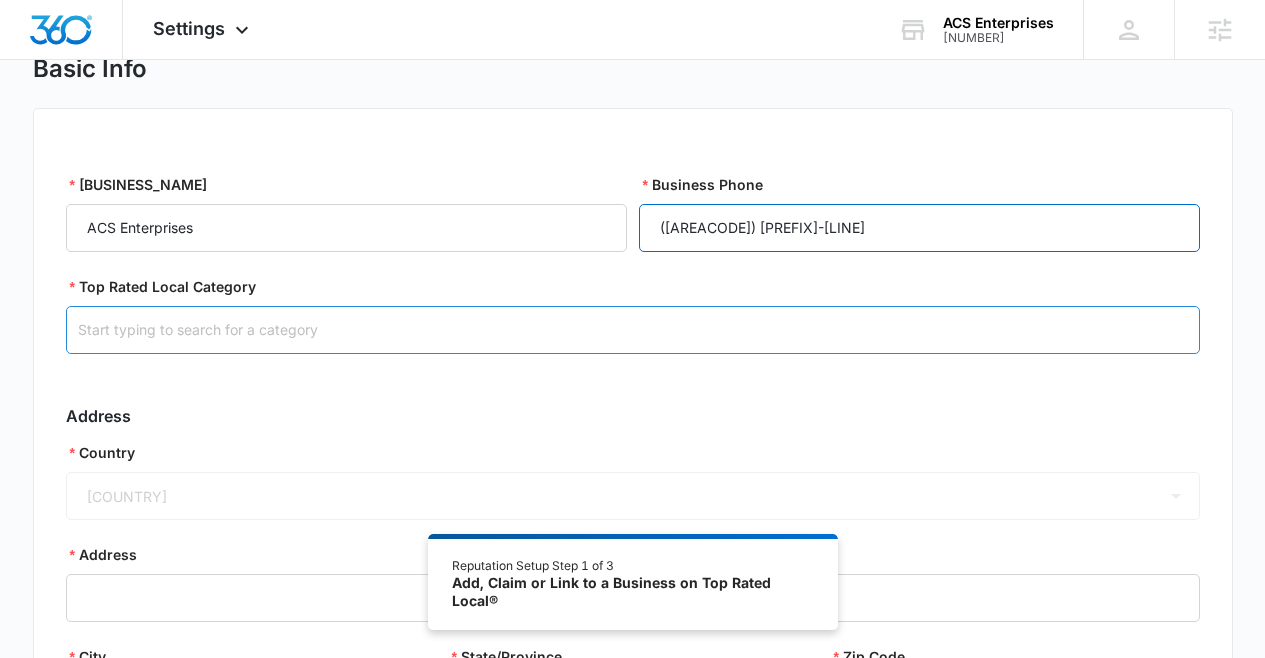 click at bounding box center (633, 330) 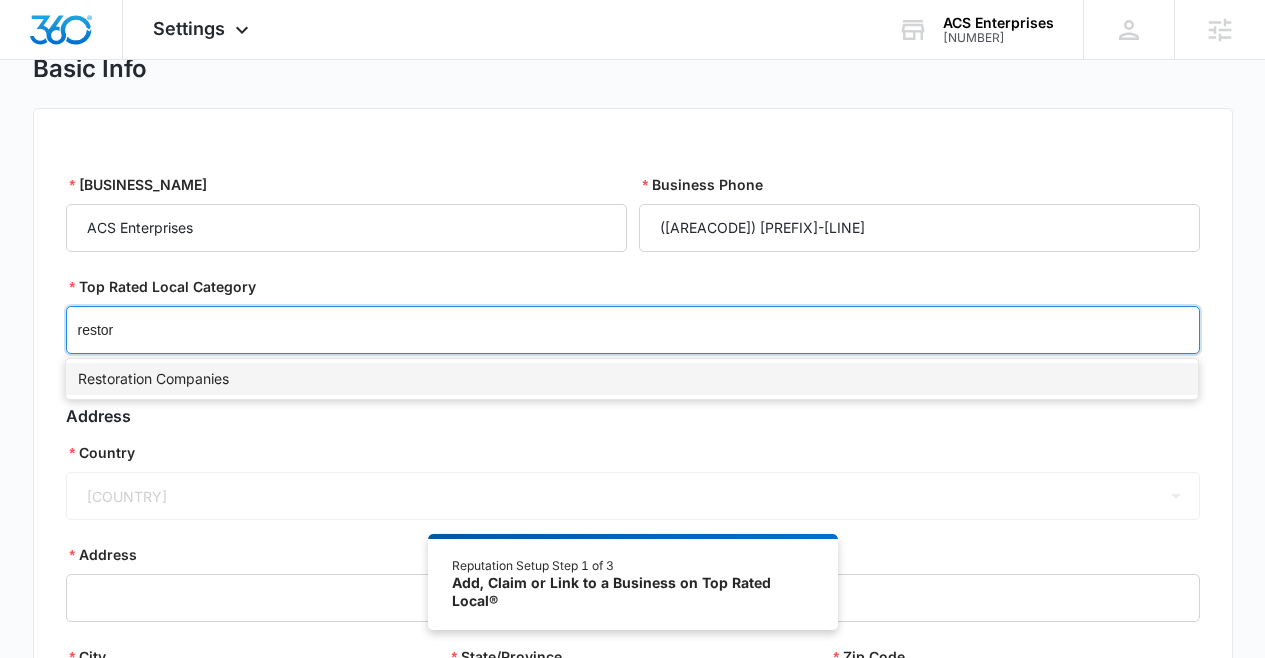 click on "Restoration Companies" at bounding box center (632, 379) 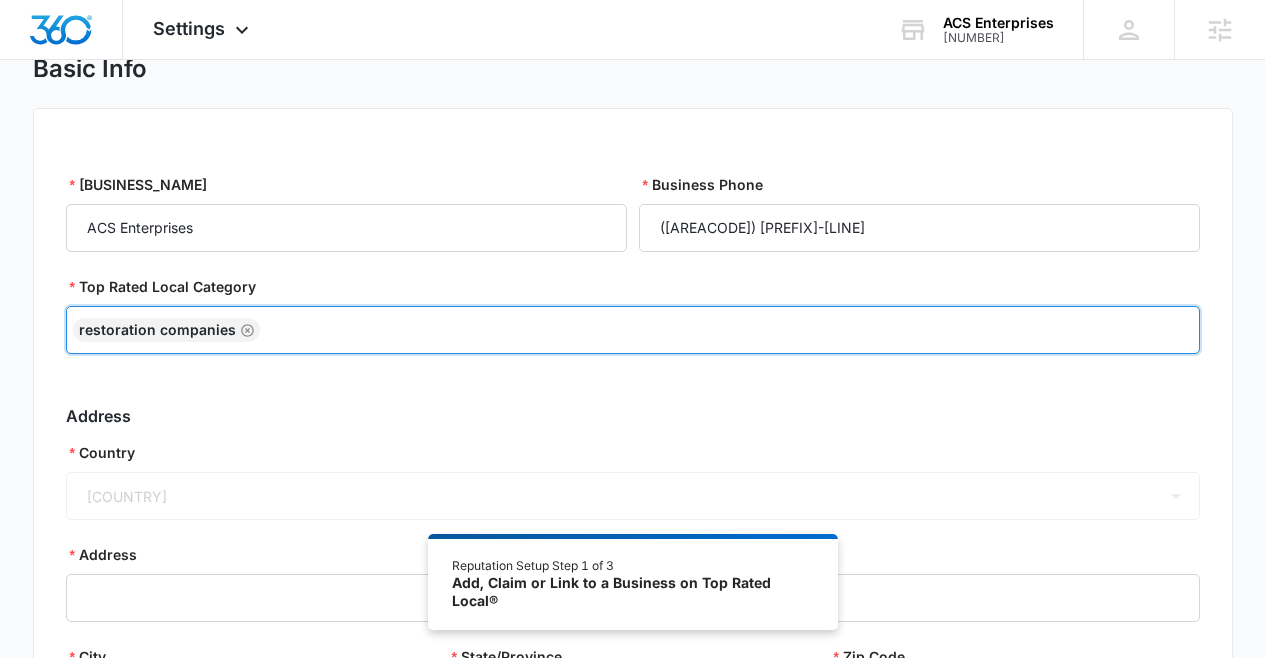 scroll, scrollTop: 187, scrollLeft: 0, axis: vertical 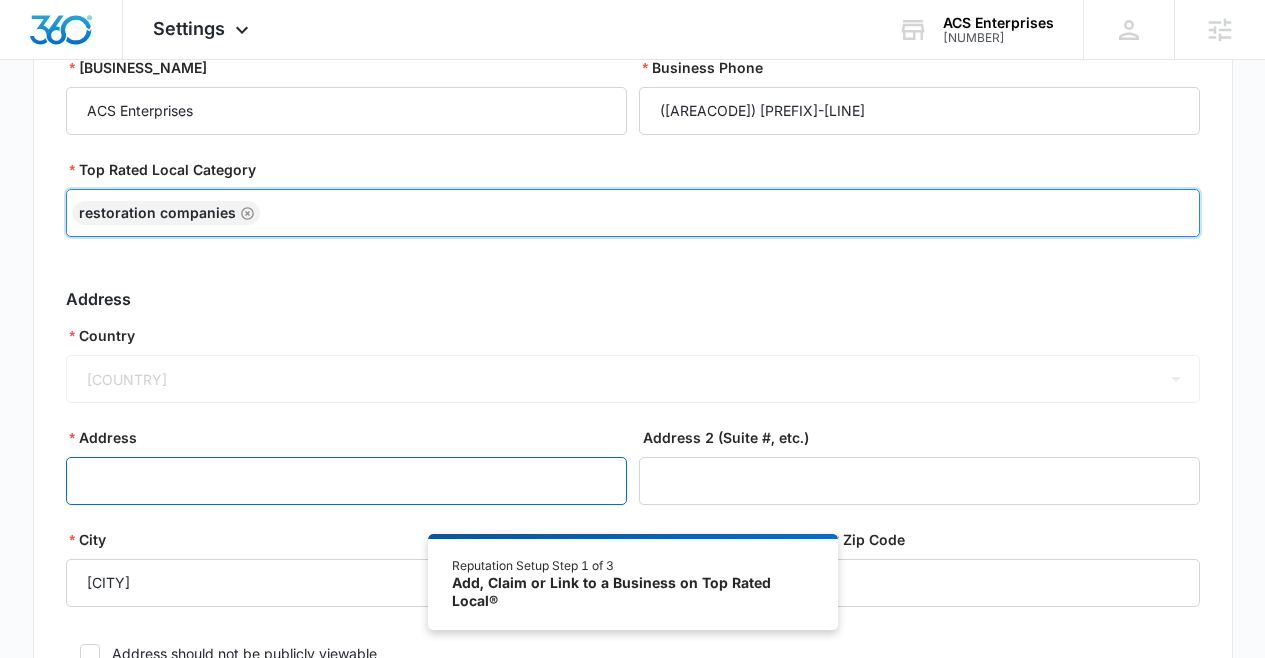 click on "Address" at bounding box center [346, 481] 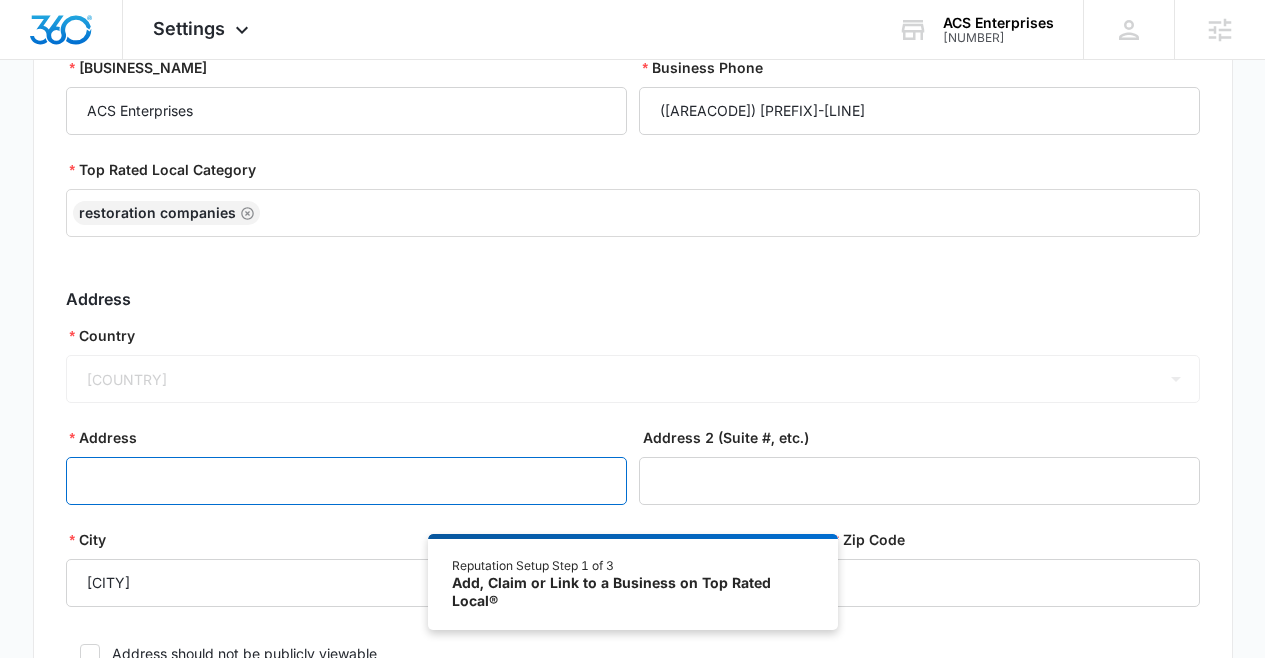 type on "[NUMBER] Not Visible" 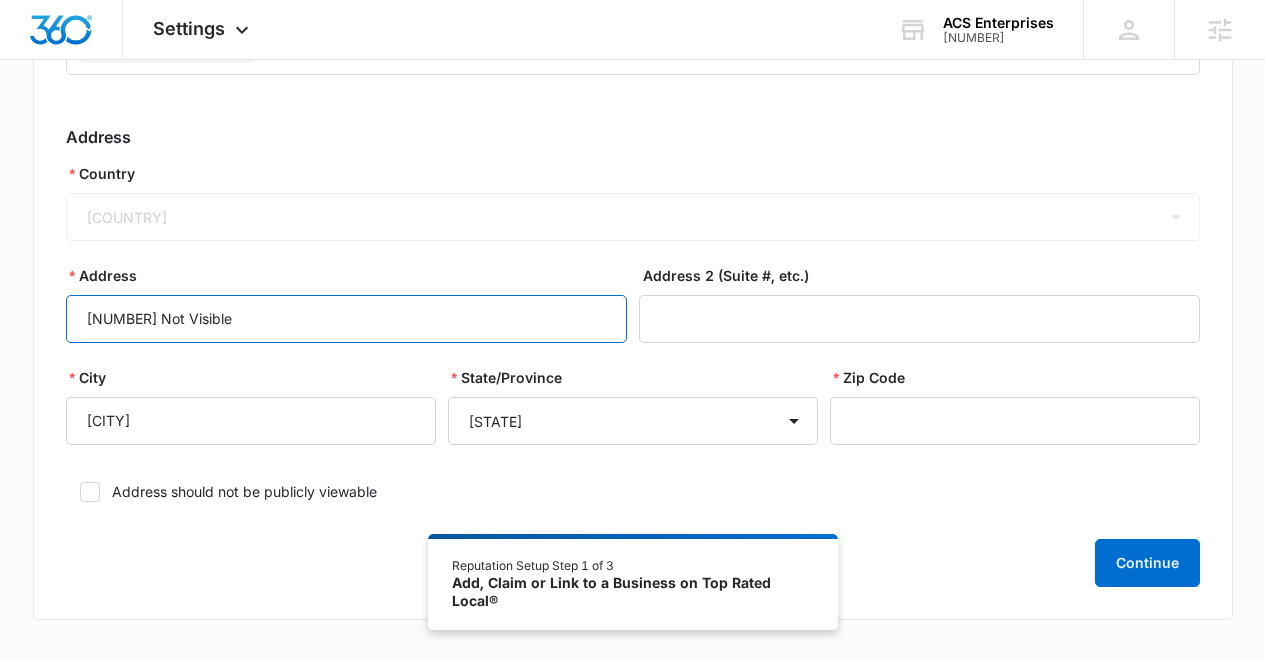 scroll, scrollTop: 369, scrollLeft: 0, axis: vertical 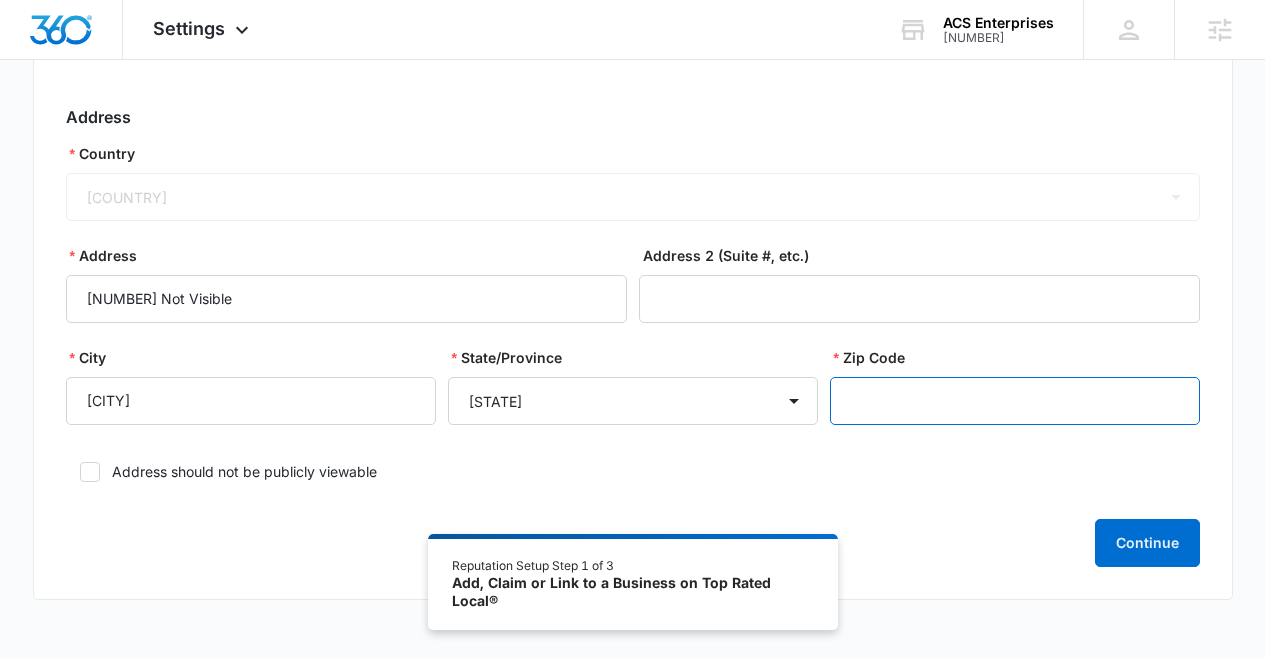 click on "Zip Code" at bounding box center [1015, 401] 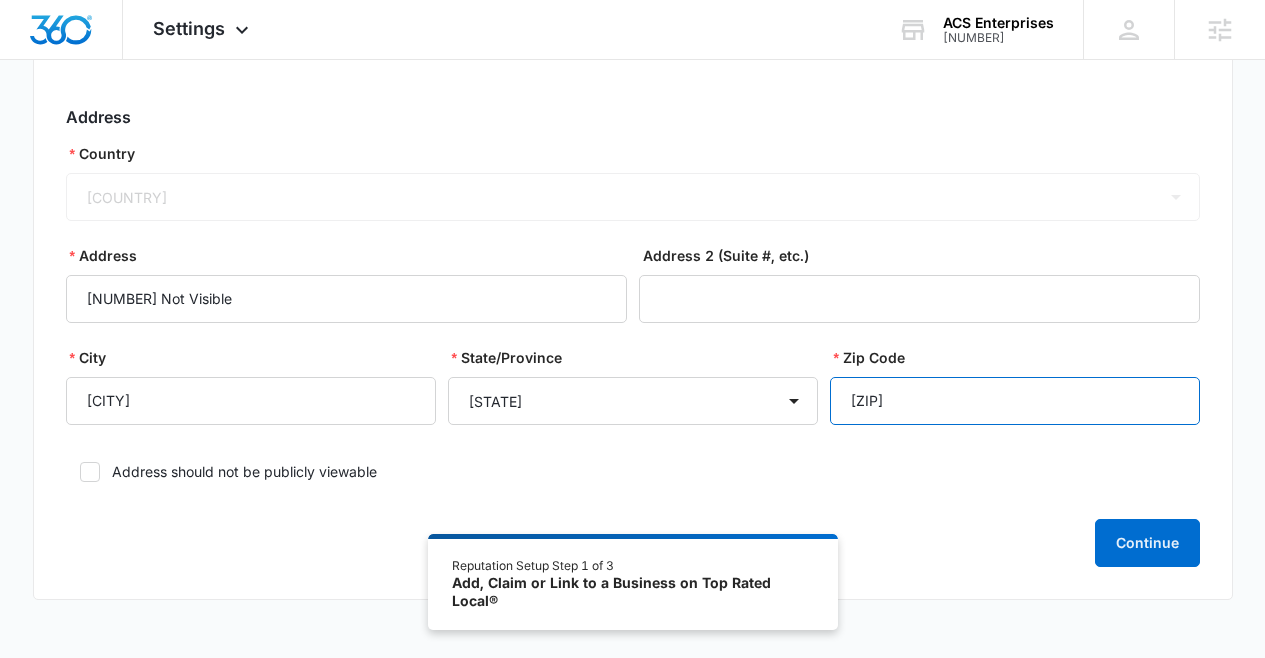 type on "[ZIP]" 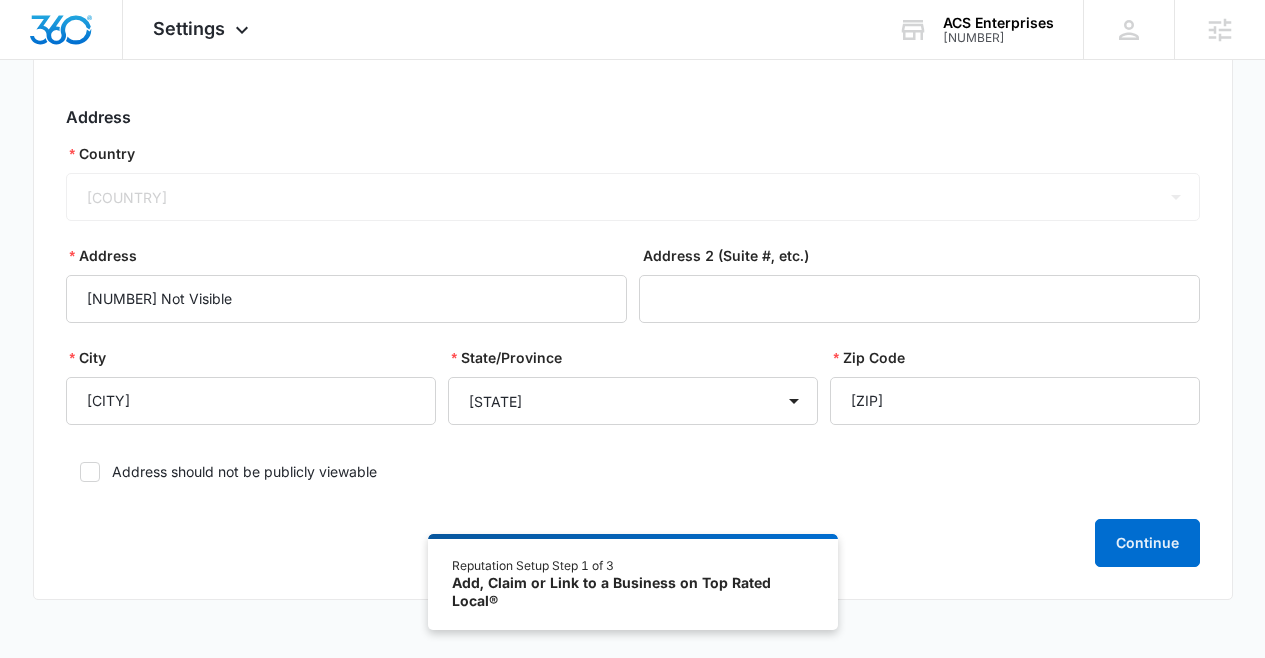 click on "Address should not be publicly viewable" at bounding box center [633, 472] 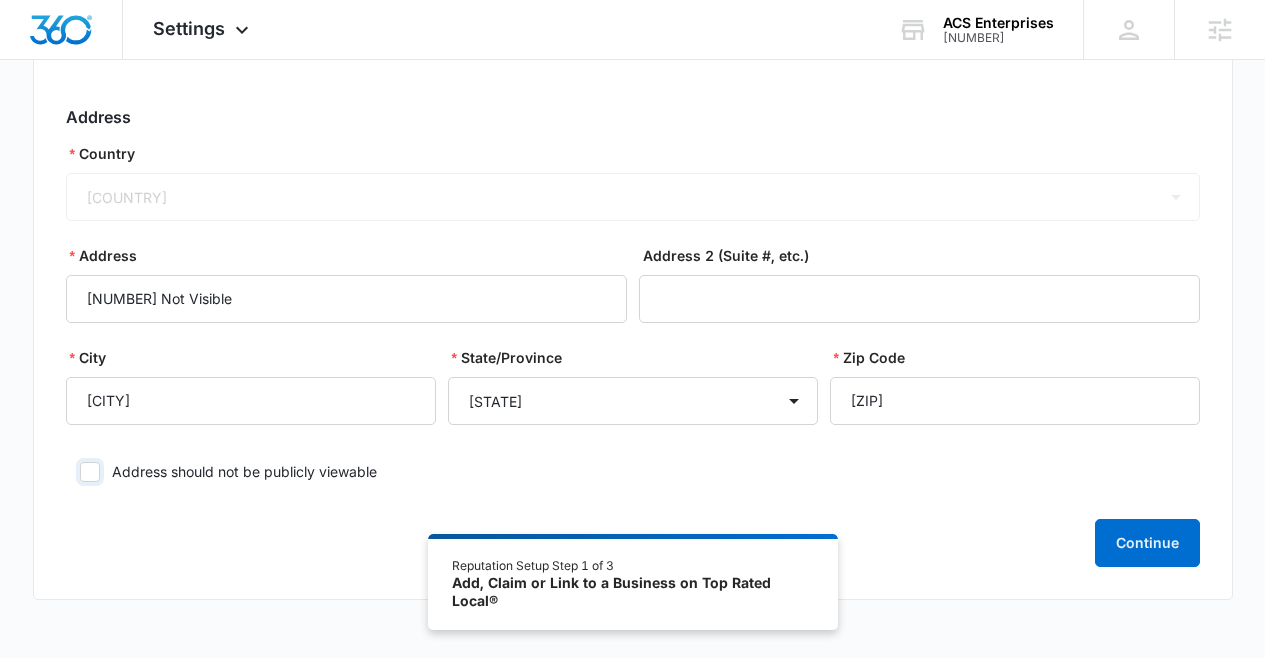 click on "Address should not be publicly viewable" at bounding box center (73, 472) 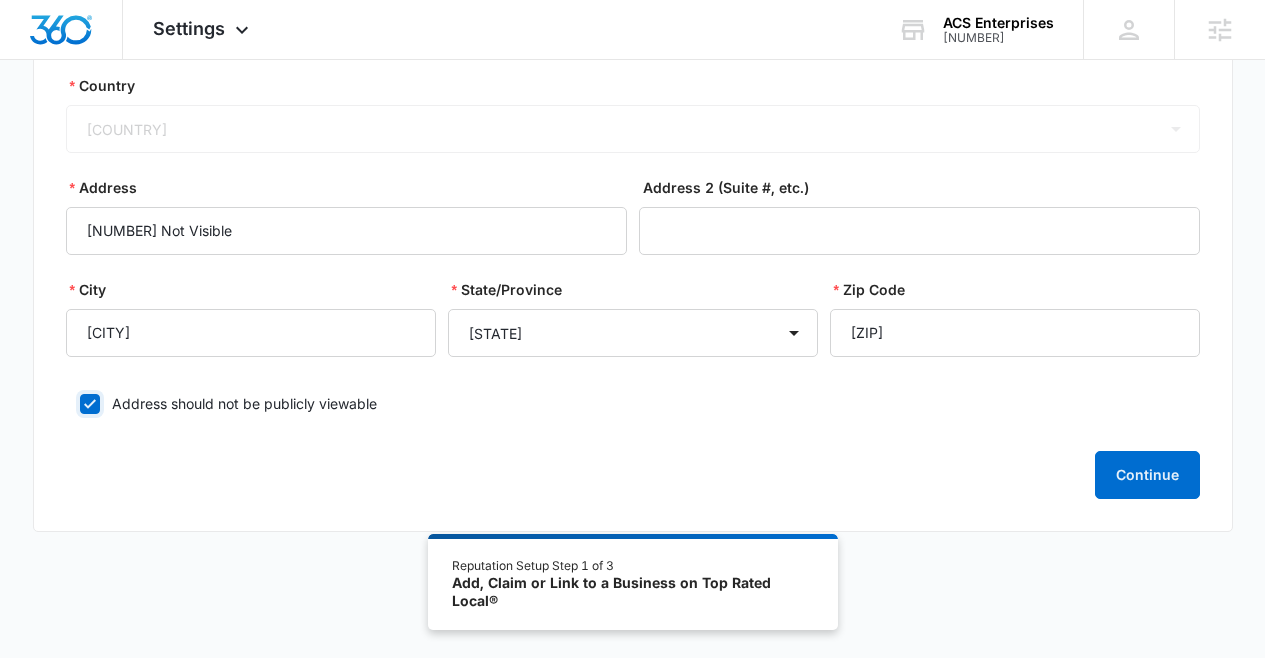 scroll, scrollTop: 438, scrollLeft: 0, axis: vertical 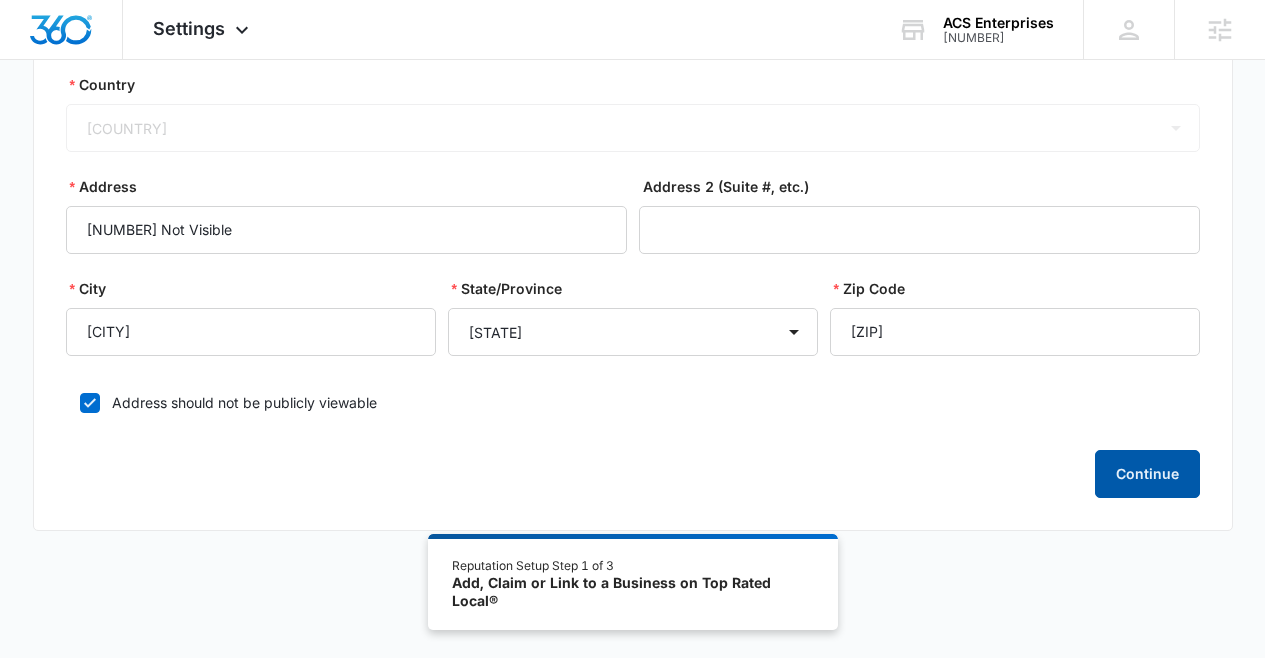 click on "Continue" at bounding box center [1147, 474] 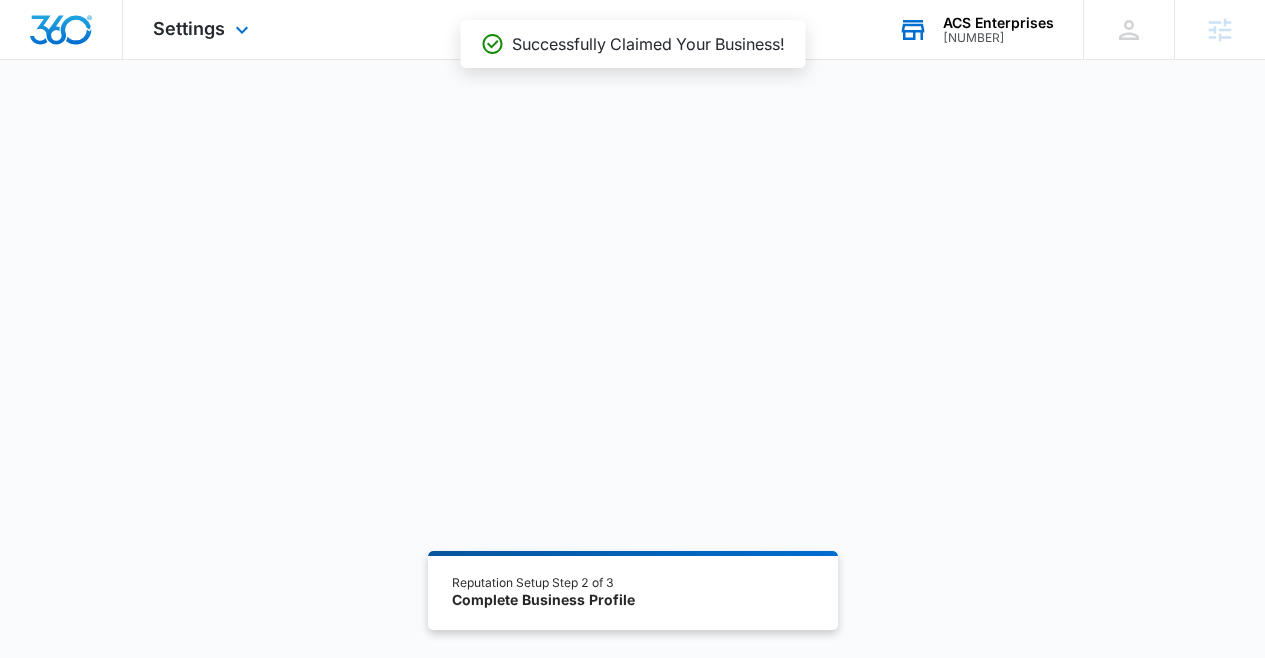 scroll, scrollTop: 0, scrollLeft: 0, axis: both 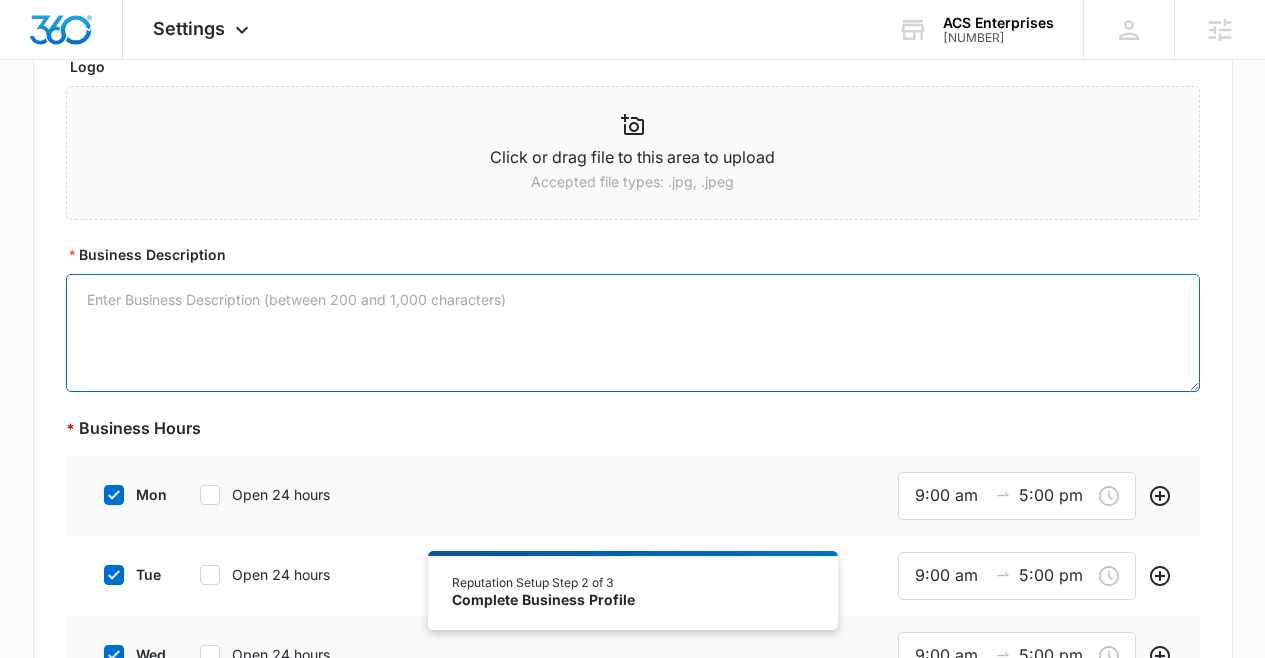 click on "Business Description" at bounding box center [633, 333] 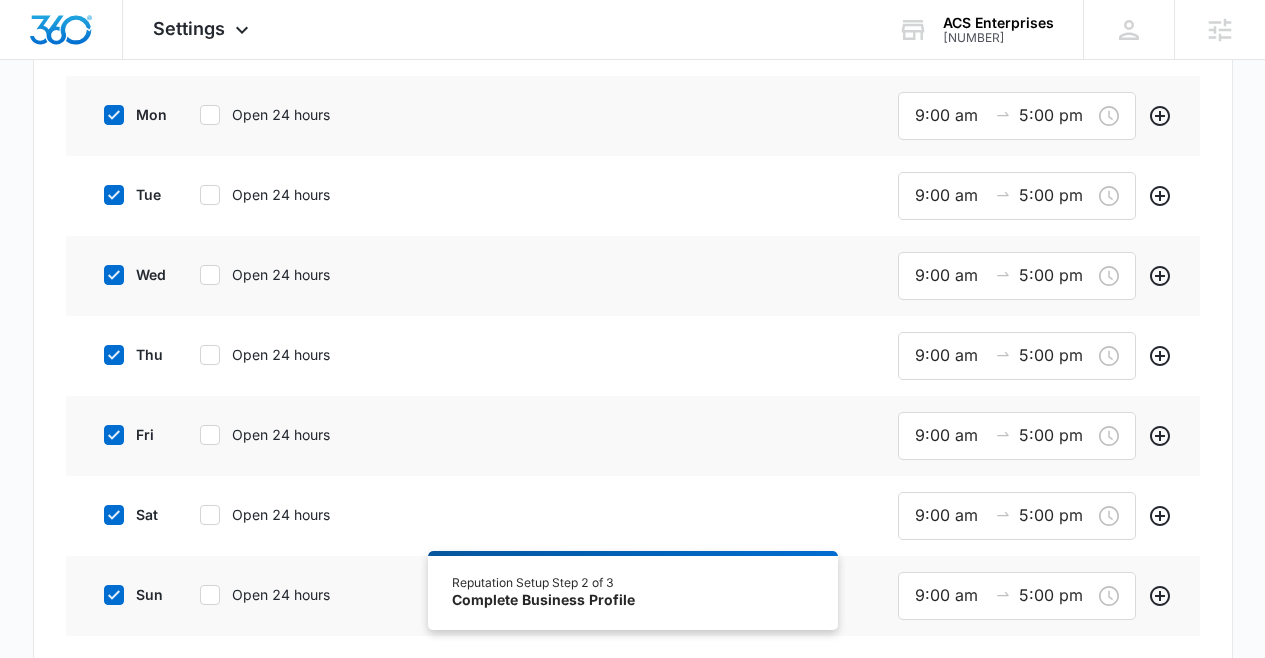 scroll, scrollTop: 750, scrollLeft: 0, axis: vertical 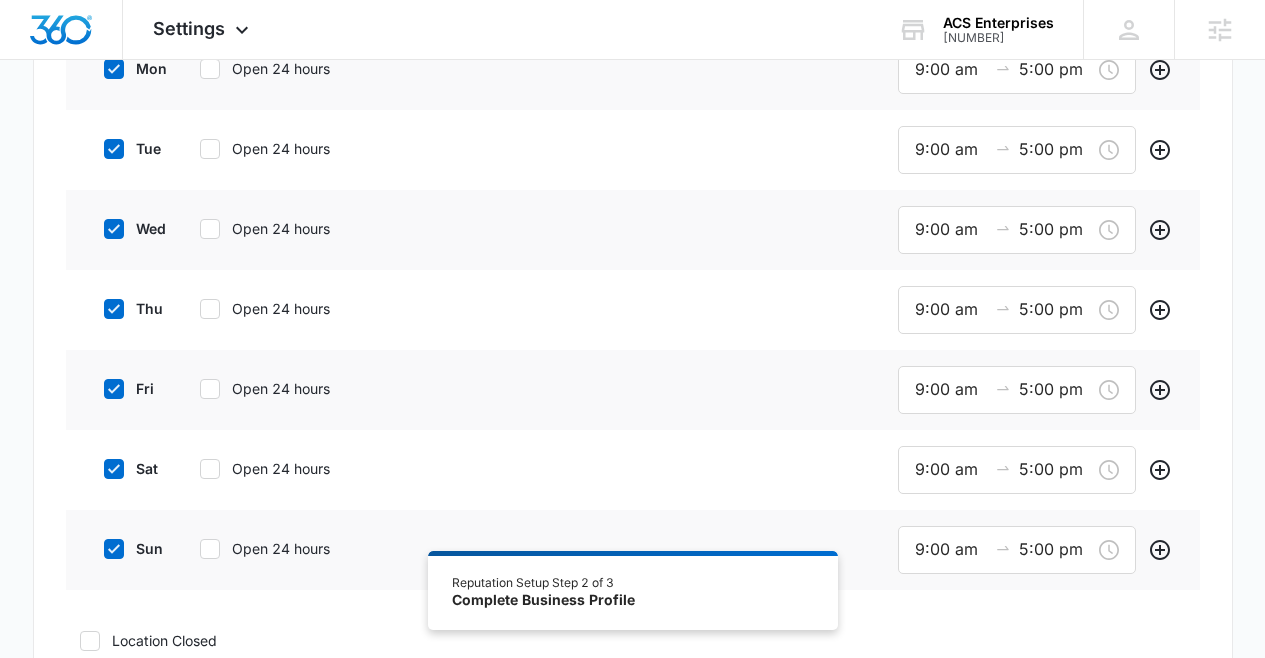 type on "[COMPANY] has 20 years of experience working in the cleaning industry in [CITY], [STATE]. We are aware that the safety of your family and staff is the main thing, that is why we work diligently and efficiently to offer the best results." 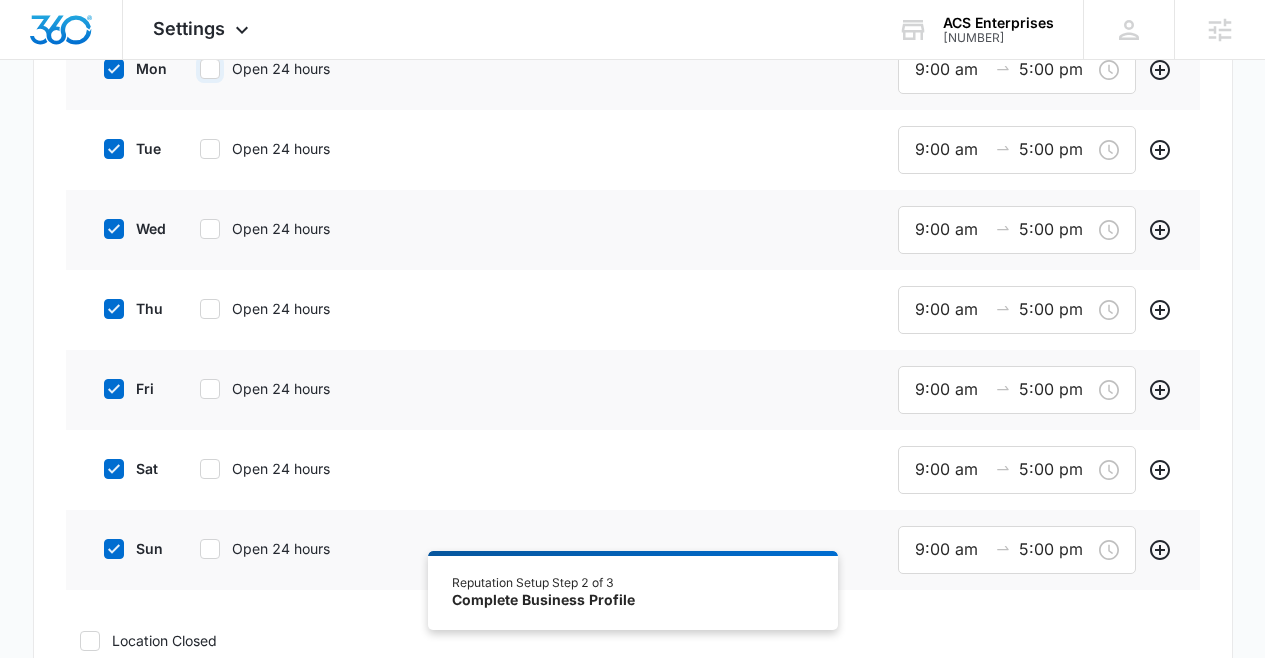 click on "Open 24 hours" at bounding box center [193, 69] 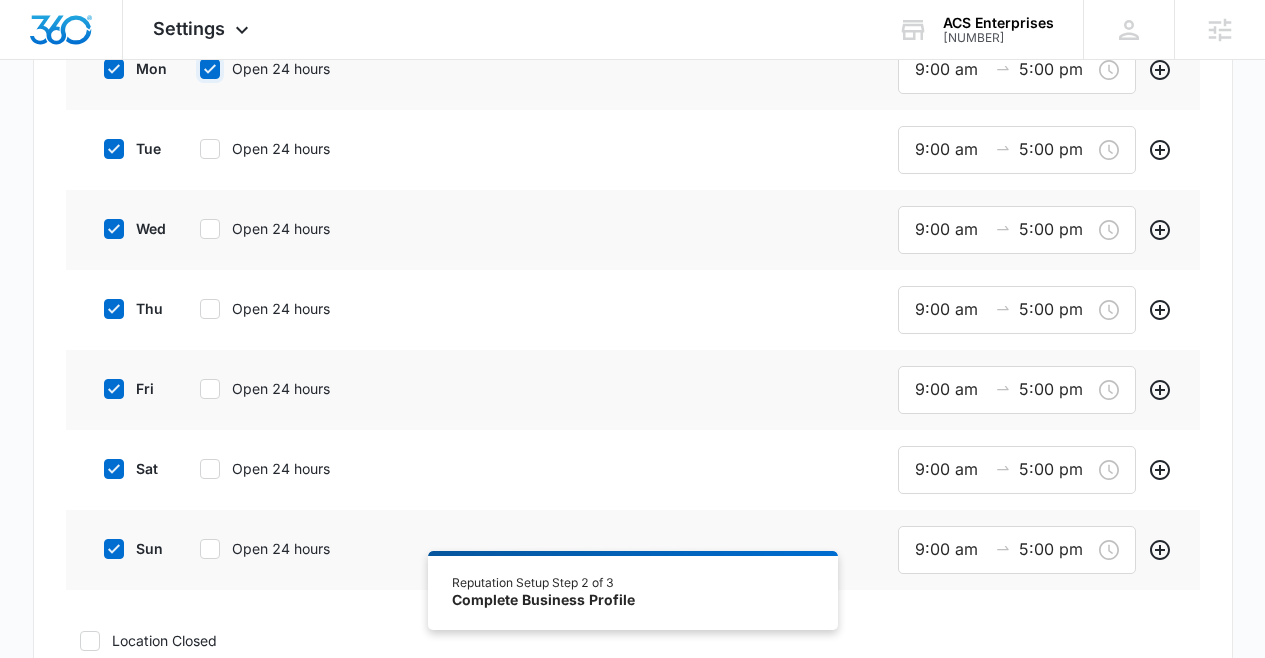 checkbox on "true" 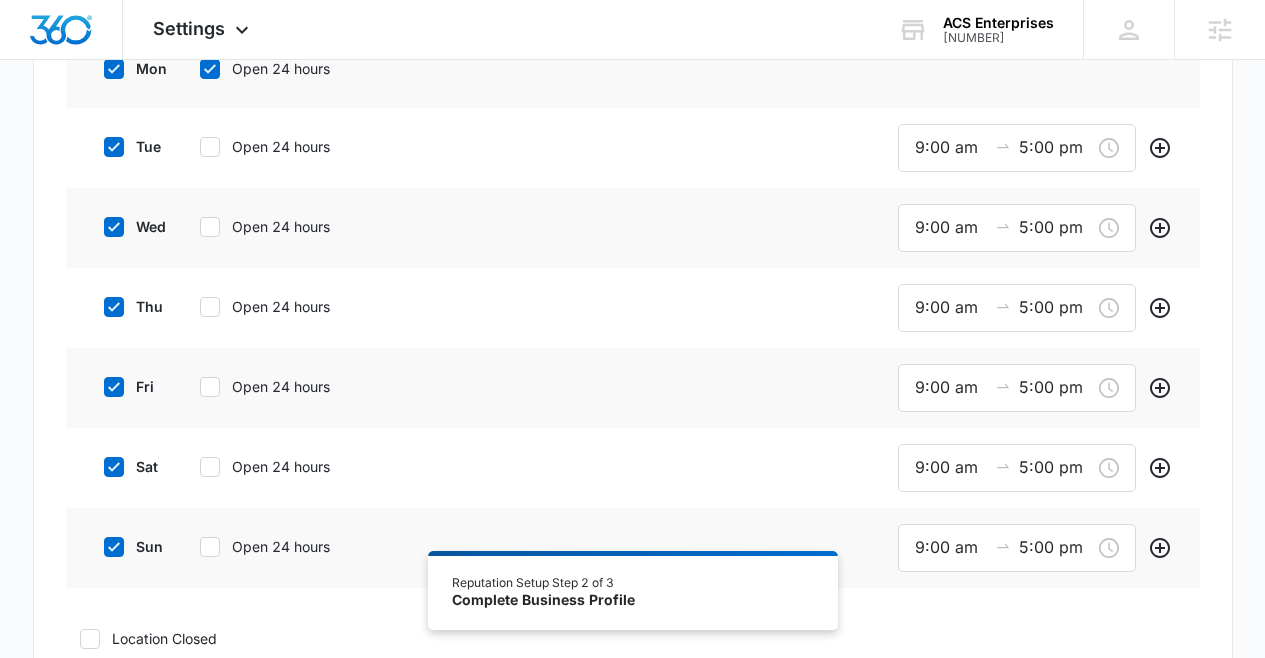 click on "Open 24 hours" at bounding box center [281, 69] 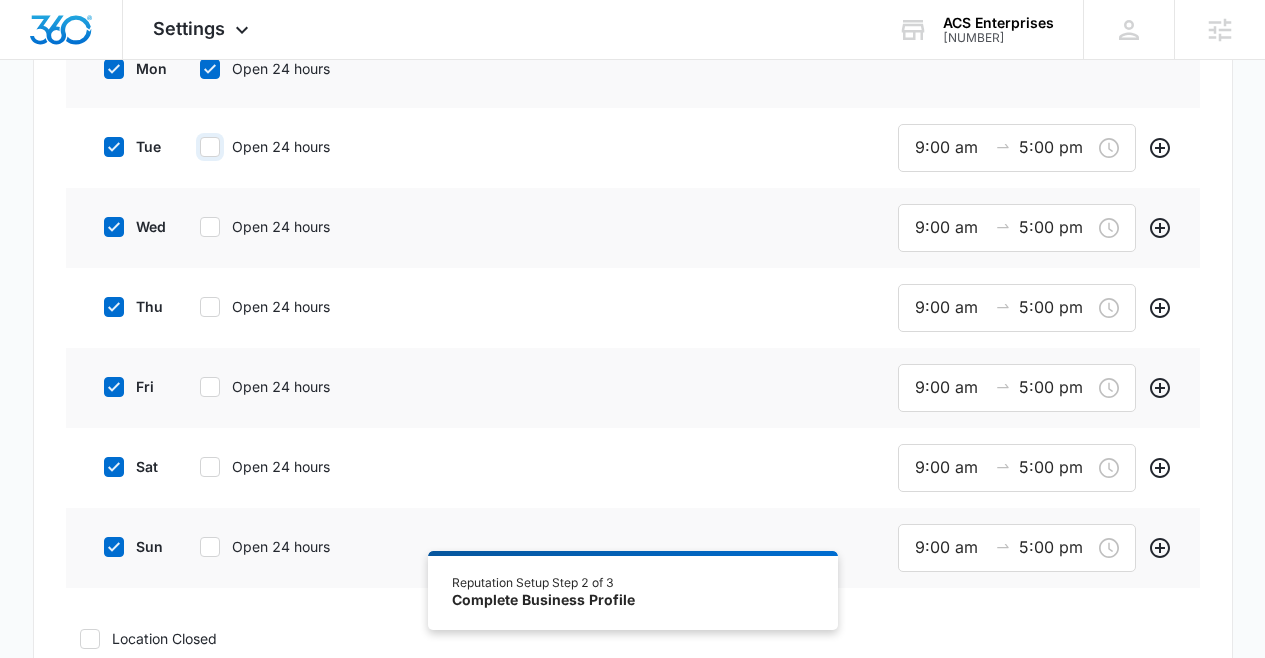 click on "Open 24 hours" at bounding box center (193, 69) 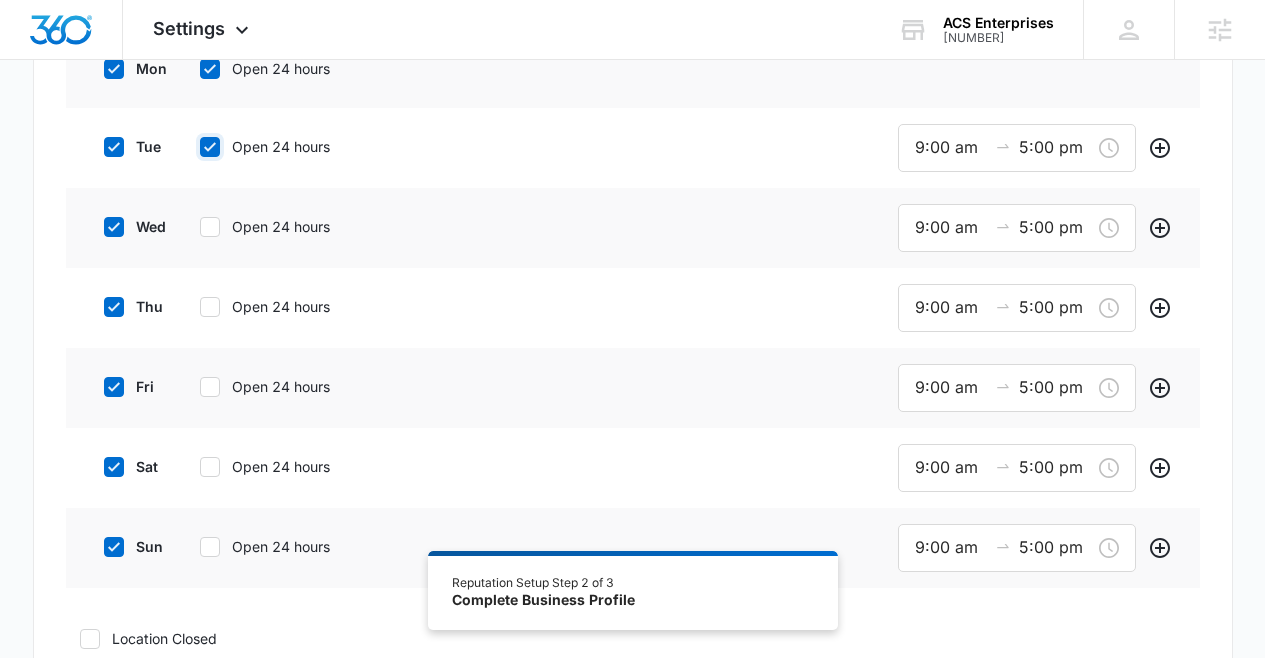 checkbox on "true" 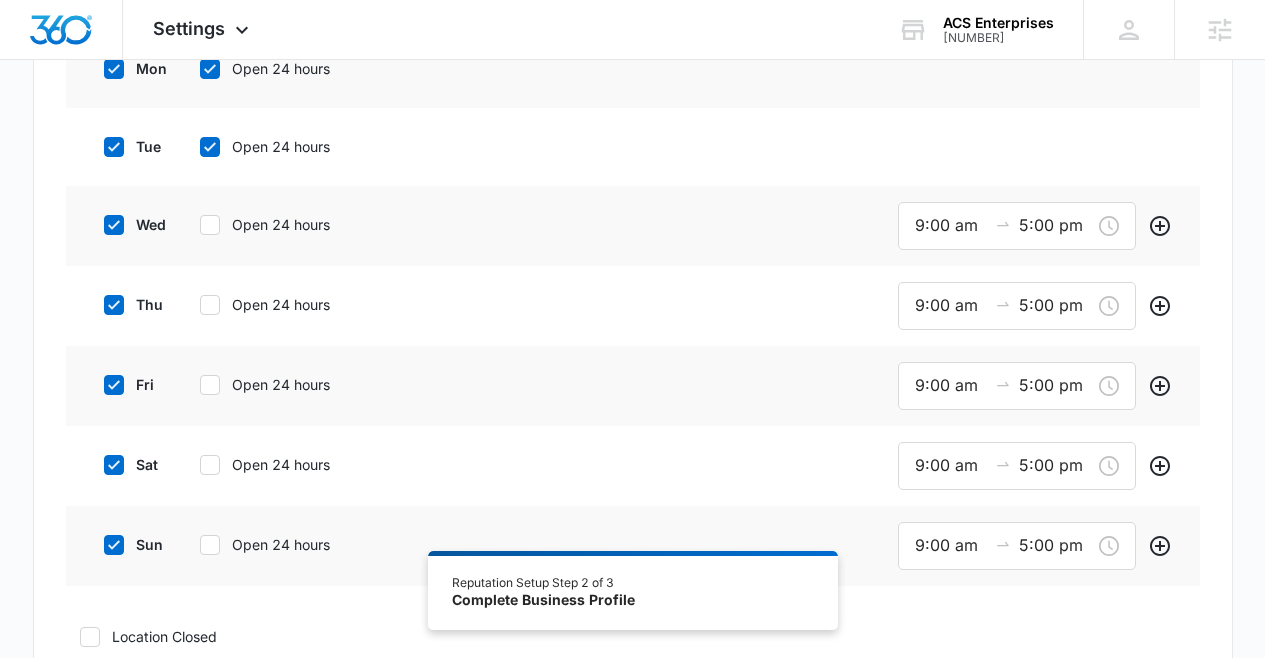 click on "wed Open 24 hours" at bounding box center (241, 69) 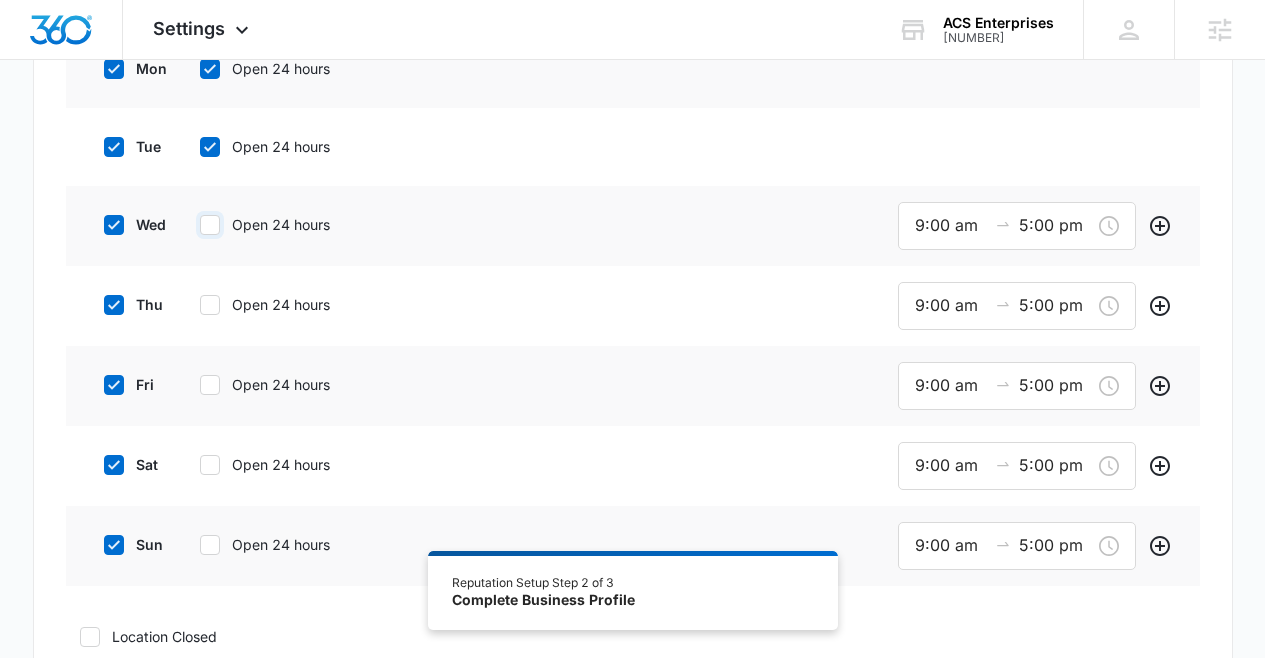 click on "Open 24 hours" at bounding box center (193, 69) 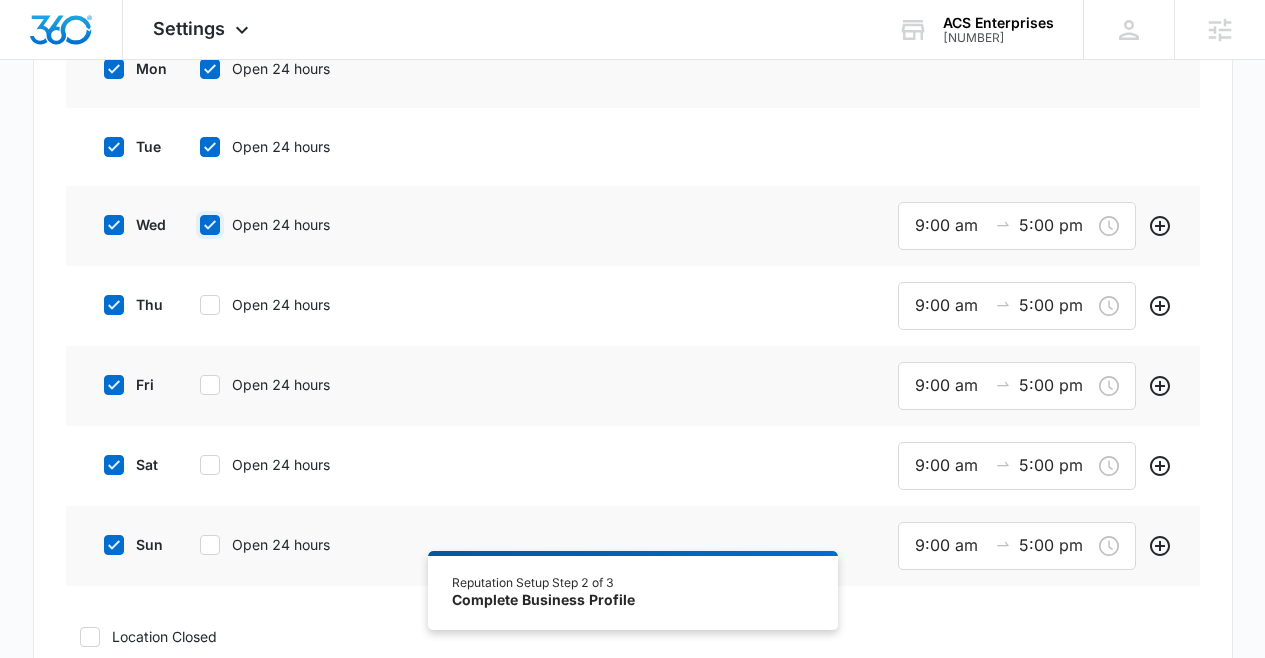 checkbox on "true" 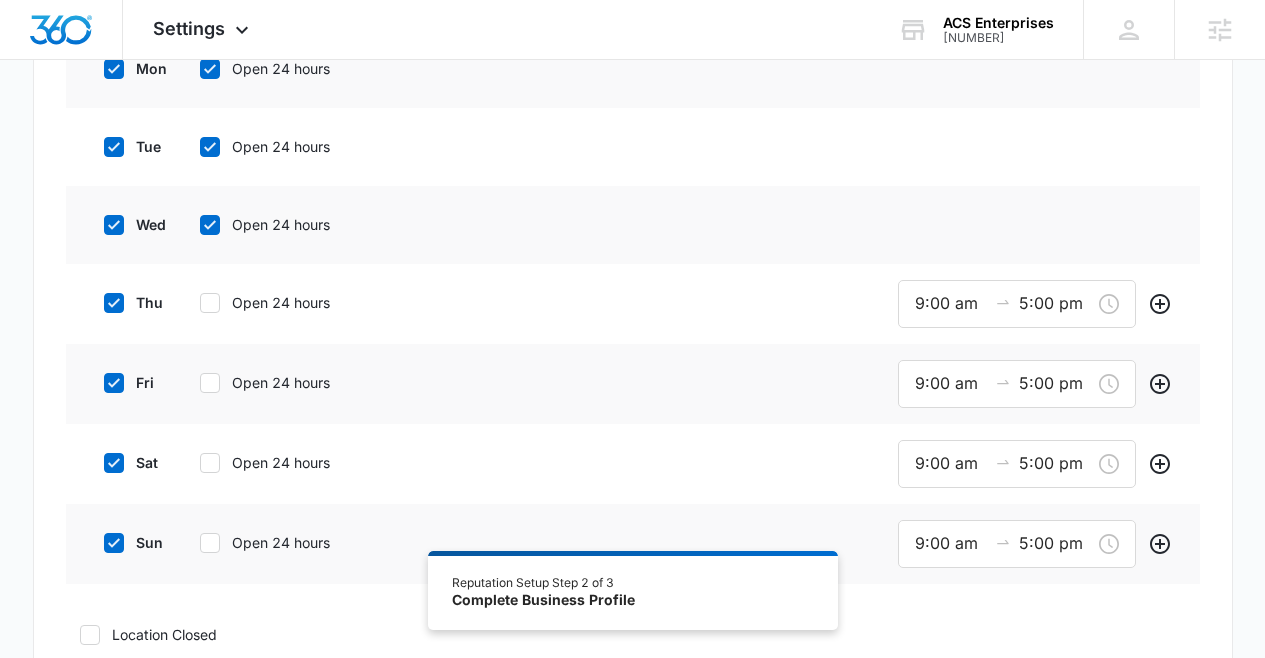 click on "Open 24 hours" at bounding box center (281, 69) 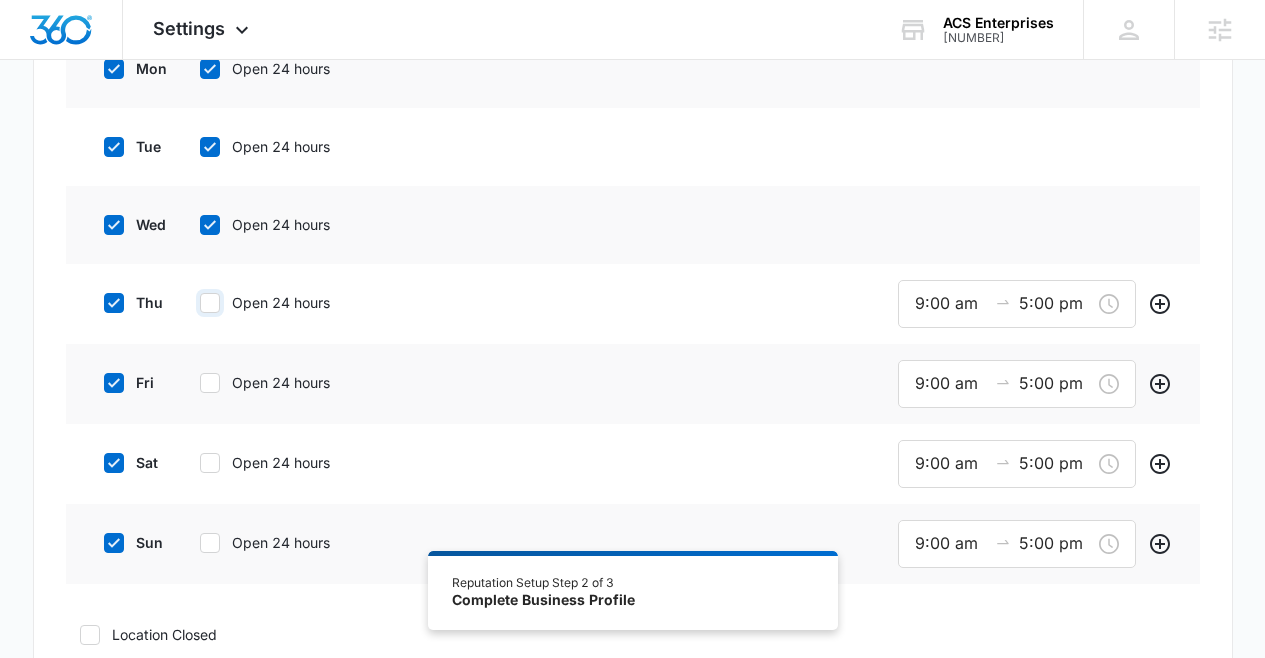 click on "Open 24 hours" at bounding box center (193, 69) 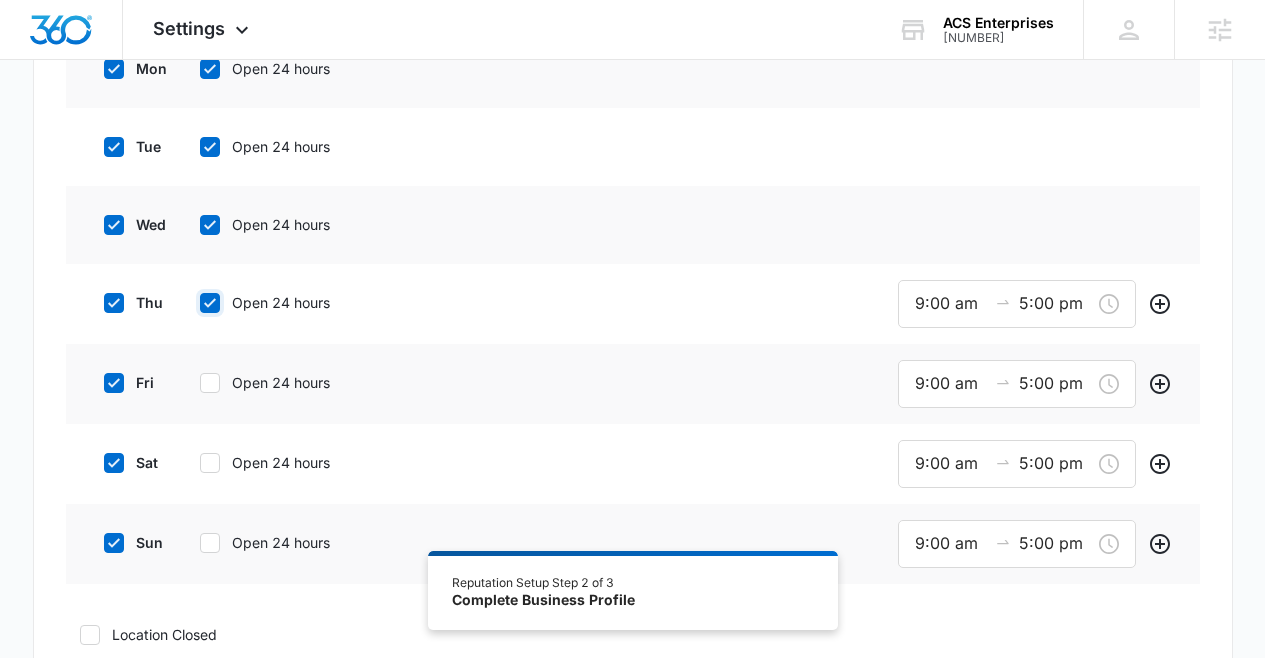 checkbox on "true" 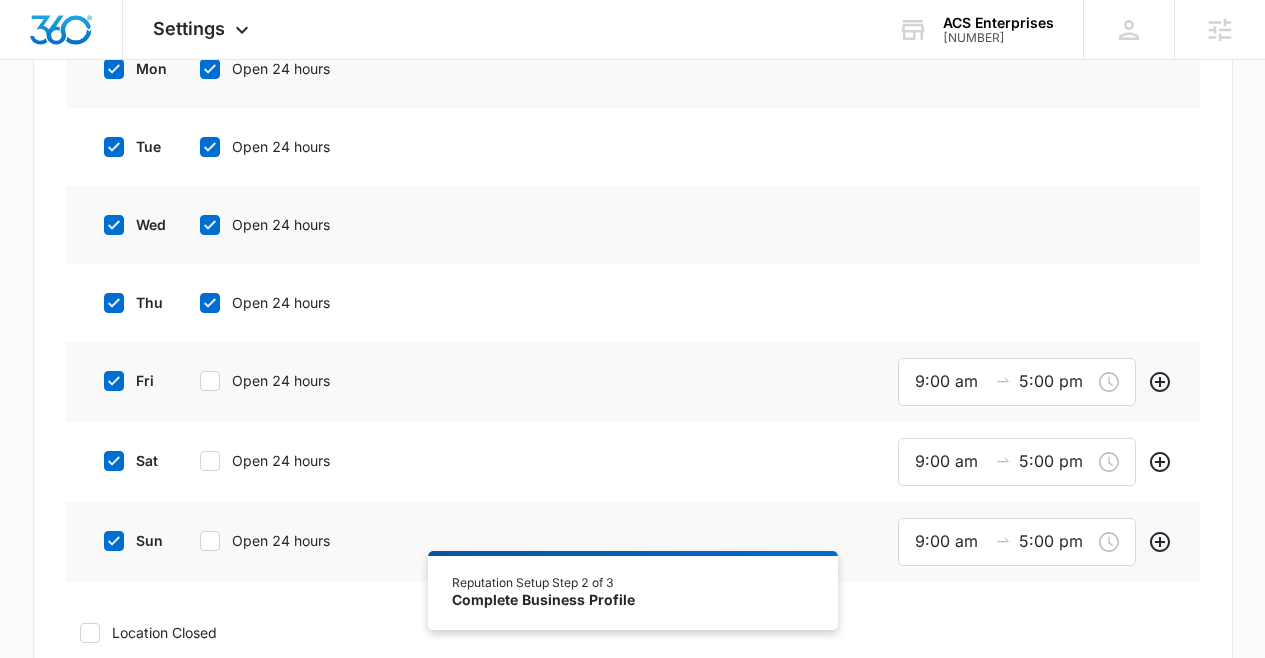 click on "Open 24 hours" at bounding box center (281, 69) 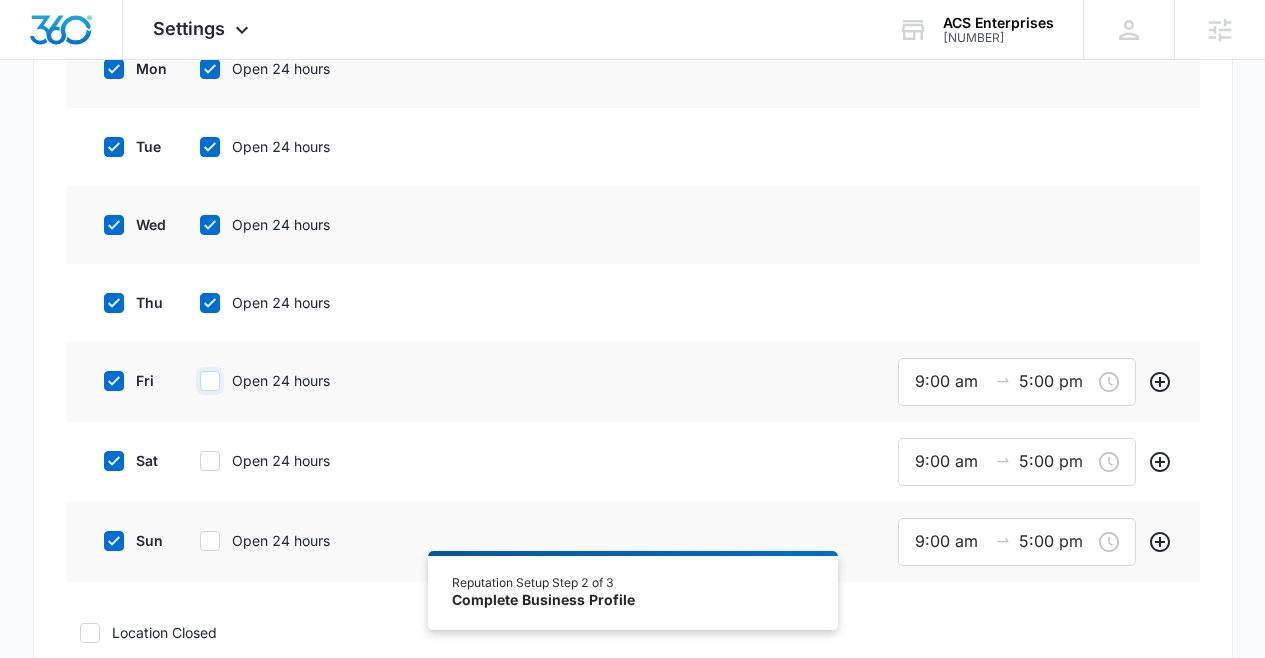 click on "Open 24 hours" at bounding box center (193, 69) 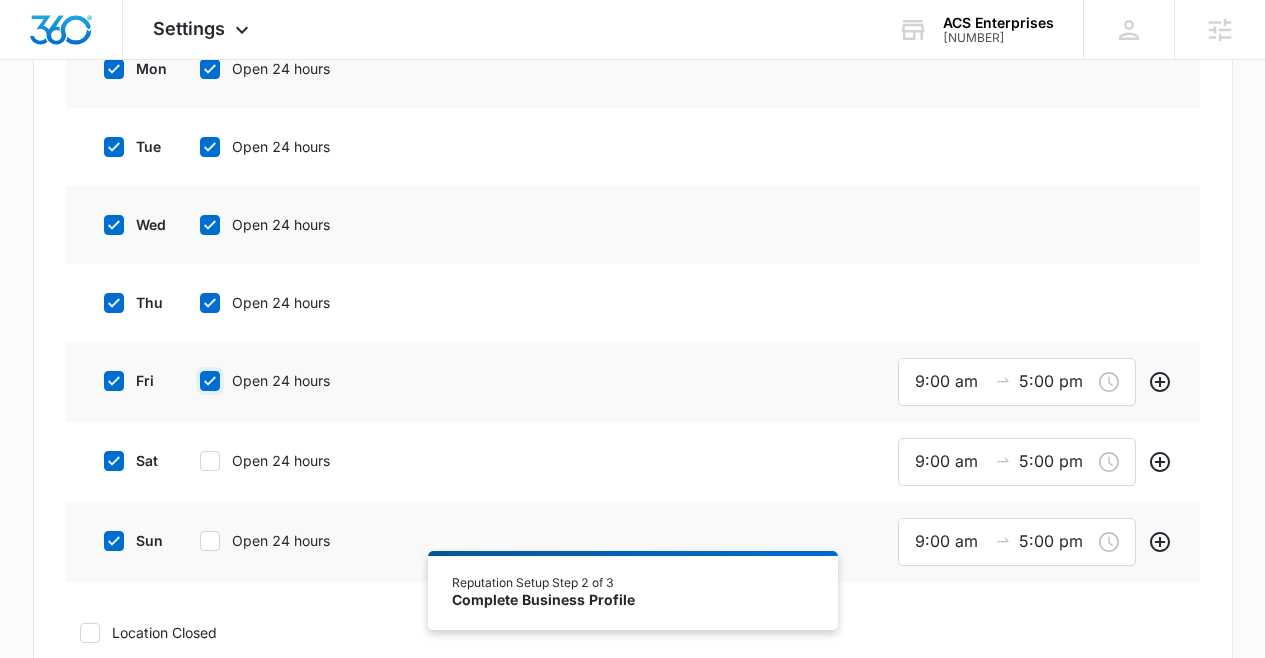 checkbox on "true" 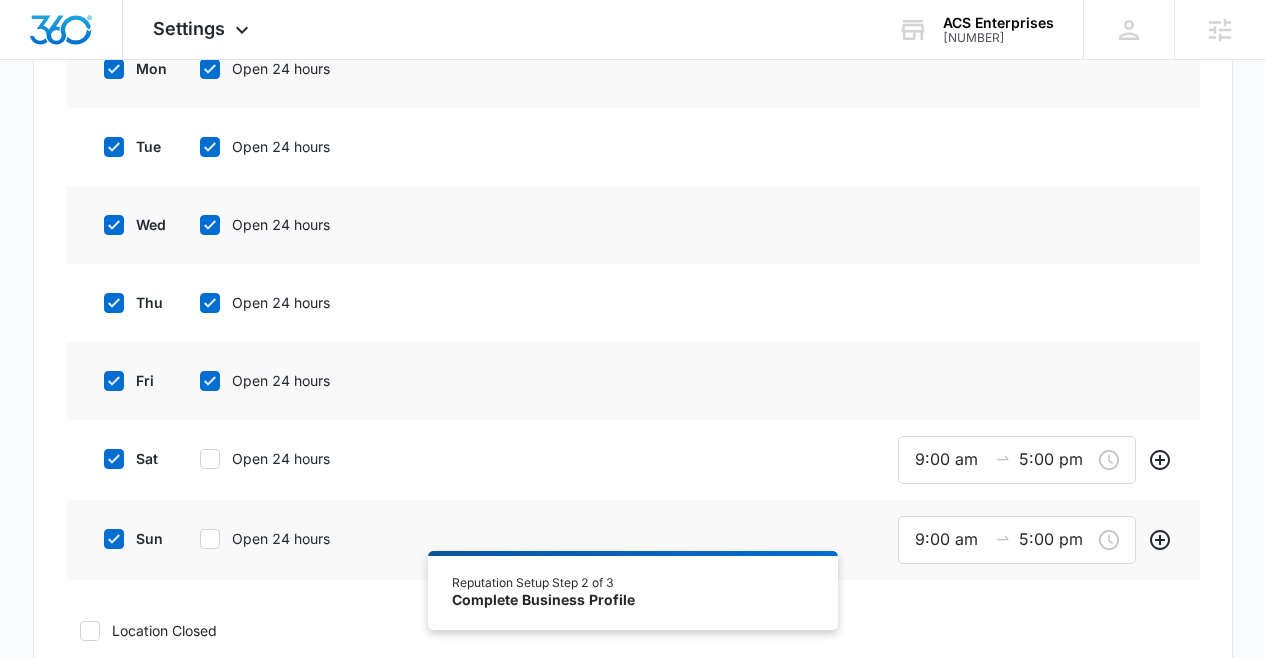 click on "Open 24 hours" at bounding box center [281, 69] 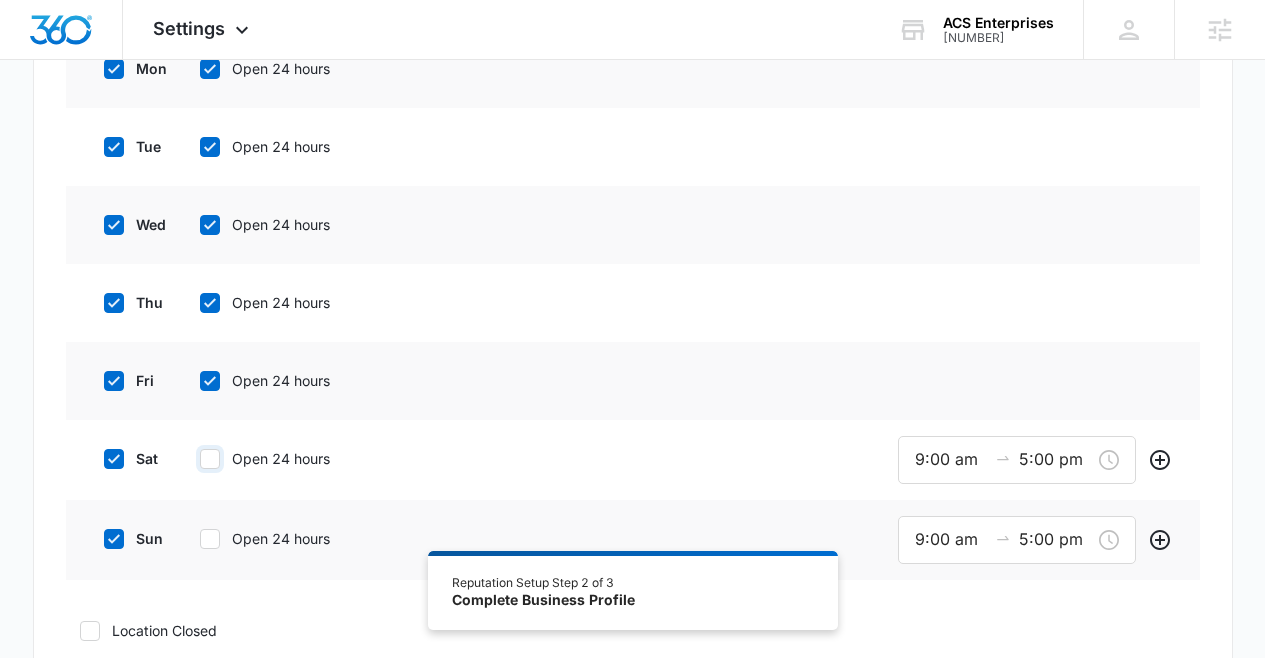 click on "Open 24 hours" at bounding box center [193, 69] 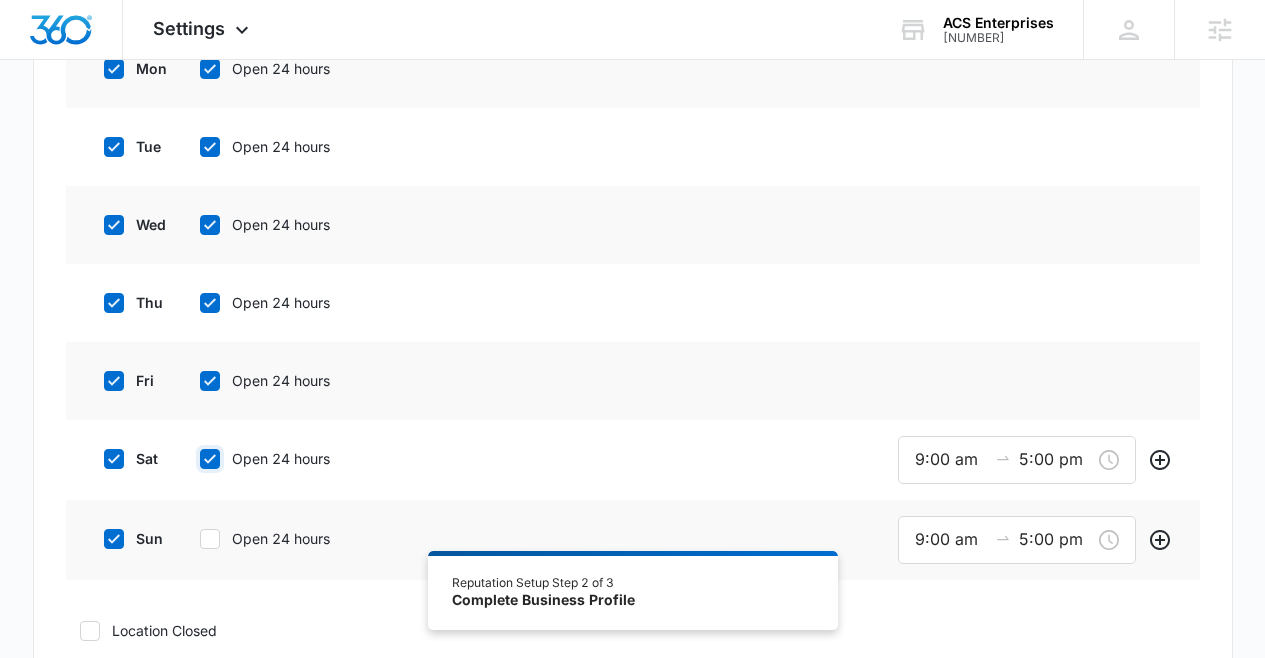 checkbox on "true" 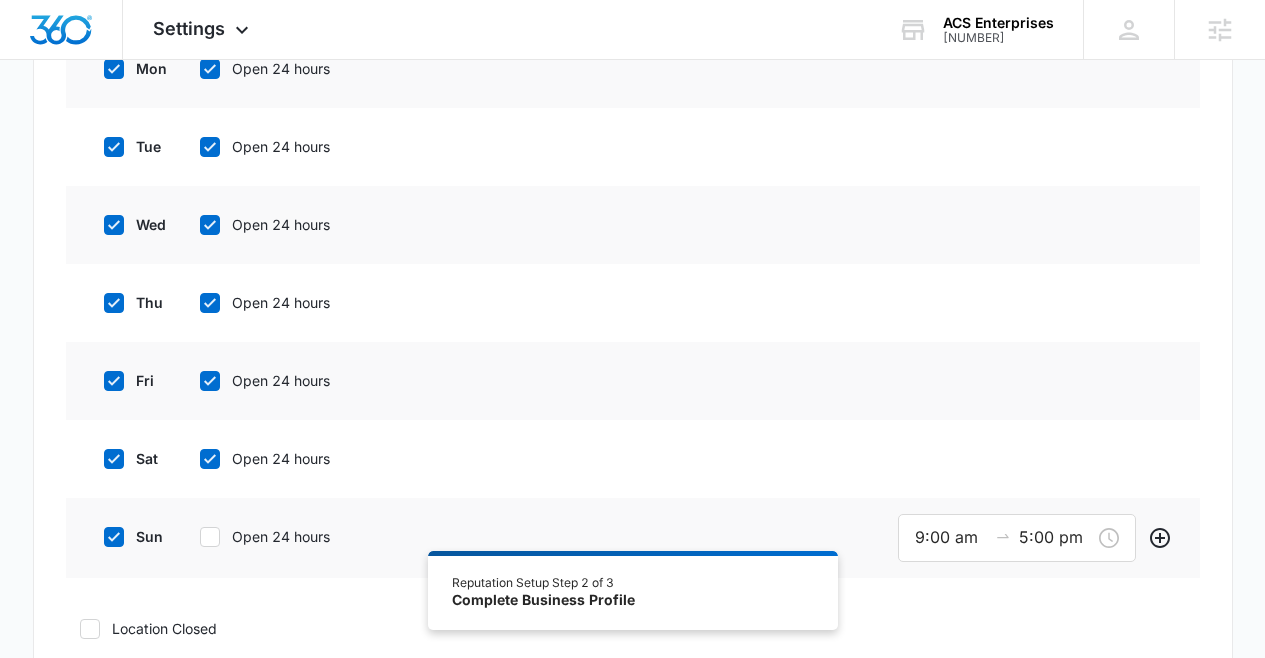 click on "sun Open 24 hours" at bounding box center [241, 69] 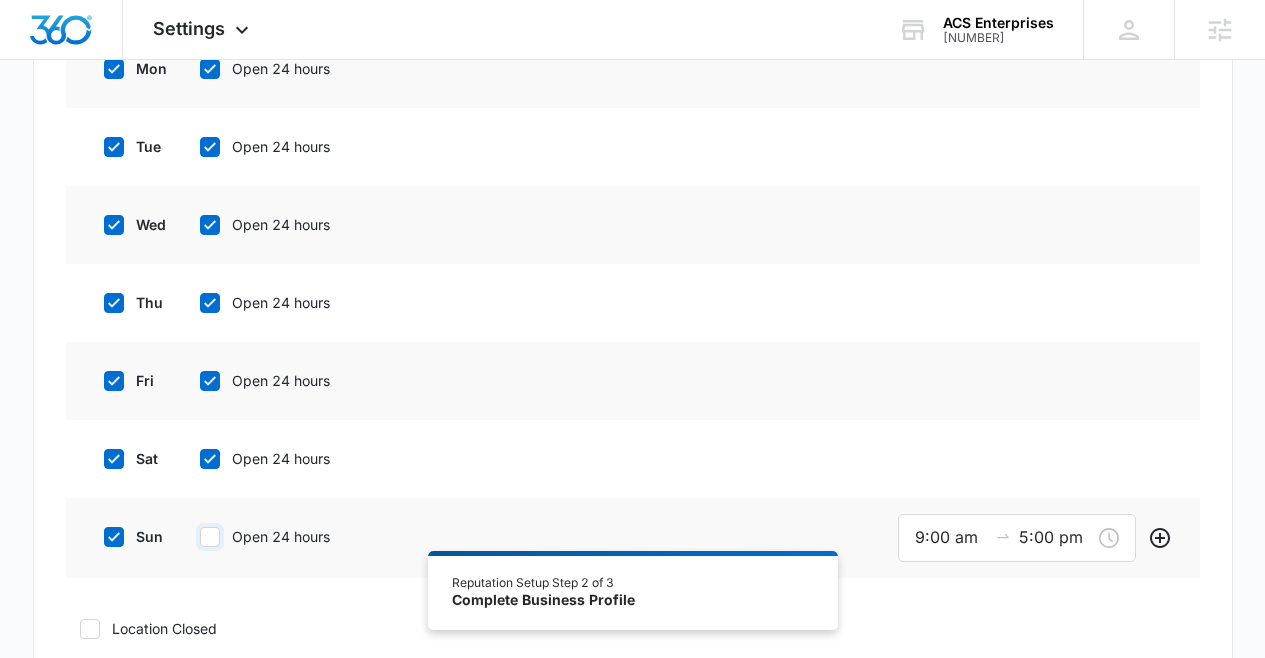 click on "Open 24 hours" at bounding box center (193, 69) 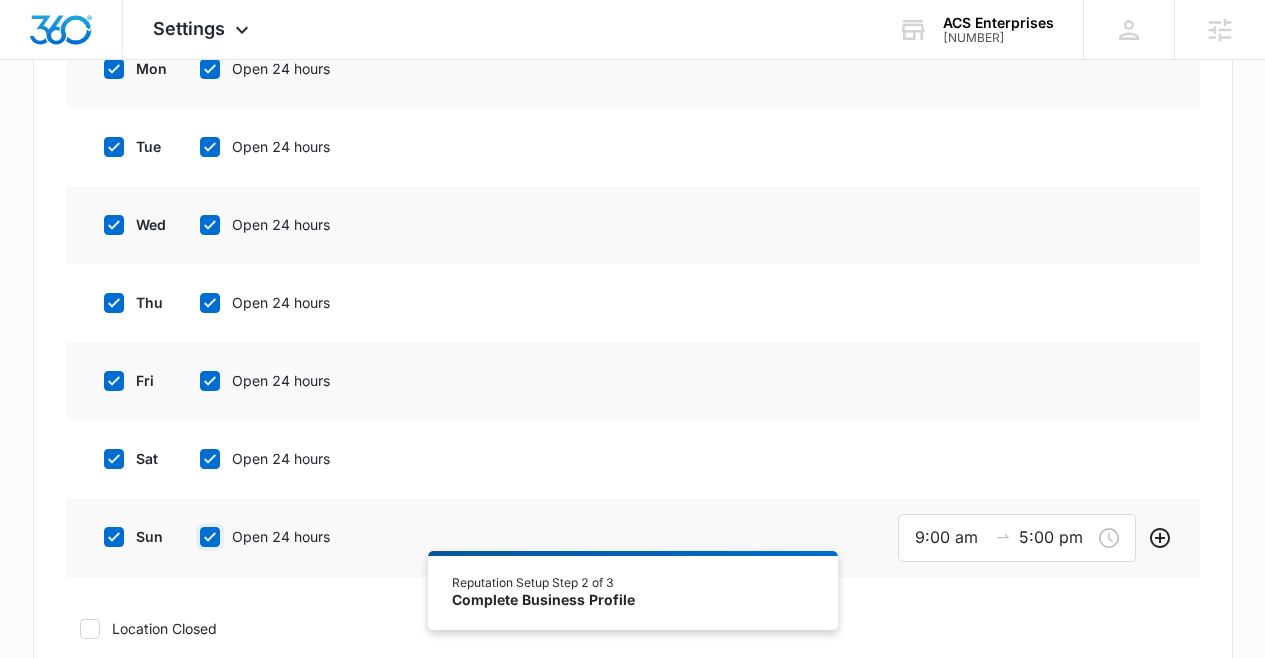 checkbox on "true" 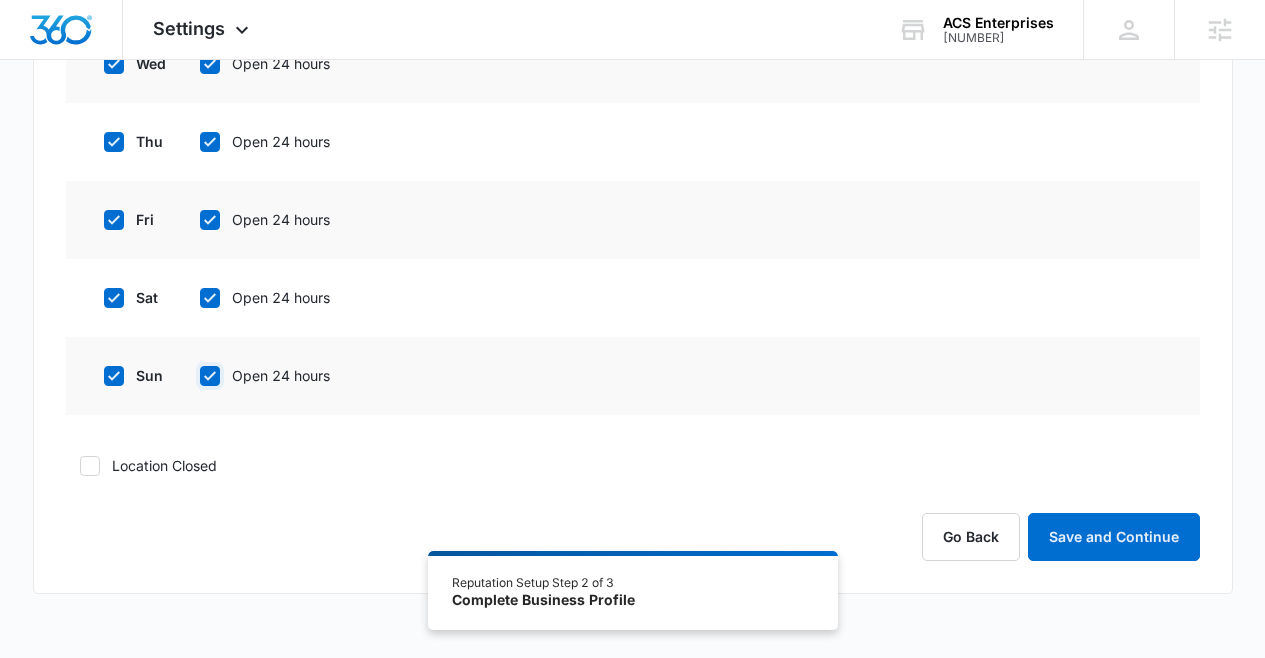 scroll, scrollTop: 917, scrollLeft: 0, axis: vertical 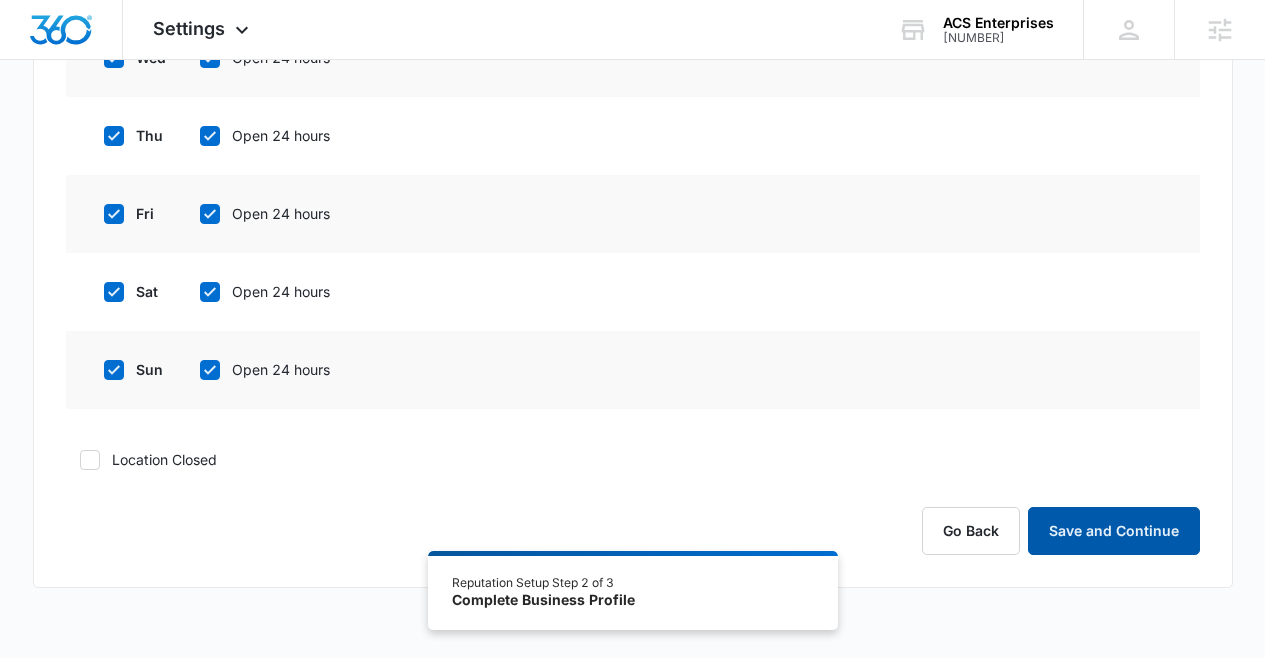 click on "Save and Continue" at bounding box center [1114, 531] 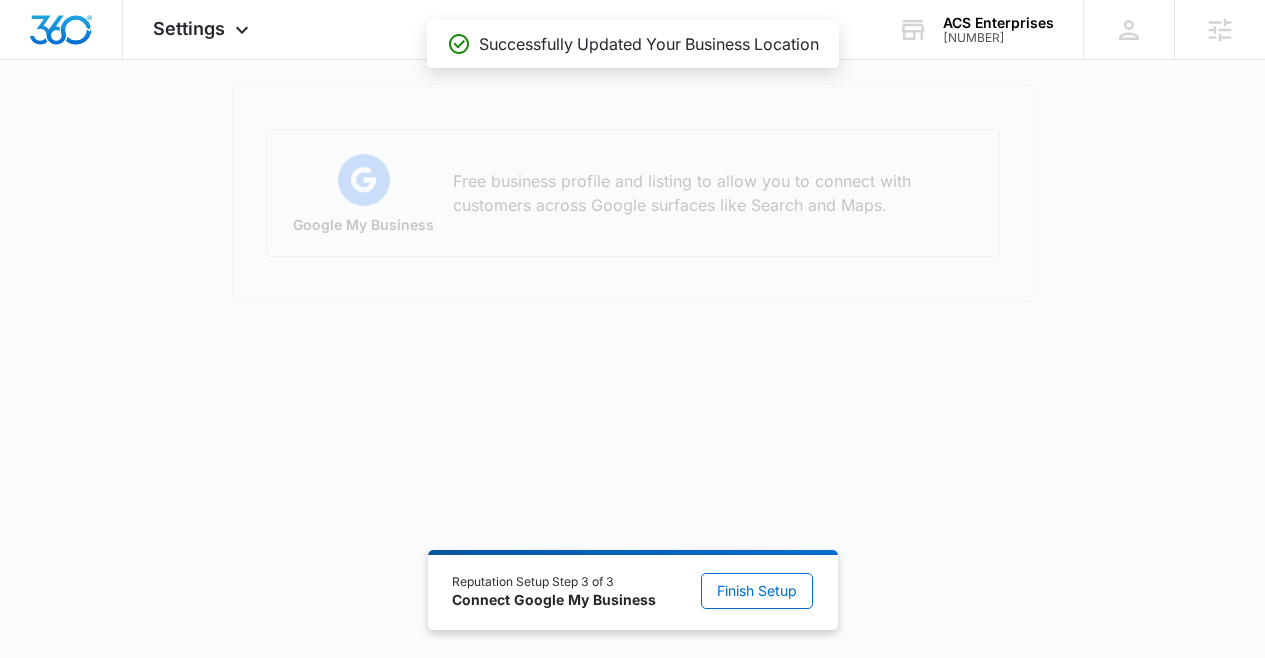 scroll, scrollTop: 0, scrollLeft: 0, axis: both 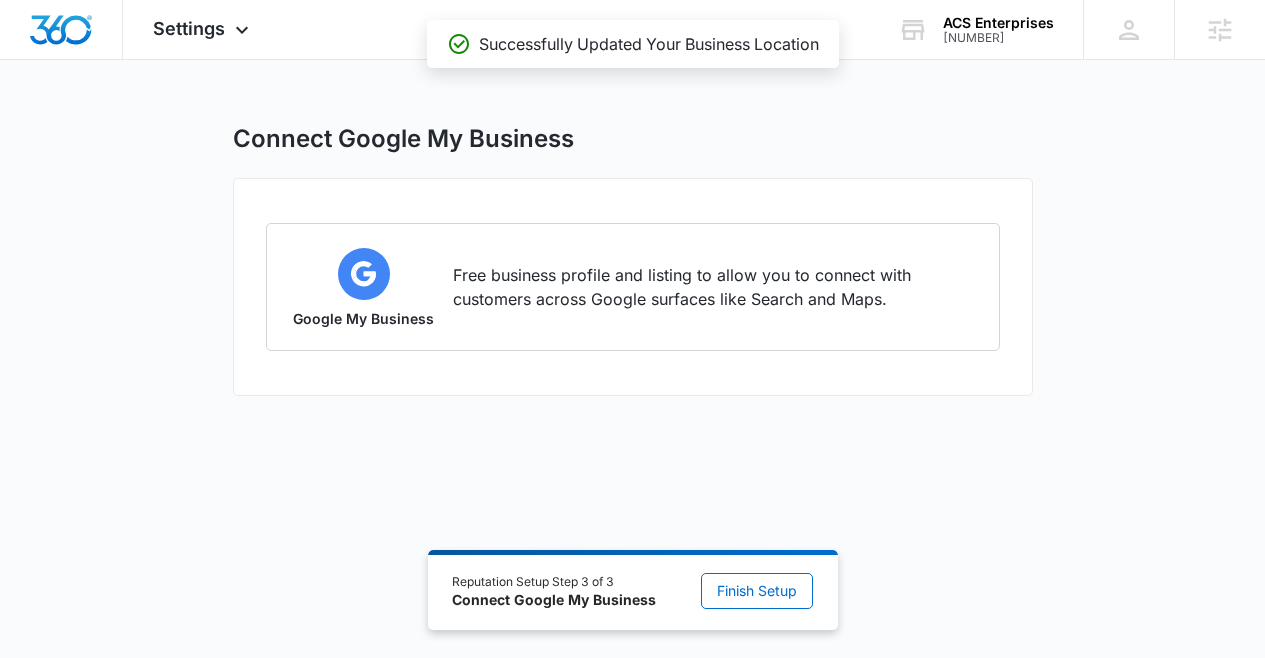 click on "Reputation Setup Step 3 of 3 Connect Google My Business Finish Setup" at bounding box center (633, 591) 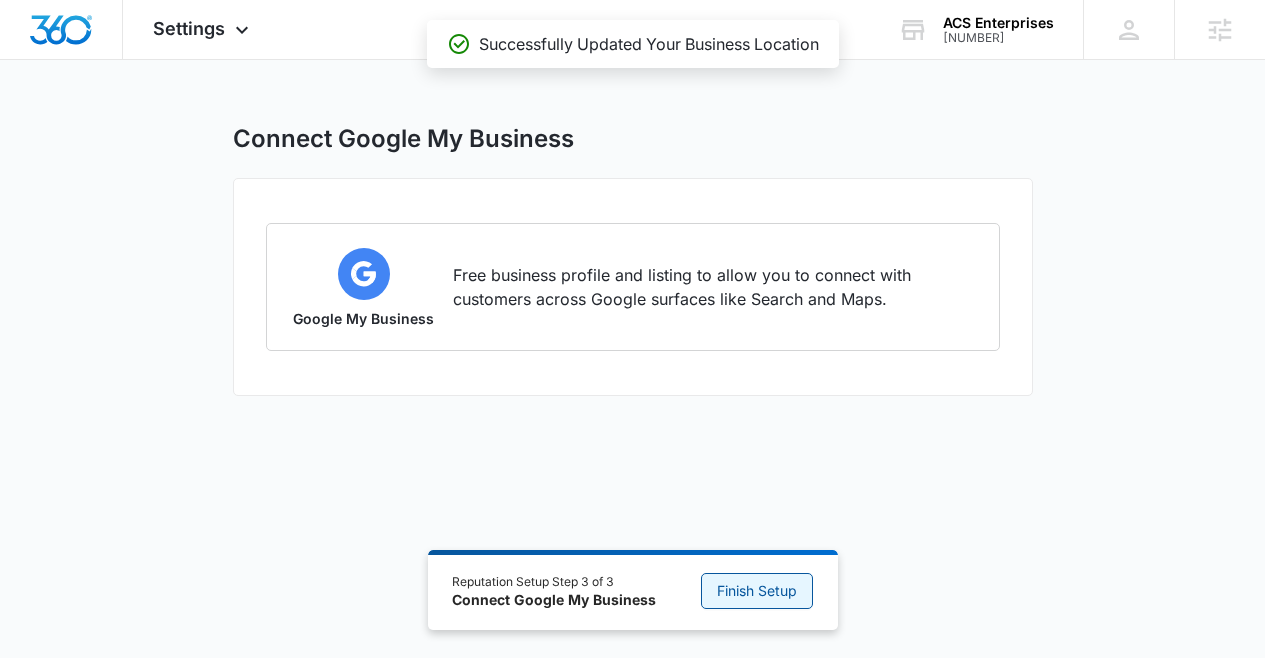 click on "Finish Setup" at bounding box center [757, 591] 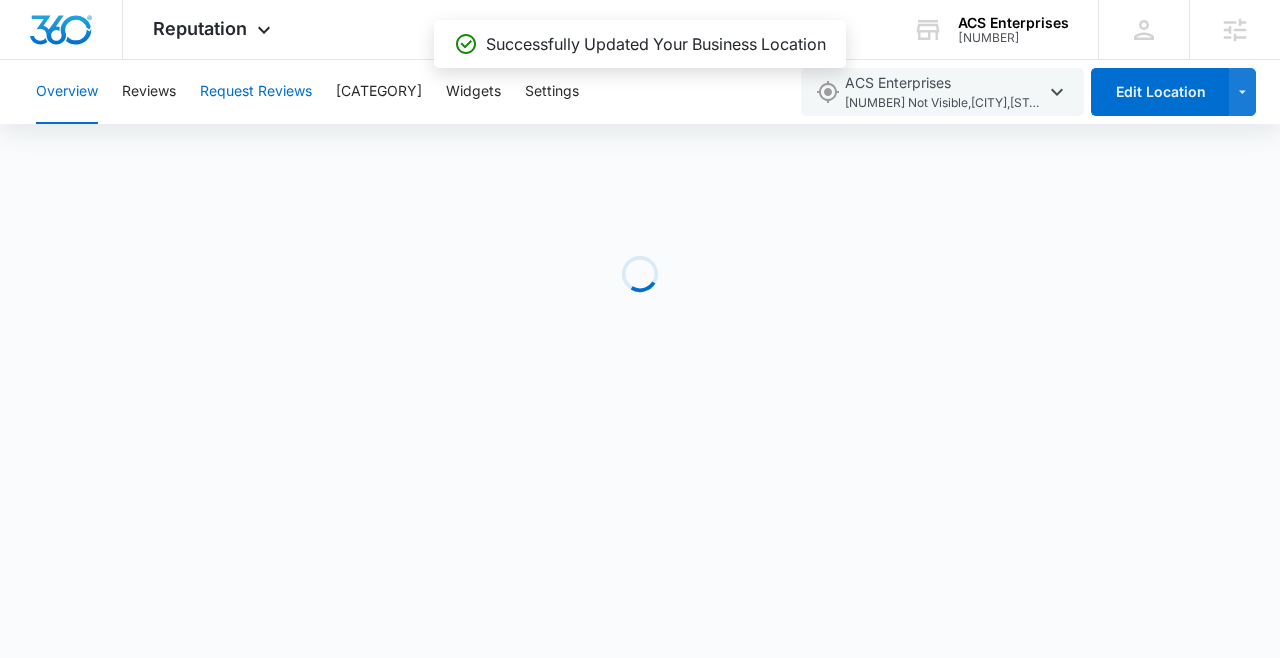 click on "Request Reviews" at bounding box center (256, 92) 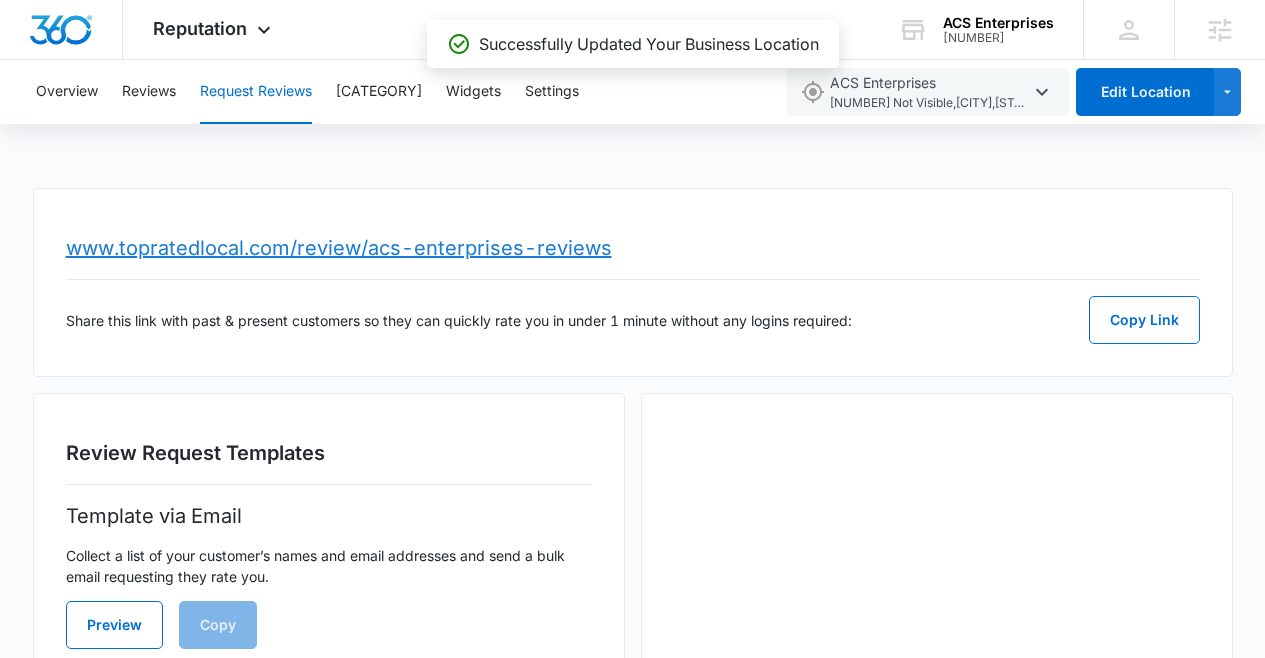click on "www.topratedlocal.com/review/acs-enterprises-reviews" at bounding box center (339, 248) 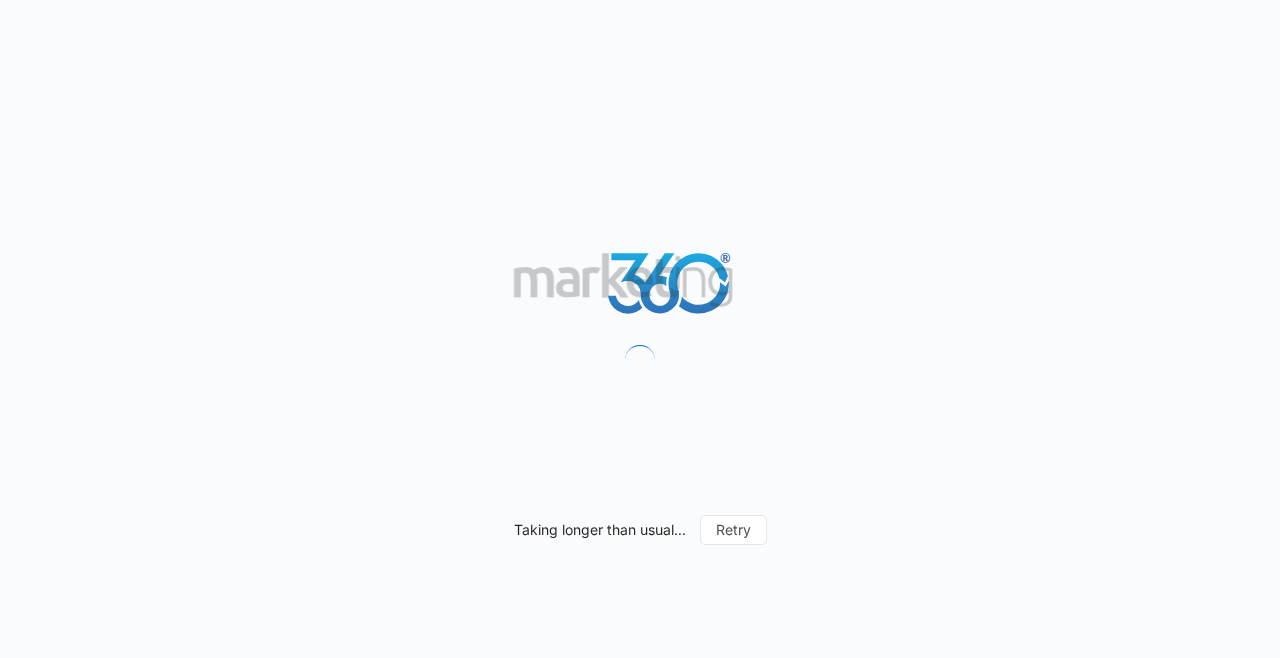 scroll, scrollTop: 0, scrollLeft: 0, axis: both 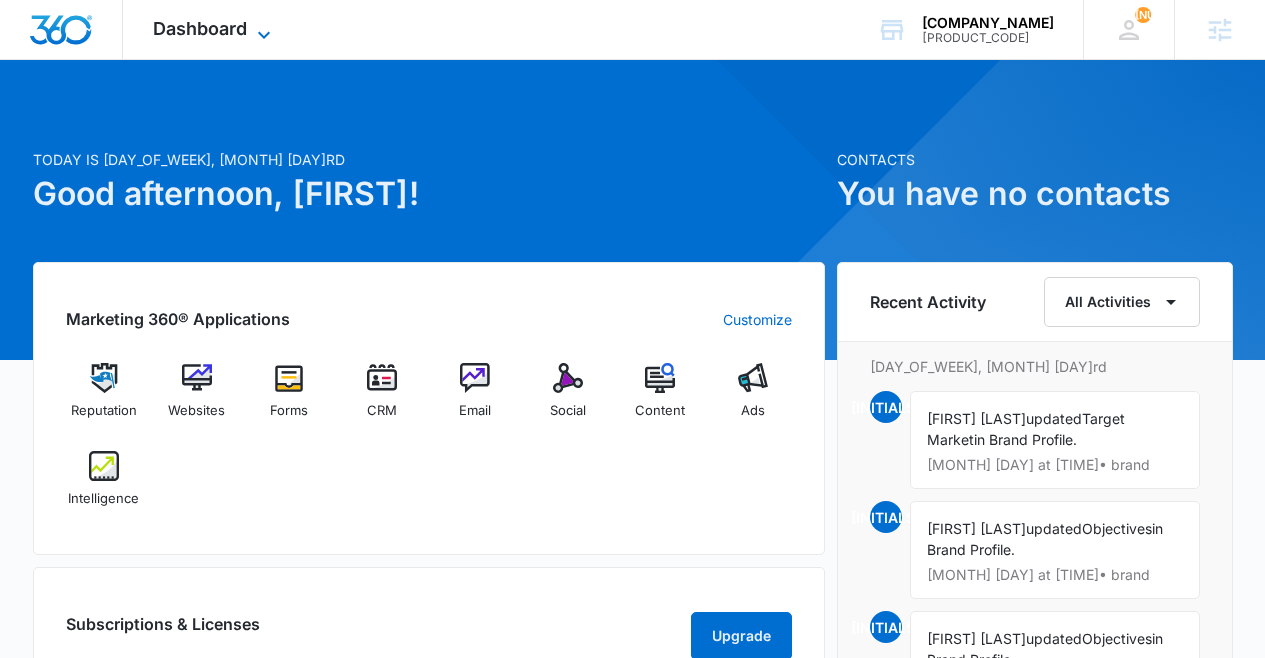 click on "Dashboard" at bounding box center [200, 28] 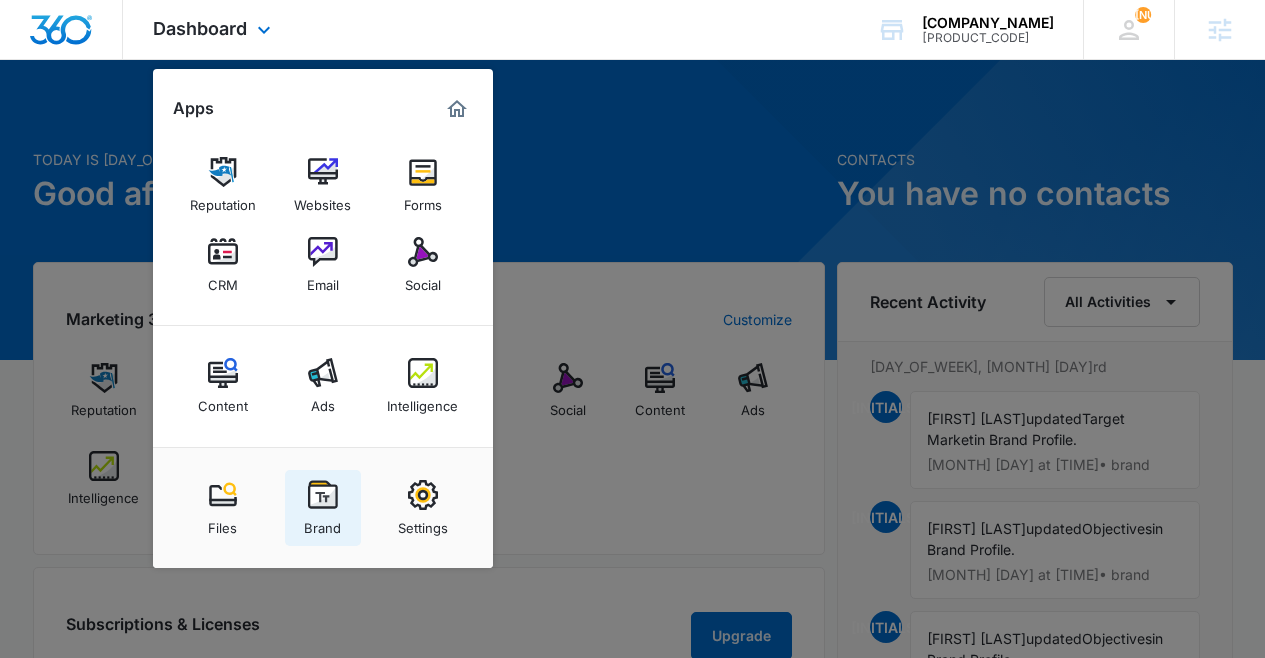 click on "Brand" at bounding box center (323, 508) 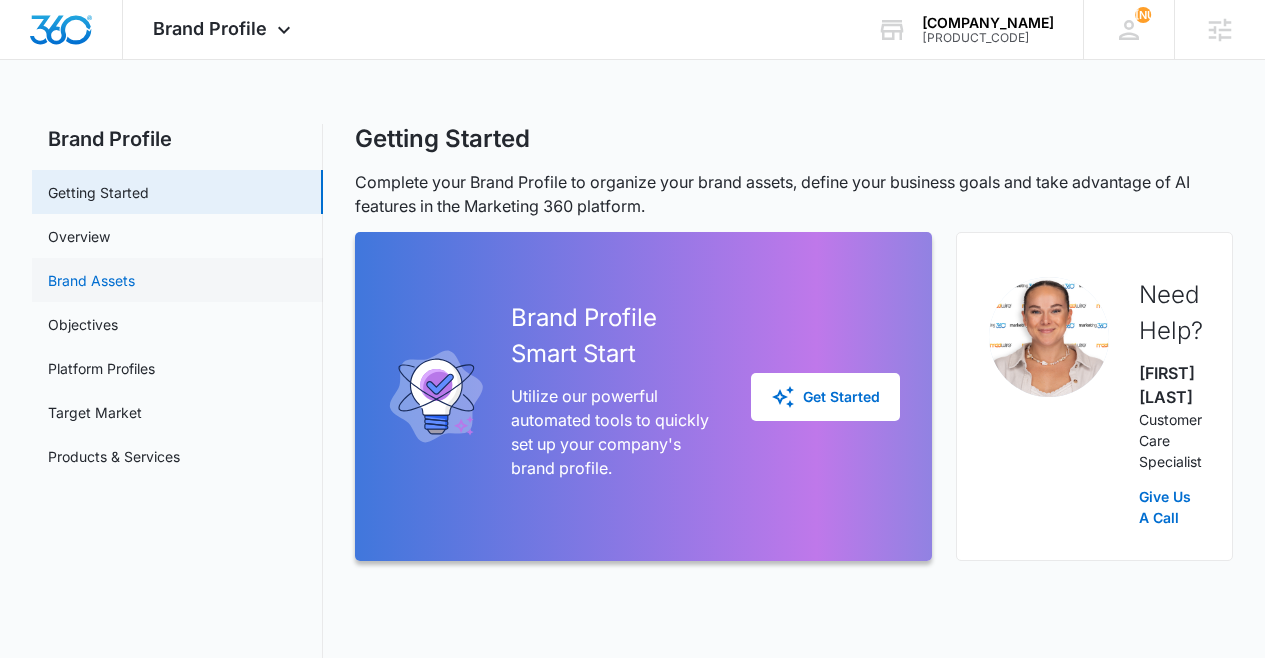 click on "Brand Assets" at bounding box center [91, 280] 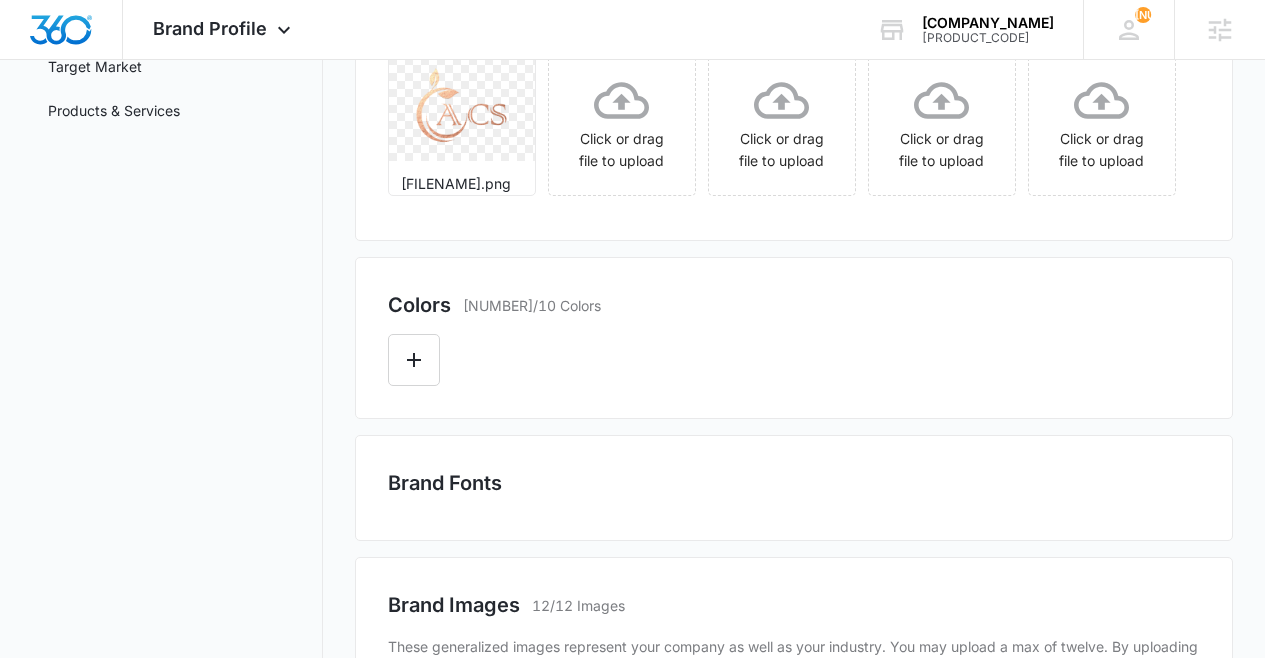 scroll, scrollTop: 357, scrollLeft: 0, axis: vertical 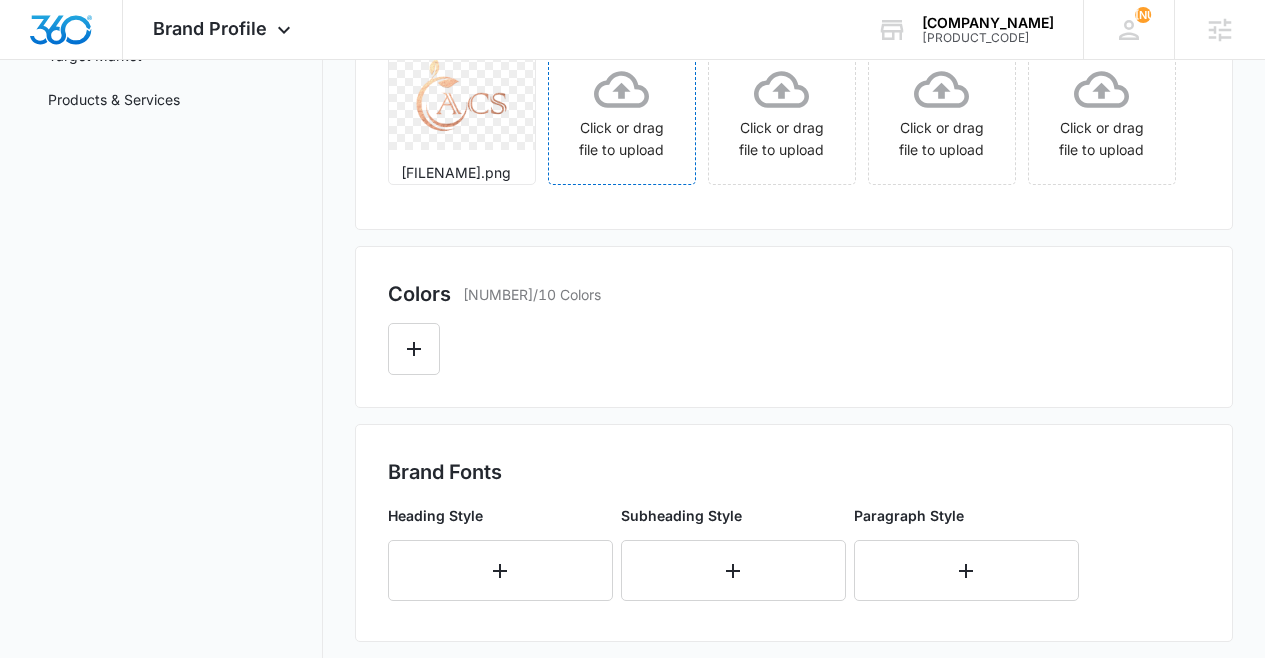 click on "Click or drag file to upload" at bounding box center [622, 111] 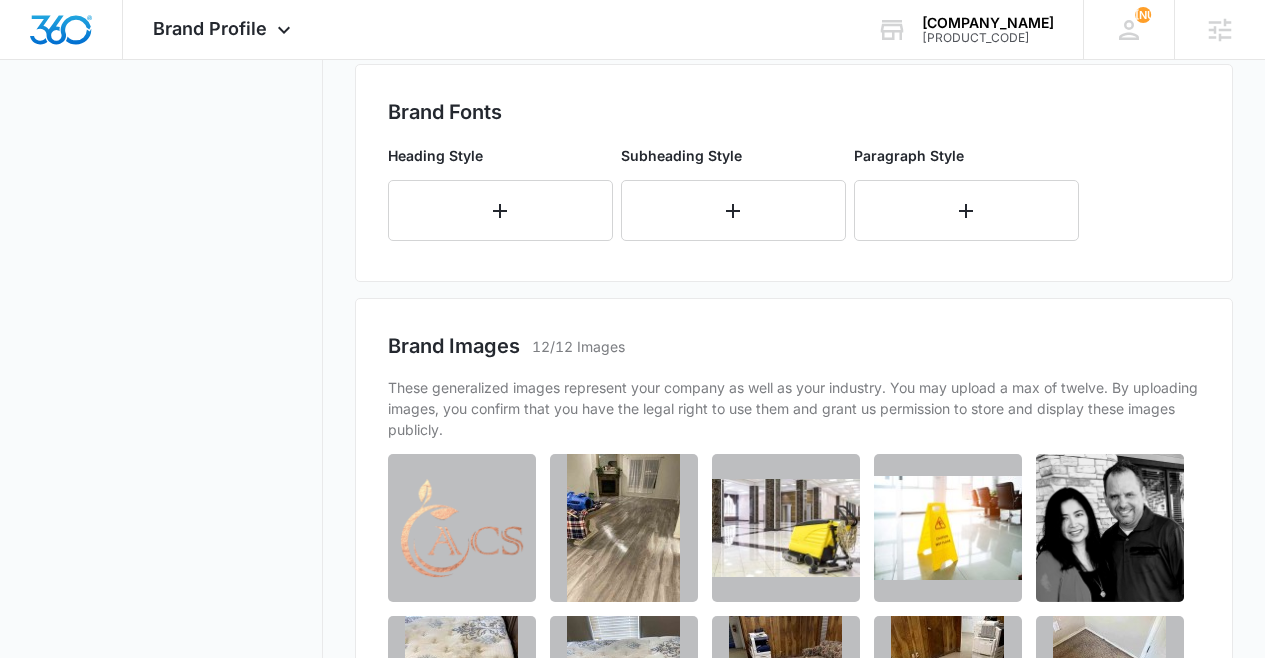 scroll, scrollTop: 732, scrollLeft: 0, axis: vertical 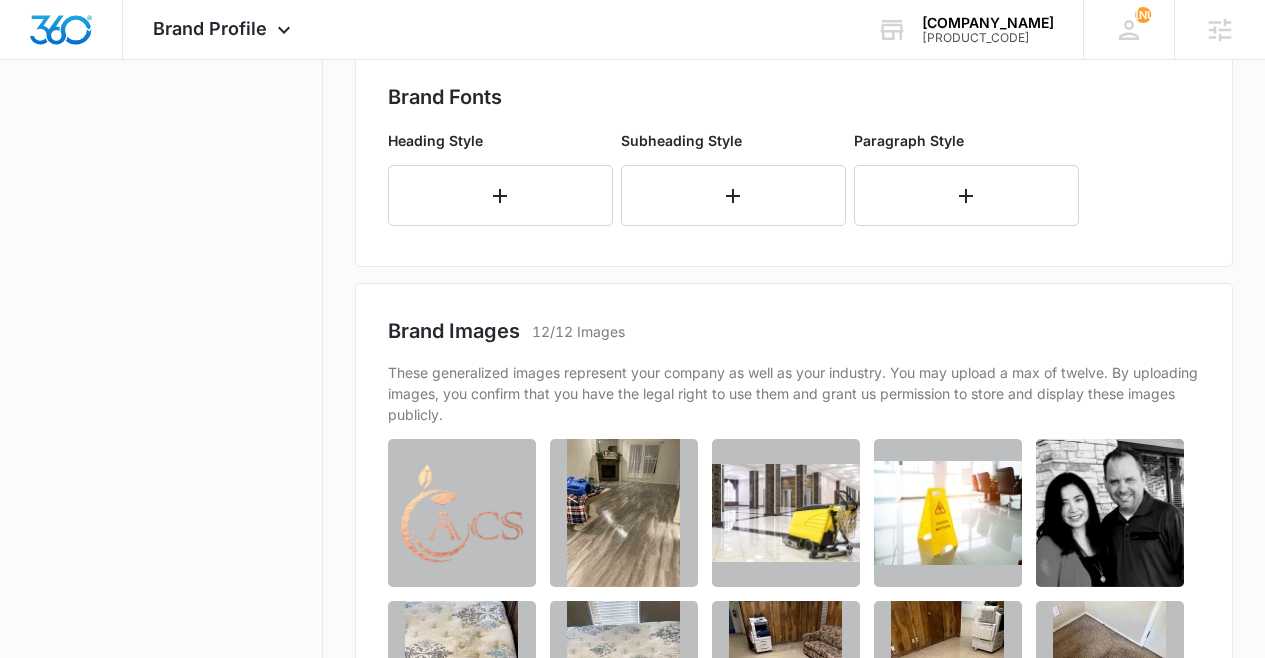 click at bounding box center [414, -26] 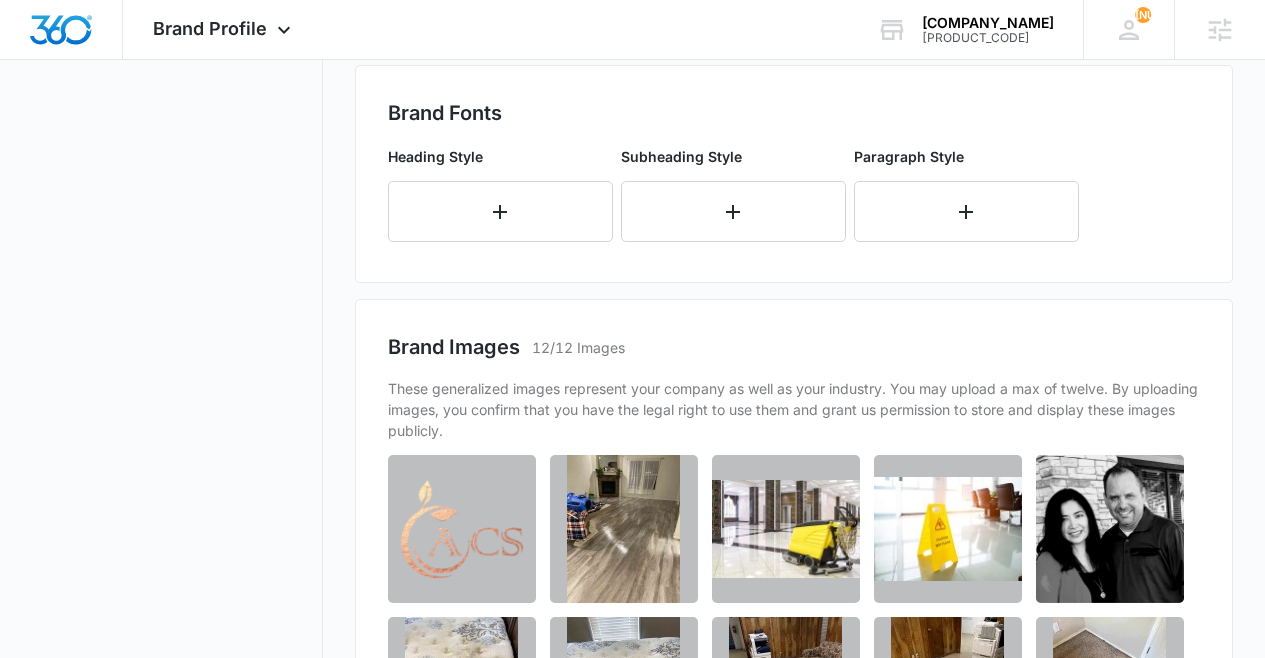 scroll, scrollTop: 722, scrollLeft: 0, axis: vertical 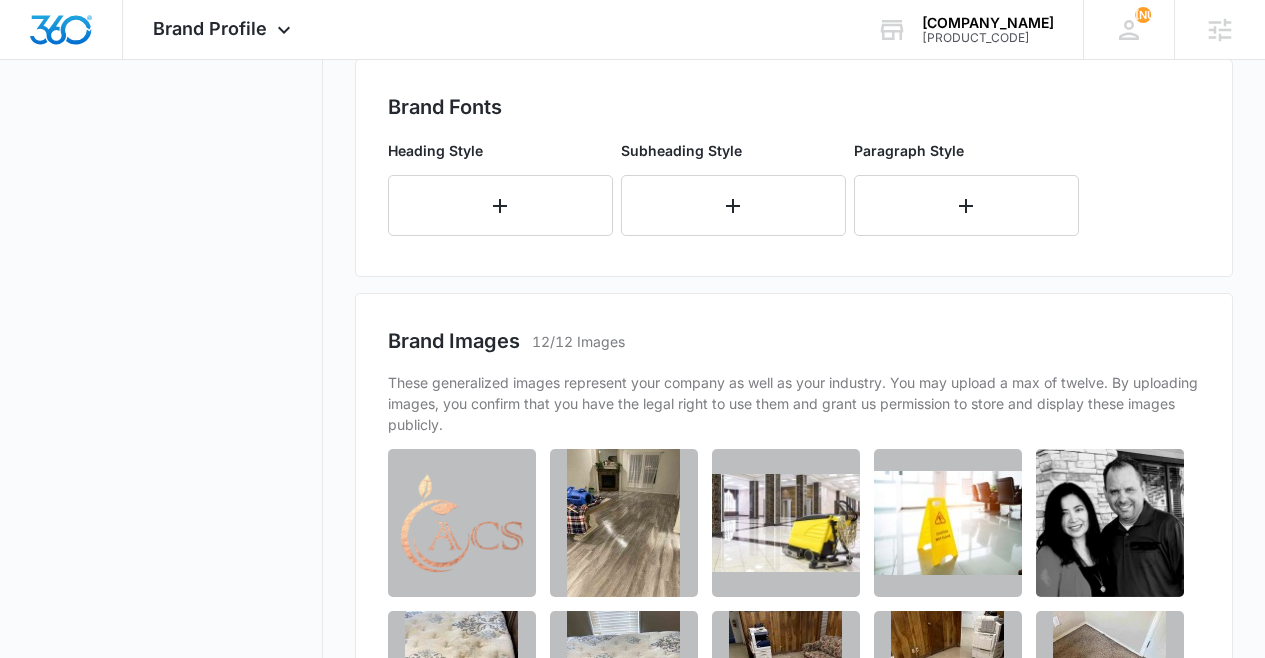 click at bounding box center [414, -16] 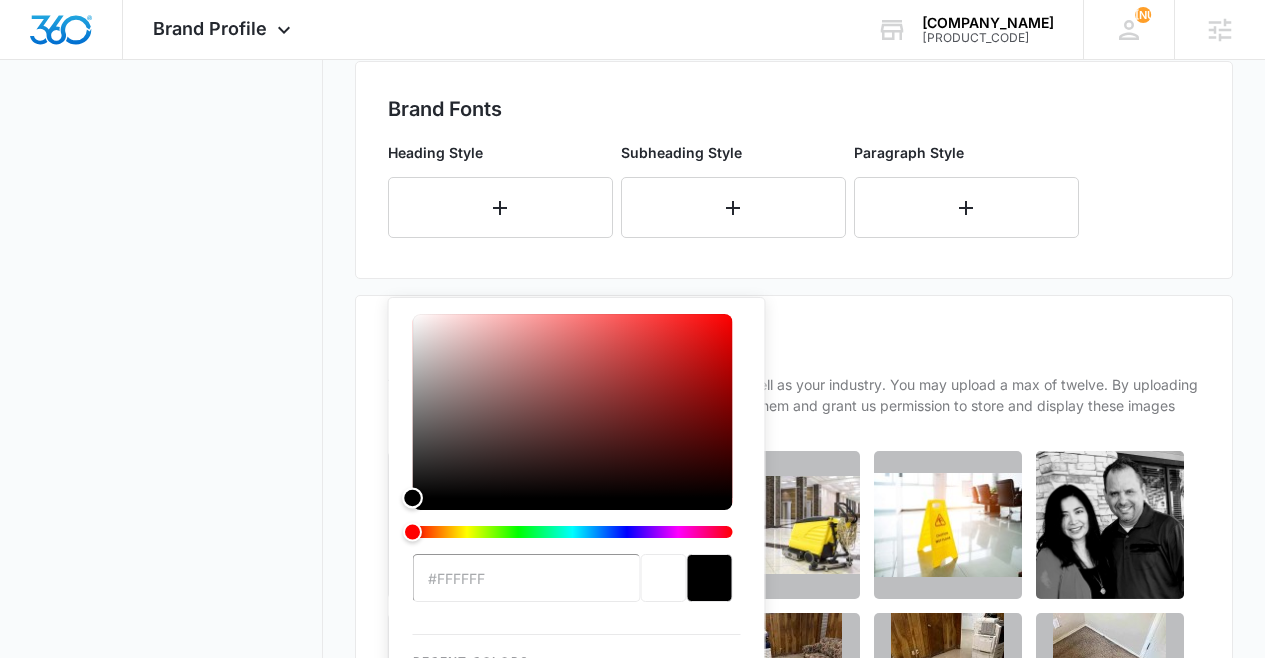 drag, startPoint x: 467, startPoint y: 398, endPoint x: 361, endPoint y: 567, distance: 199.49185 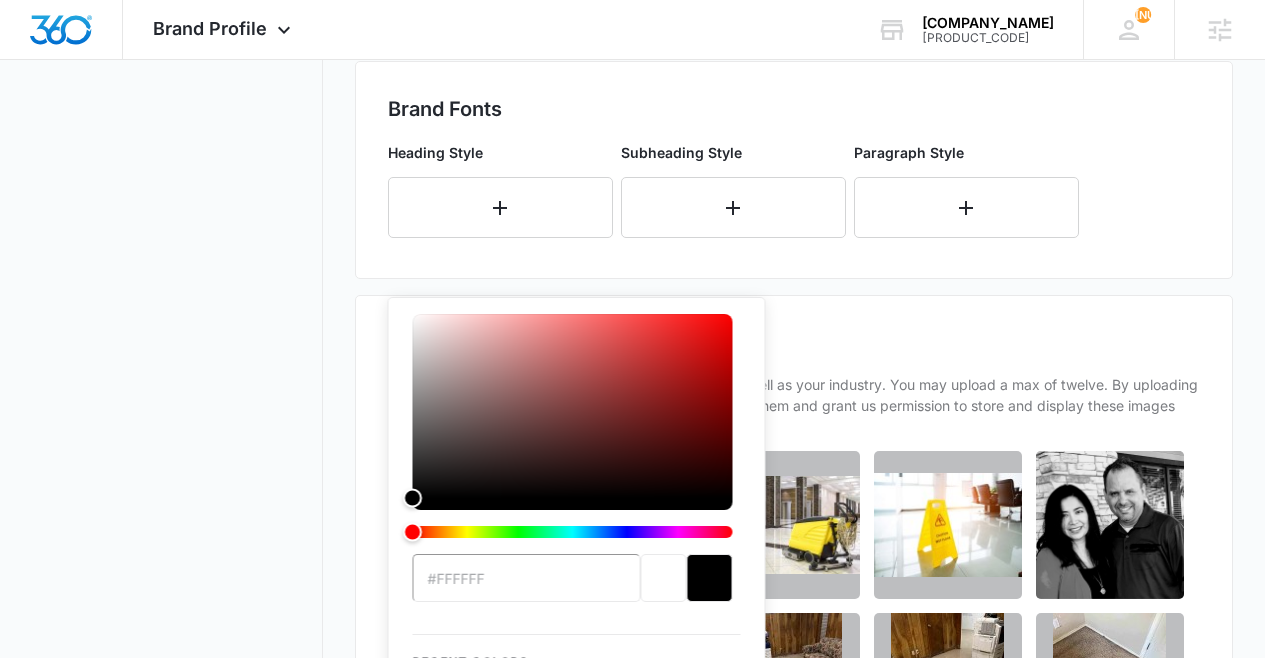 click on "#FFFFFF Recent Colors Brand Colors" at bounding box center (794, -22) 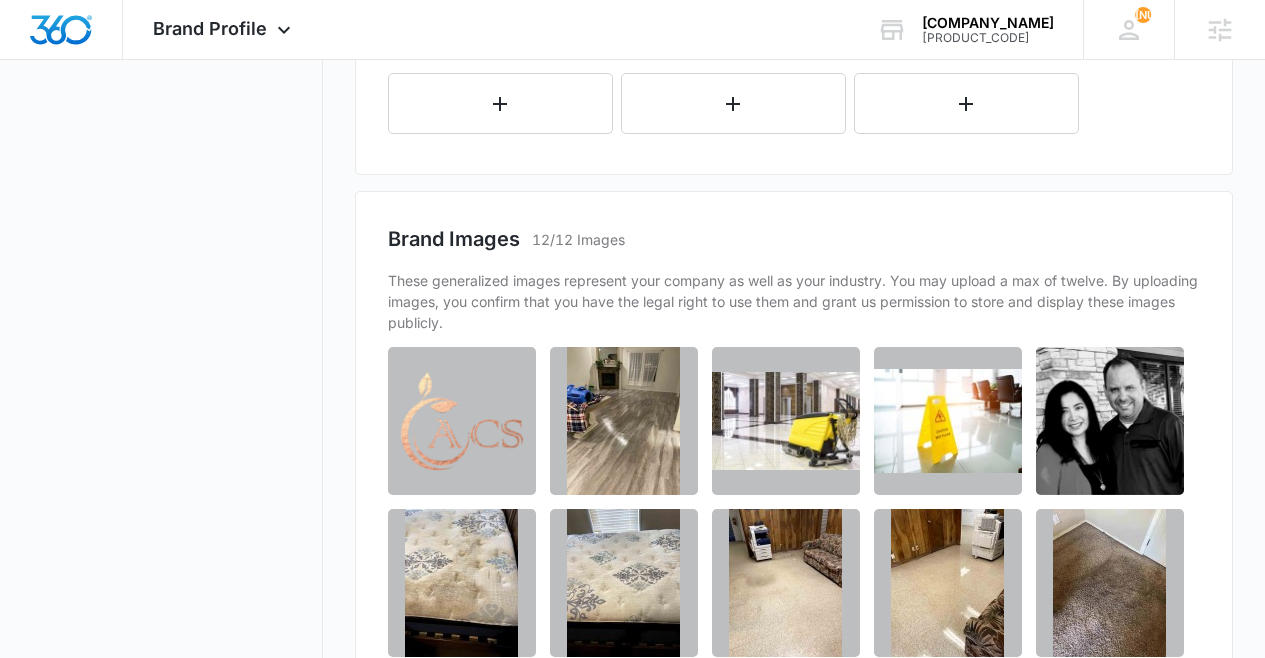 scroll, scrollTop: 848, scrollLeft: 0, axis: vertical 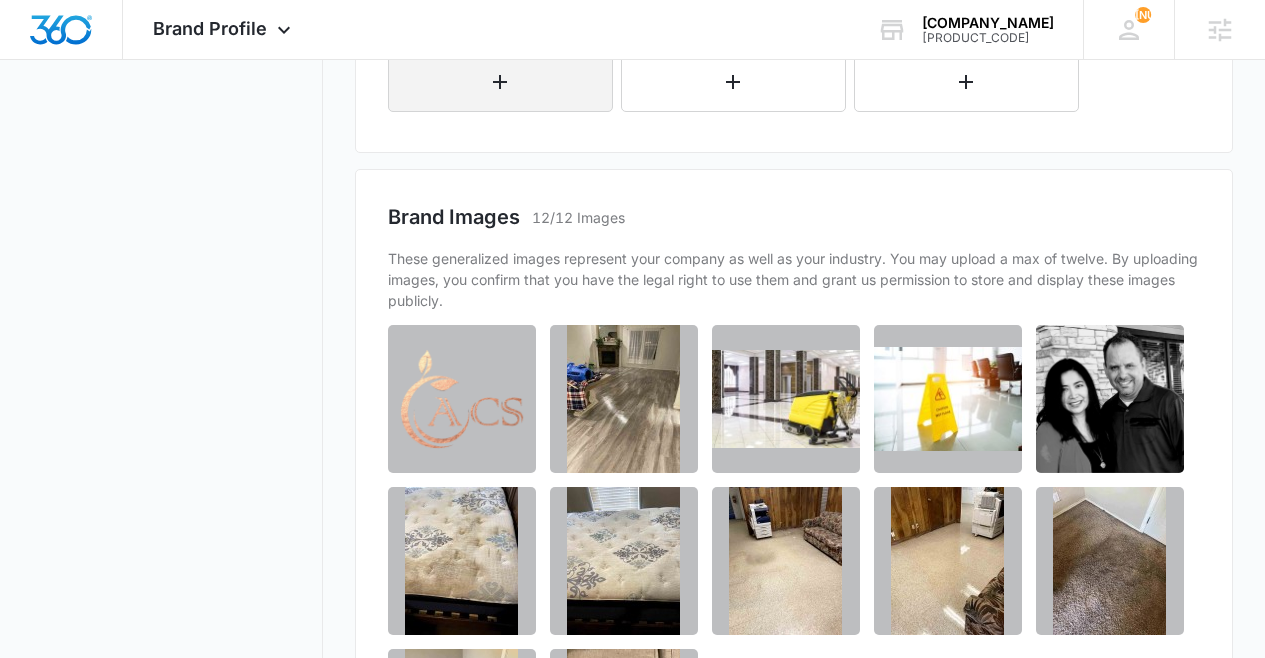 click at bounding box center (500, 81) 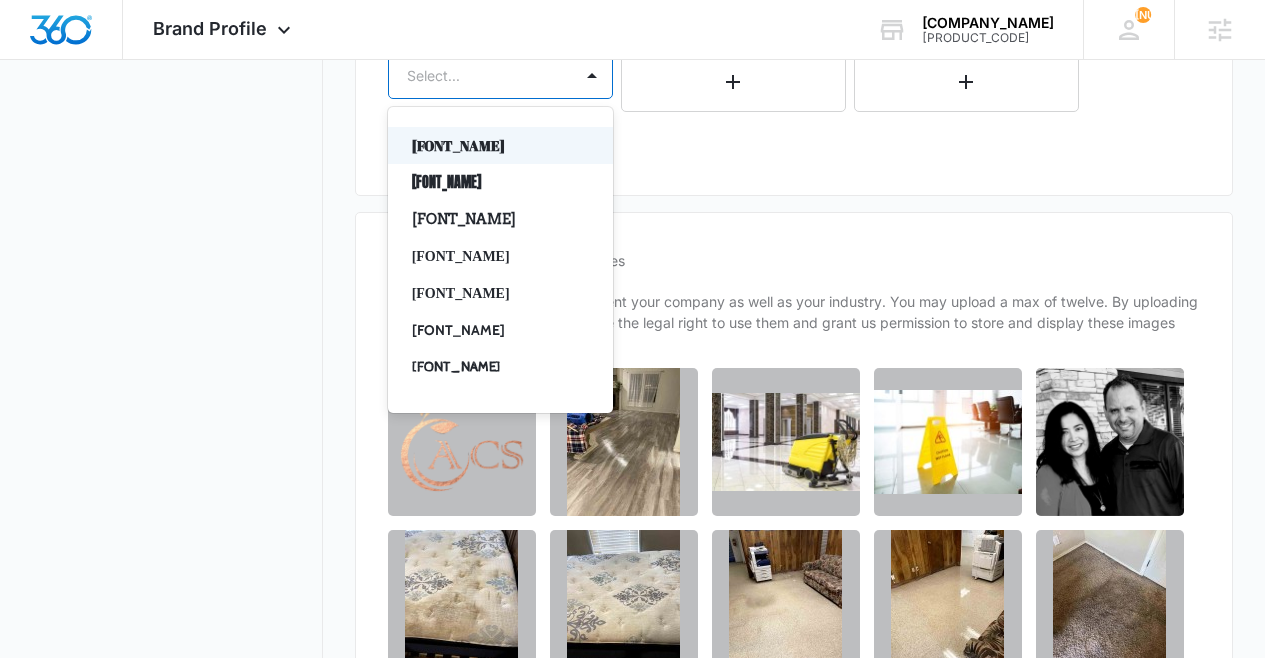 click on "Abril Fatface, 1 of 50. 50 results available. Use Up and Down to choose options, press Enter to select the currently focused option, press Escape to exit the menu, press Tab to select the option and exit the menu. Select... Abril Fatface Anton Arvo Baskerville Big Caslon Cabin Cabin Sketch Calisto MT Cinzel Comfortaa Courgette Crimson Text Dancing Script Droid EB Garamond Grand Hotel Great Vibes Josefin Sans Josefin Slab Lato Lobster Lobster Two Lora Merriweather Montserrat Muli Old Standard TT Oleo Script Open Sans Oswald PT Sans PT Serif Pacifico Passion One Playball Playfair Display Poppins Quicksand Raleway Roboto Roboto Slab Satisfy Slabo 27px Source Sans Pro Teko Titillium Web Ubuntu Vollkorn Work Sans Yanone Kaffeesatz" at bounding box center [500, 75] 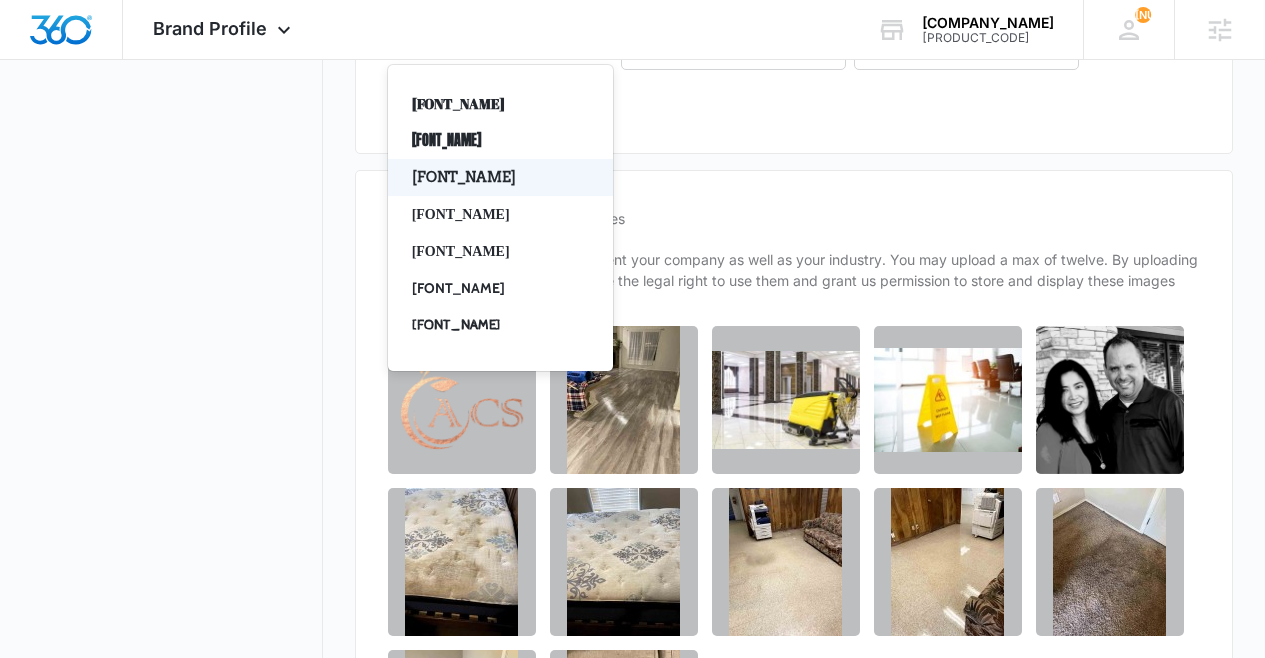 click on "Arvo" at bounding box center [498, 177] 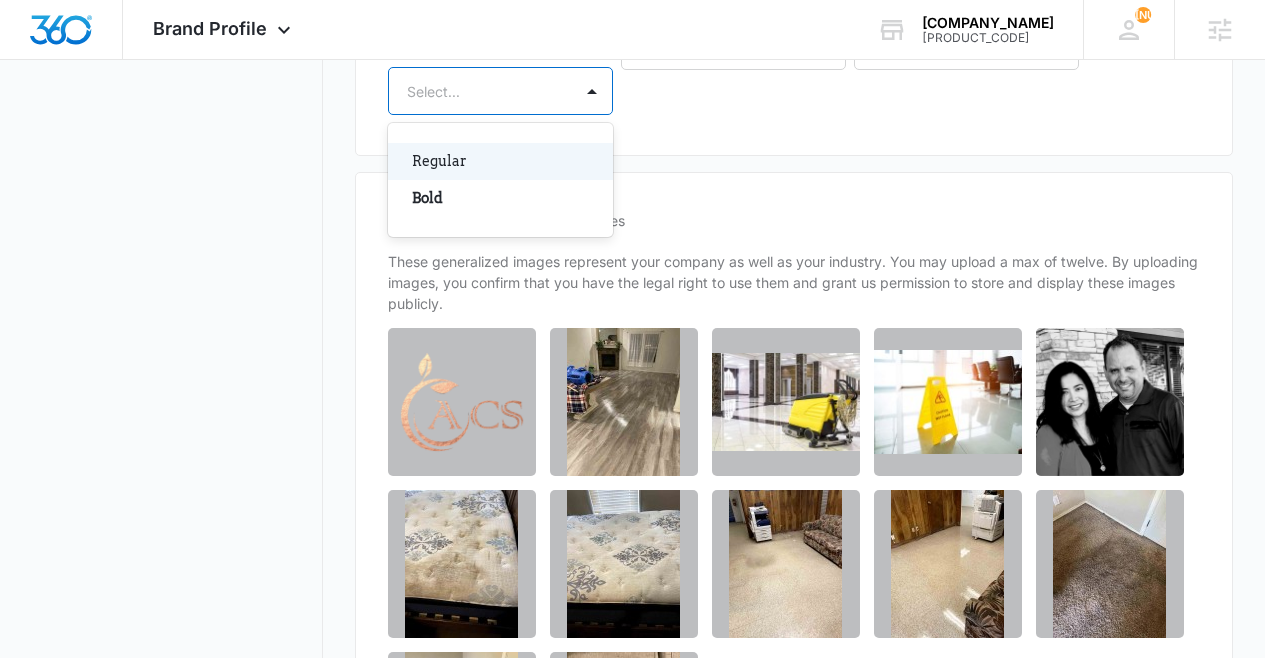 click at bounding box center [476, 91] 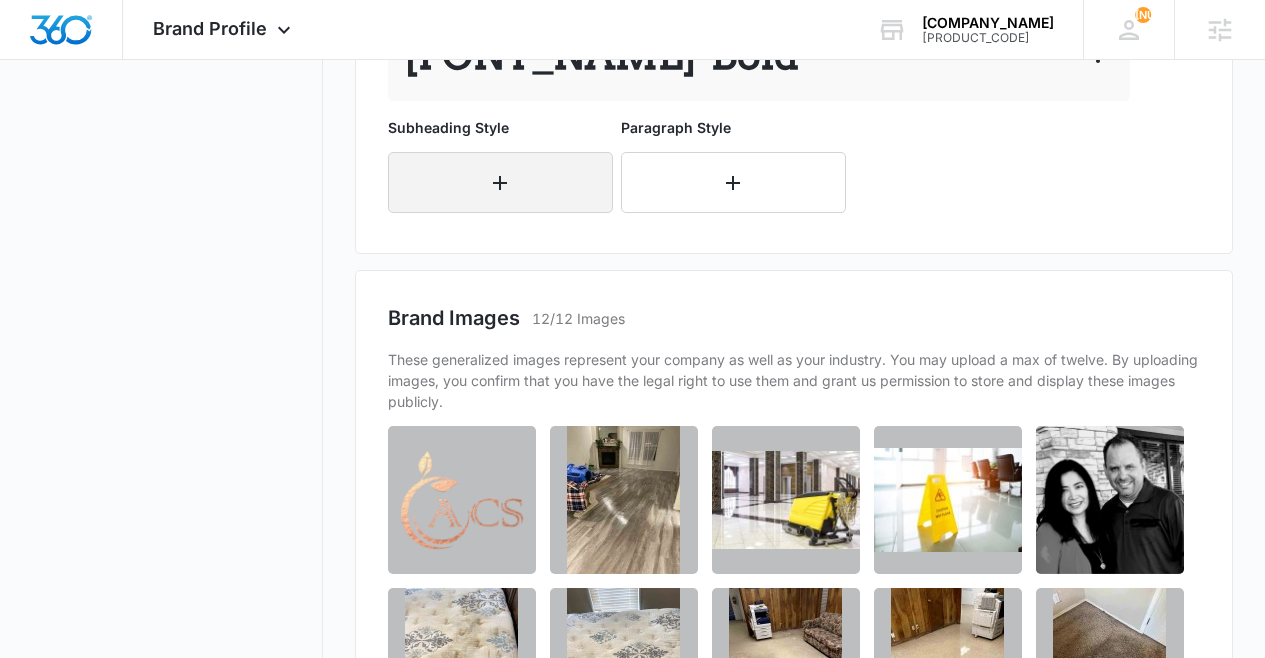 click at bounding box center (500, 183) 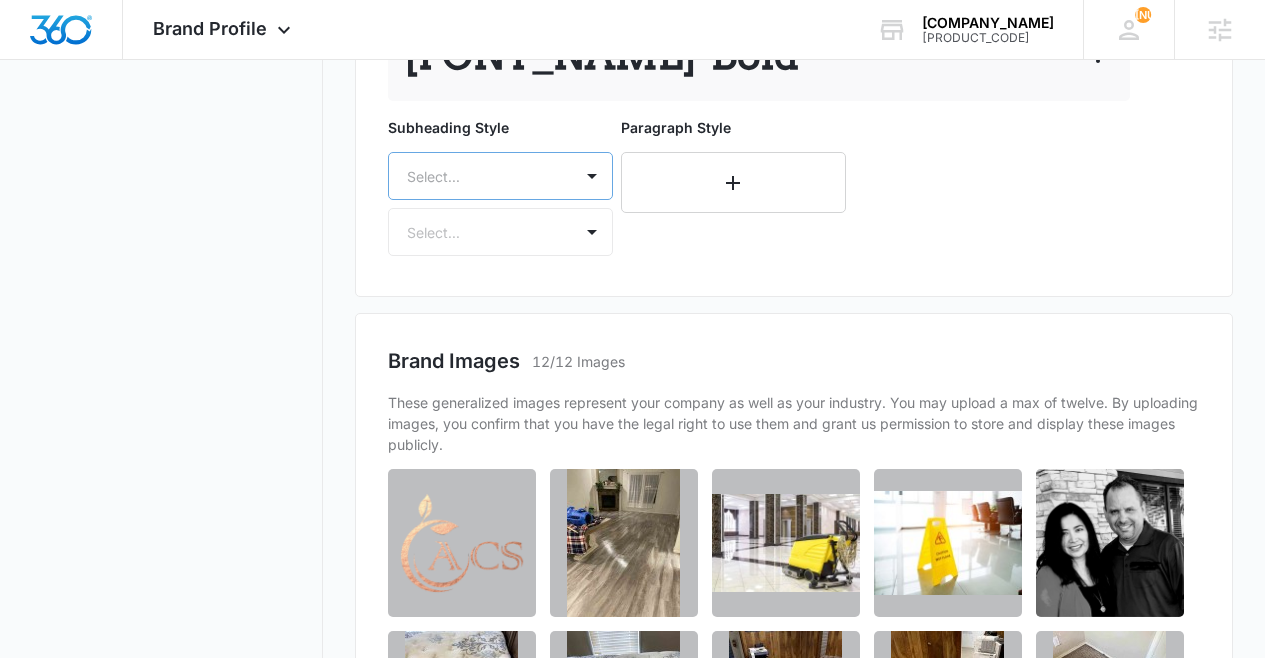 click on "Select..." at bounding box center [500, 176] 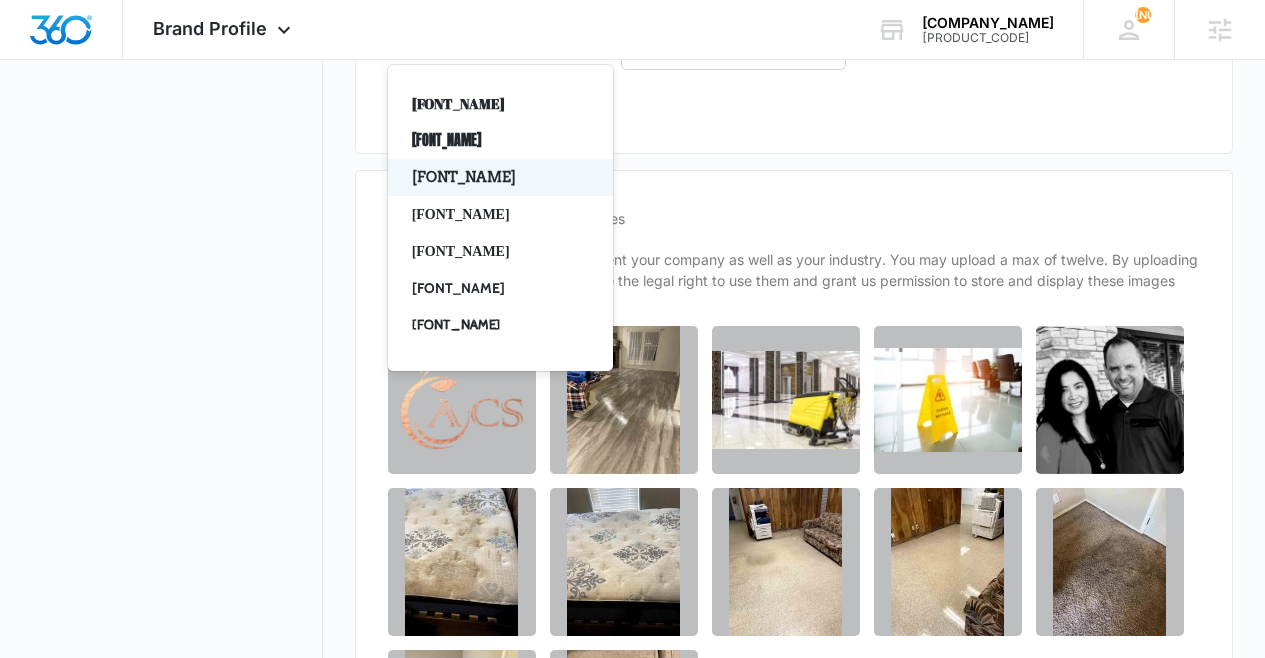 click on "Arvo" at bounding box center [498, 177] 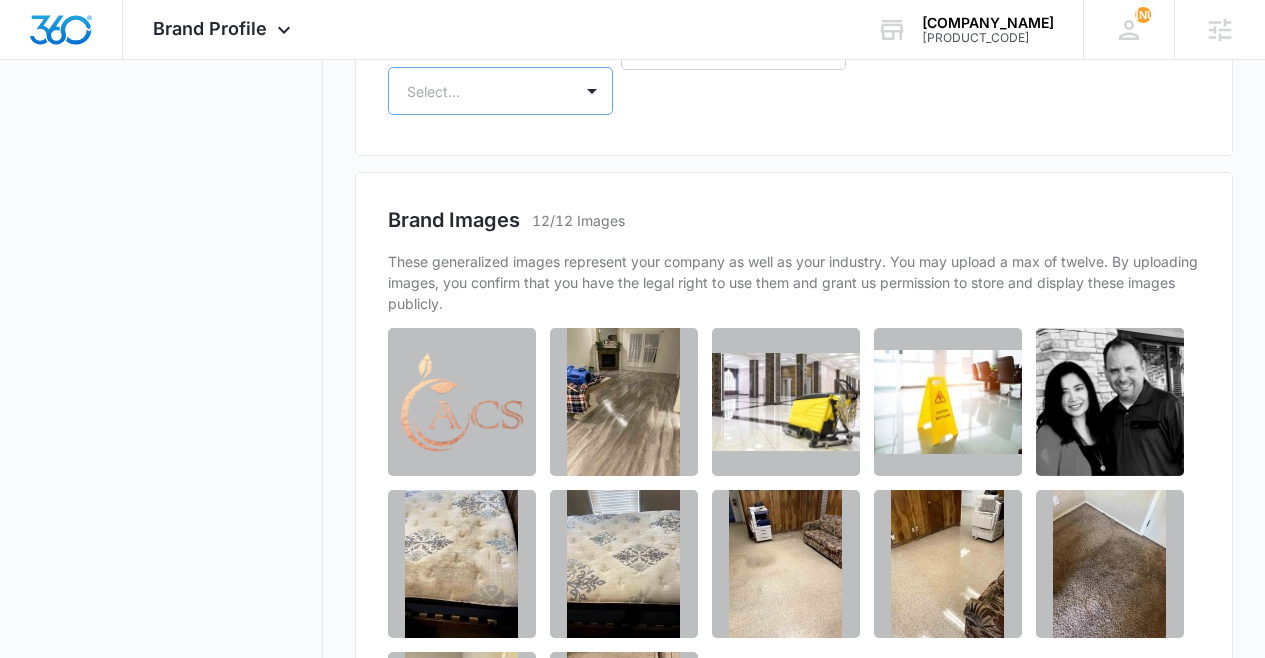 click at bounding box center (476, 91) 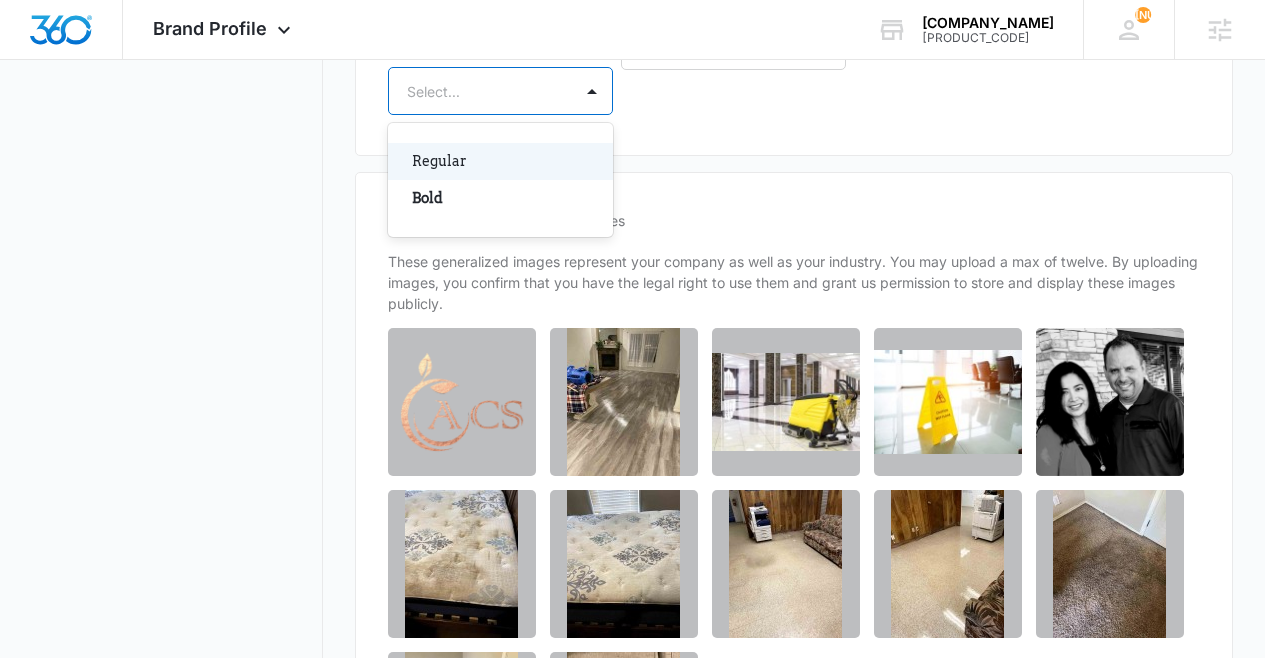 click on "Regular" at bounding box center (498, 161) 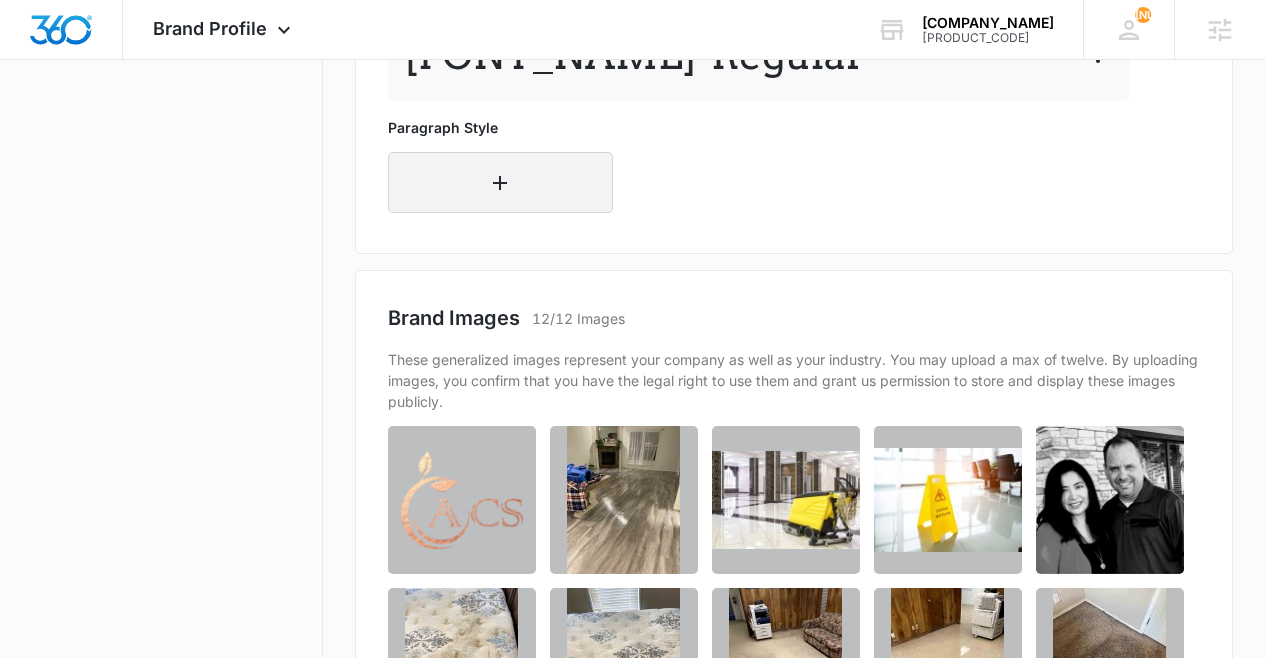 click at bounding box center [500, 182] 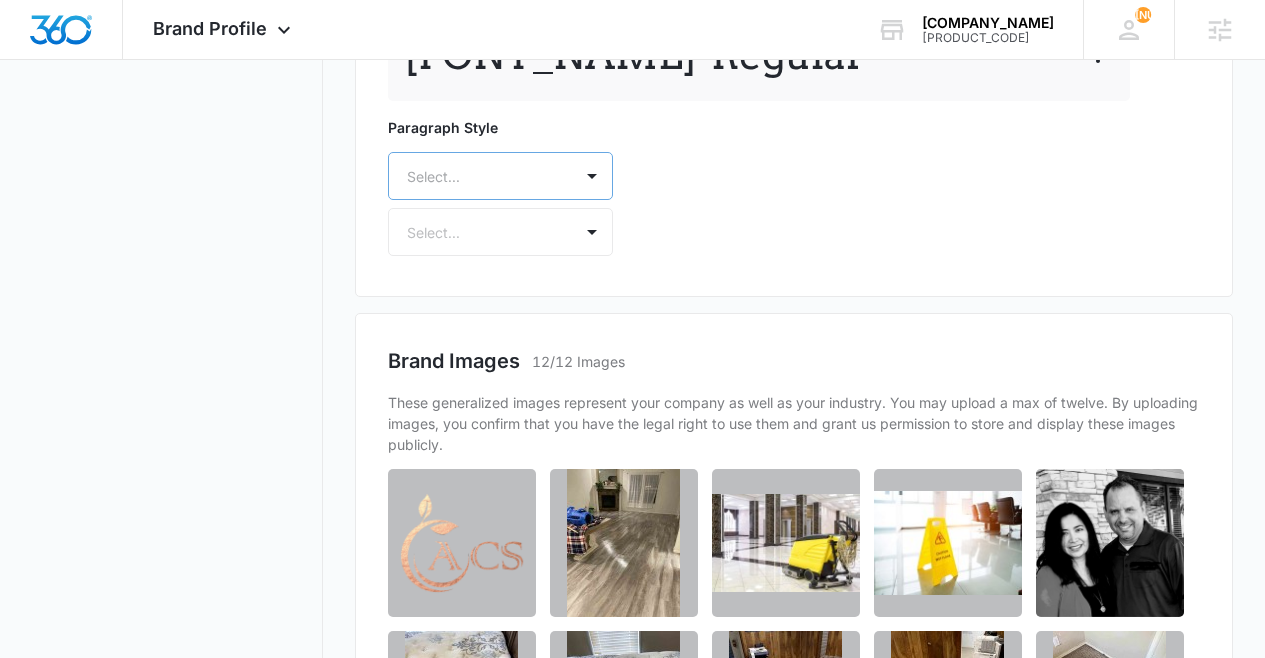scroll, scrollTop: 1176, scrollLeft: 0, axis: vertical 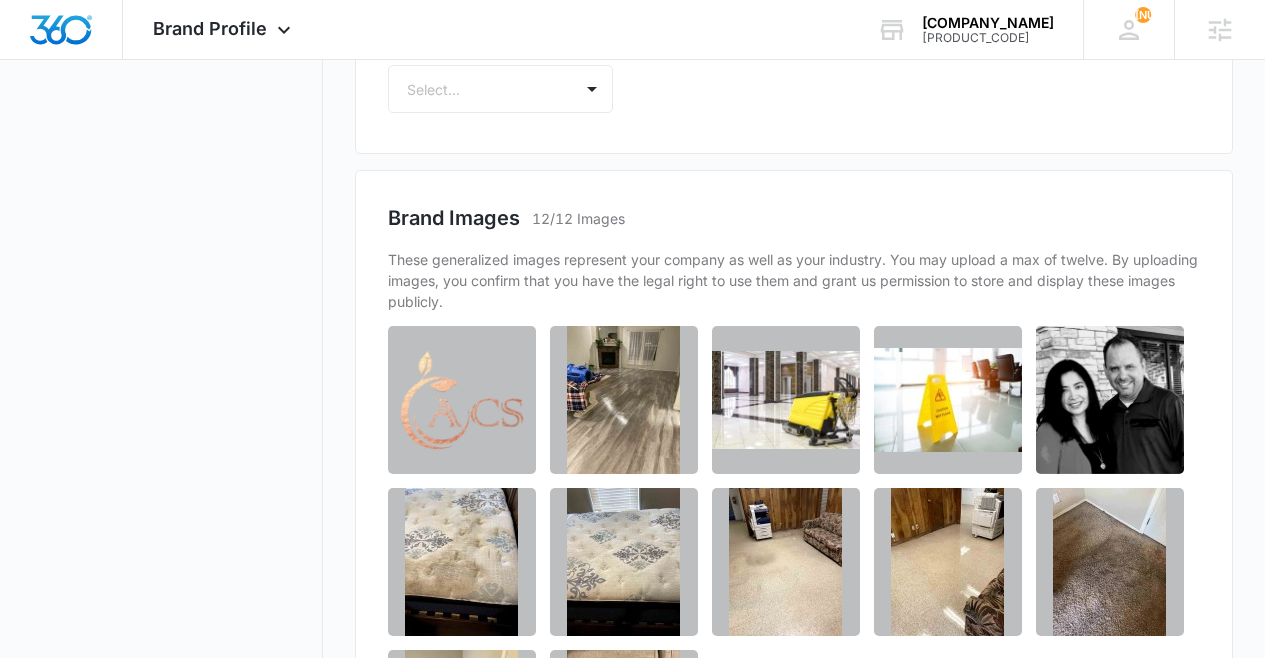 click on "Select..." at bounding box center (500, 33) 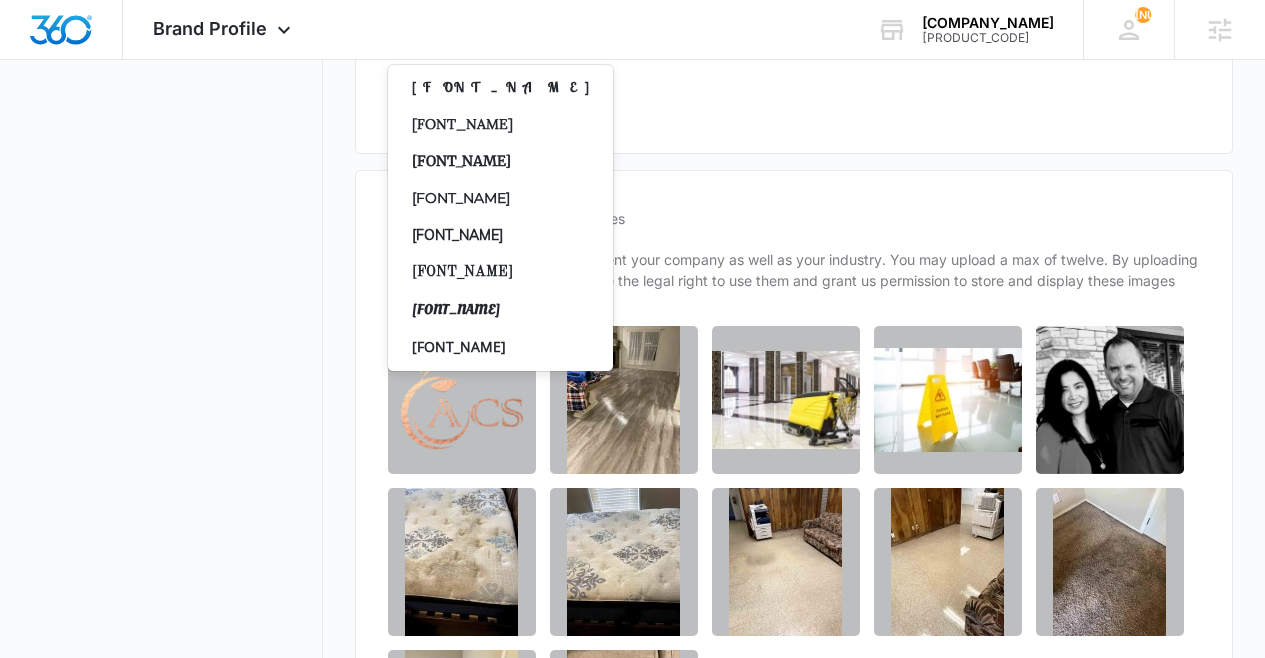 scroll, scrollTop: 770, scrollLeft: 0, axis: vertical 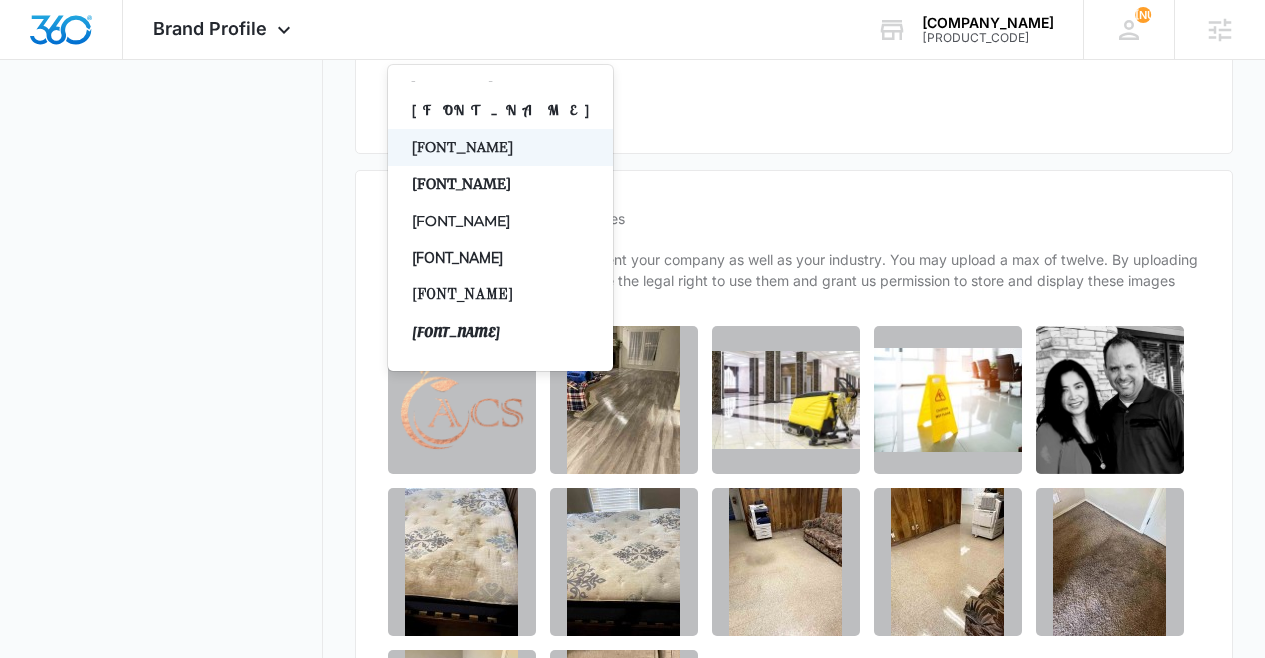 click on "Lora" at bounding box center [498, 147] 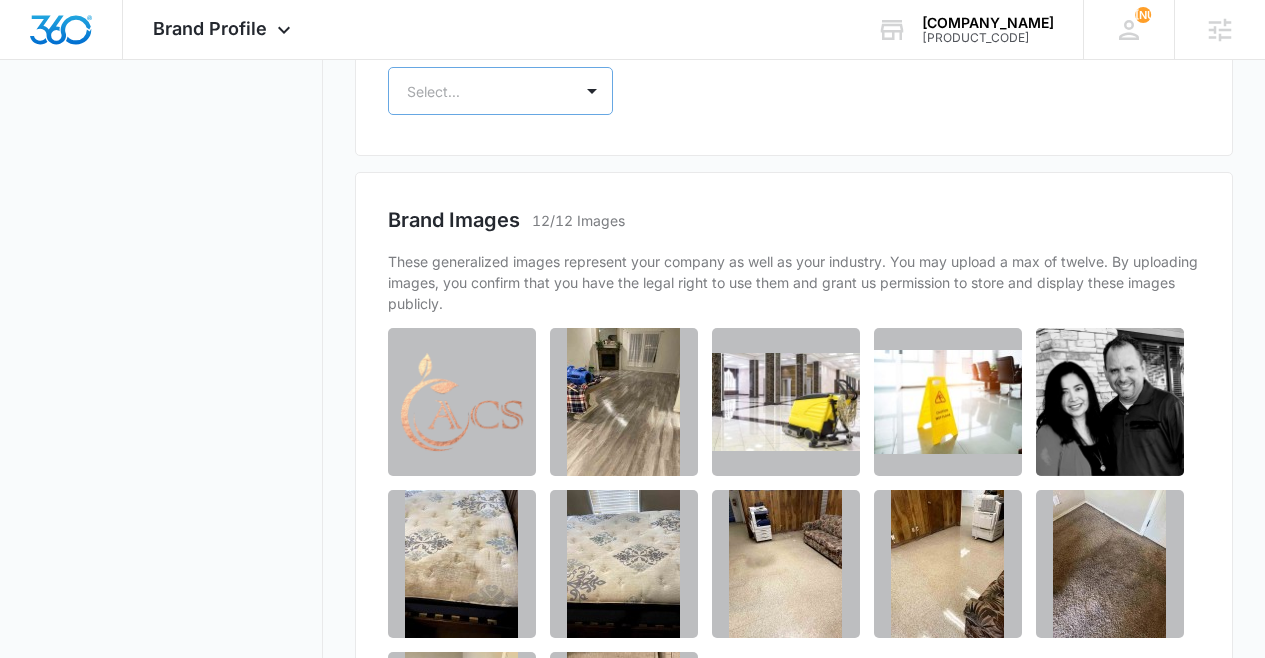 click at bounding box center [476, 91] 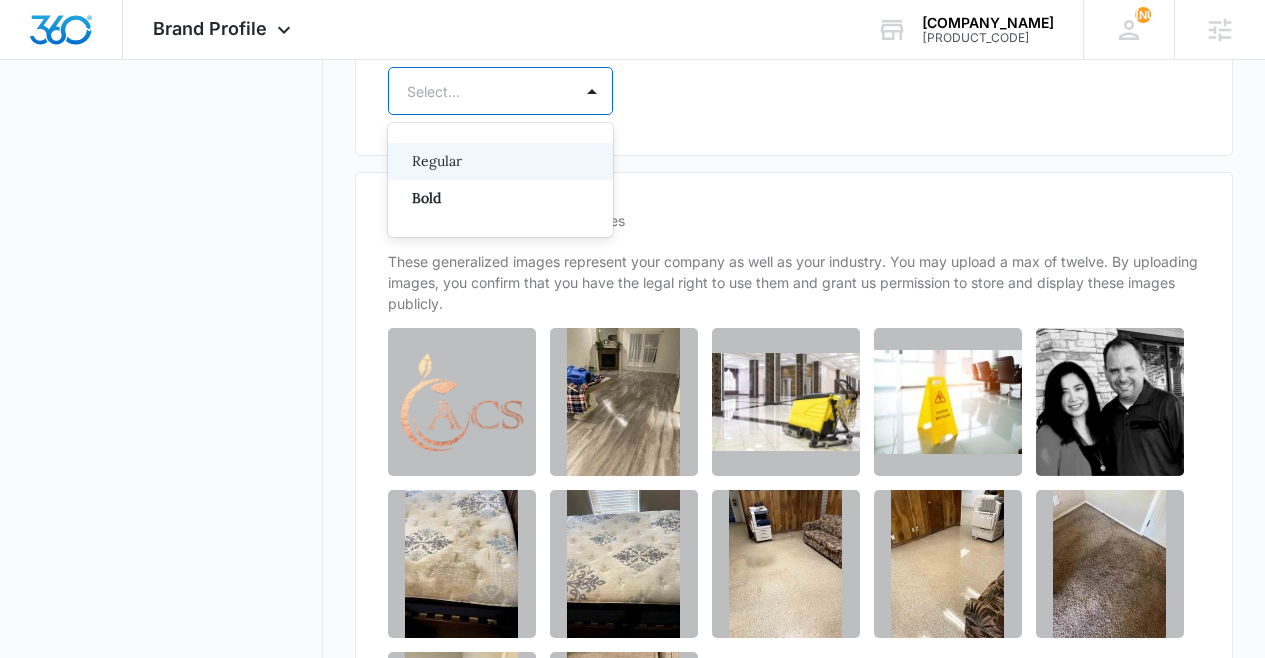 click on "Regular" at bounding box center [498, 161] 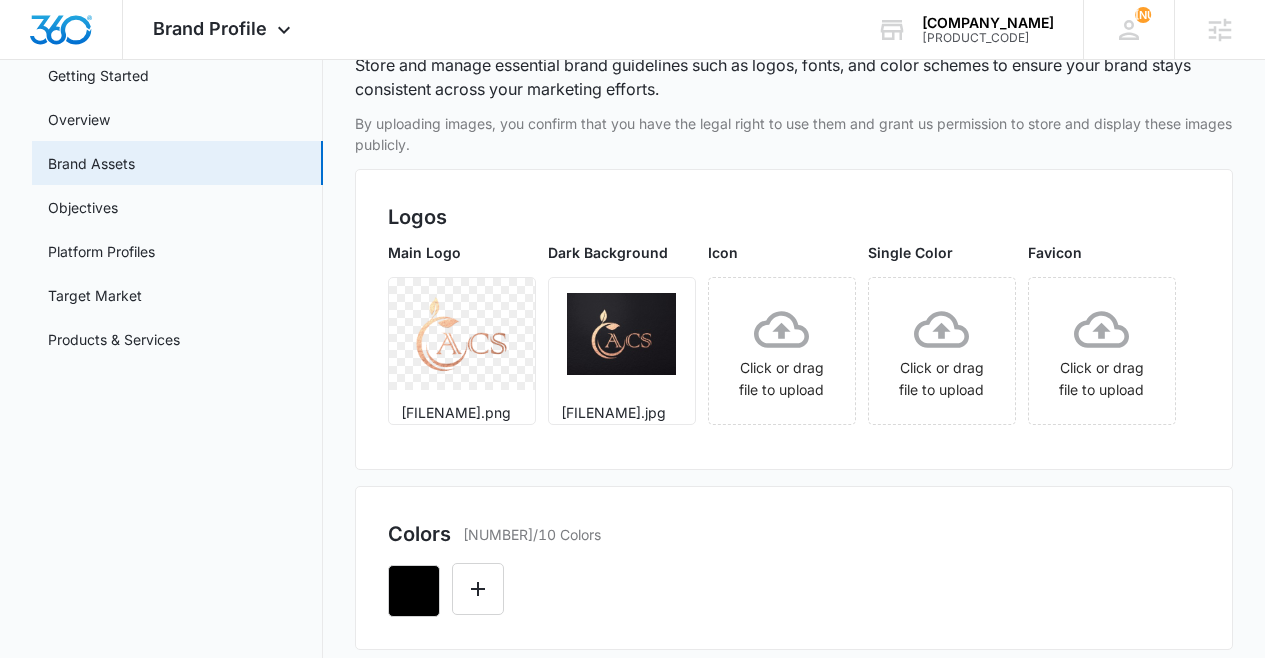 scroll, scrollTop: 126, scrollLeft: 0, axis: vertical 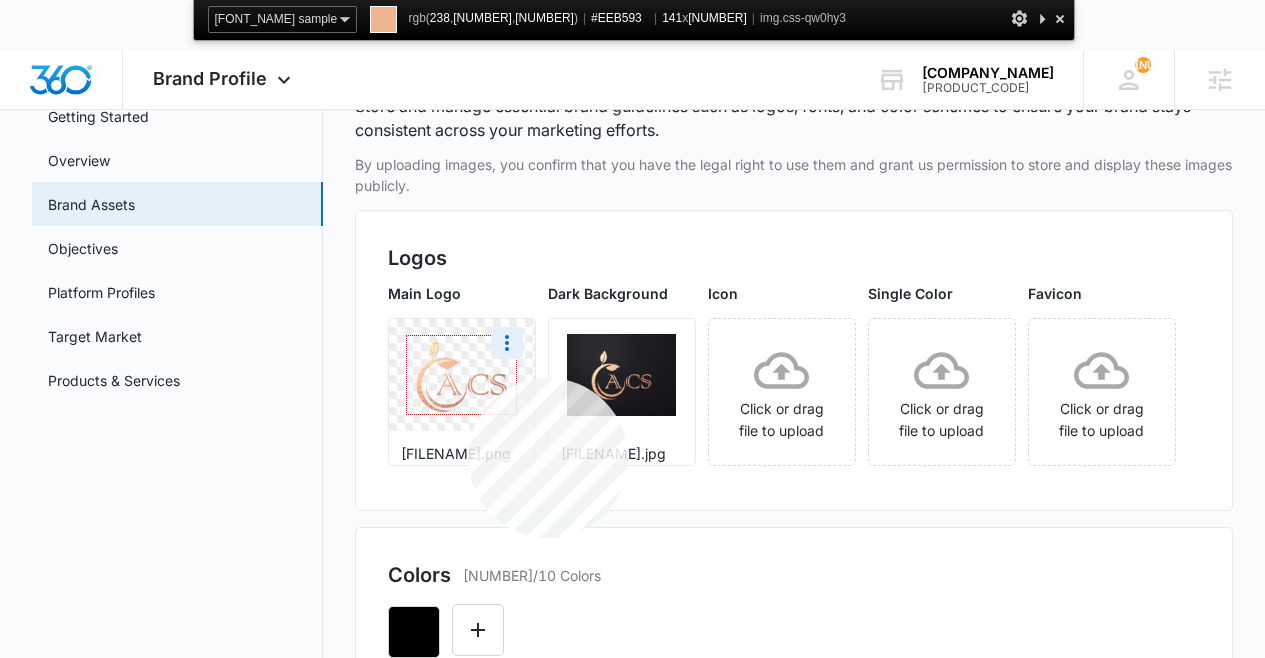 click at bounding box center (462, 374) 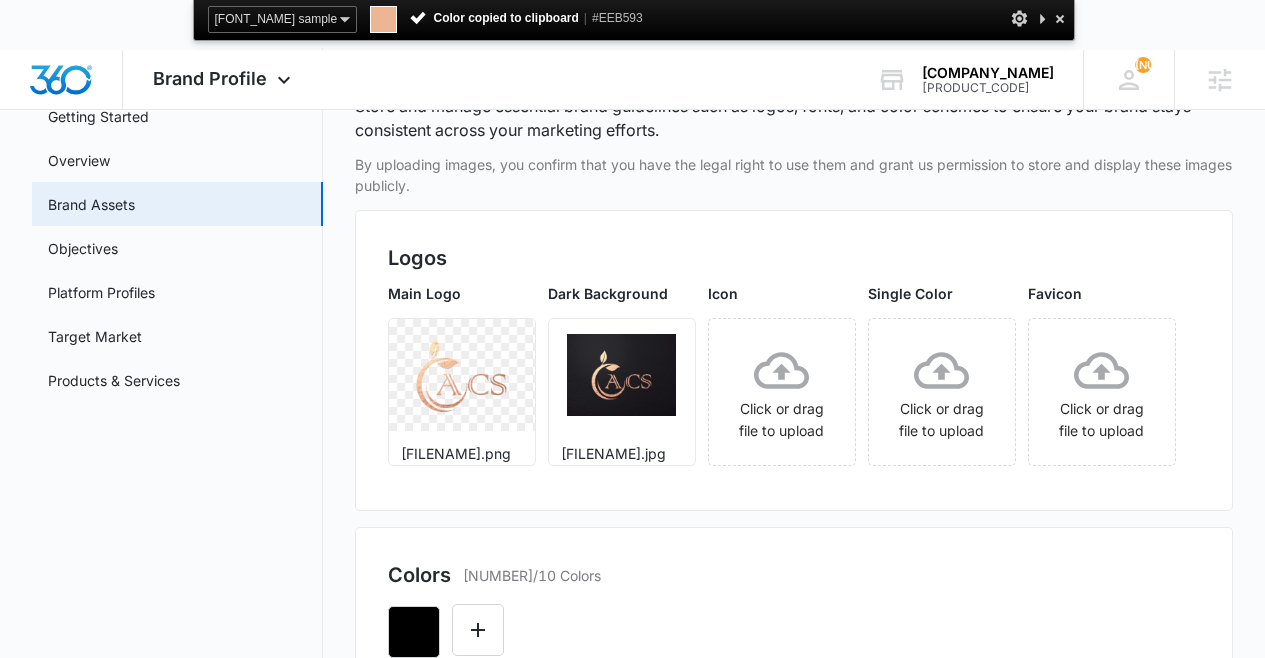 scroll, scrollTop: 0, scrollLeft: 0, axis: both 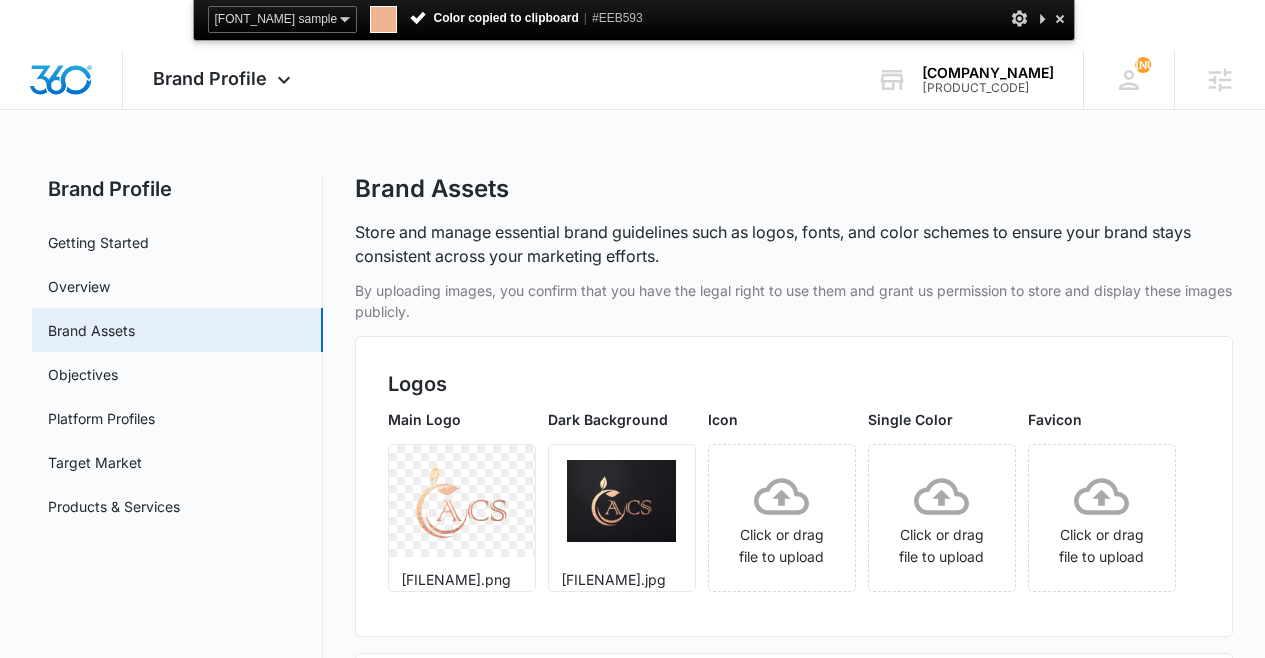 click at bounding box center [1060, 18] 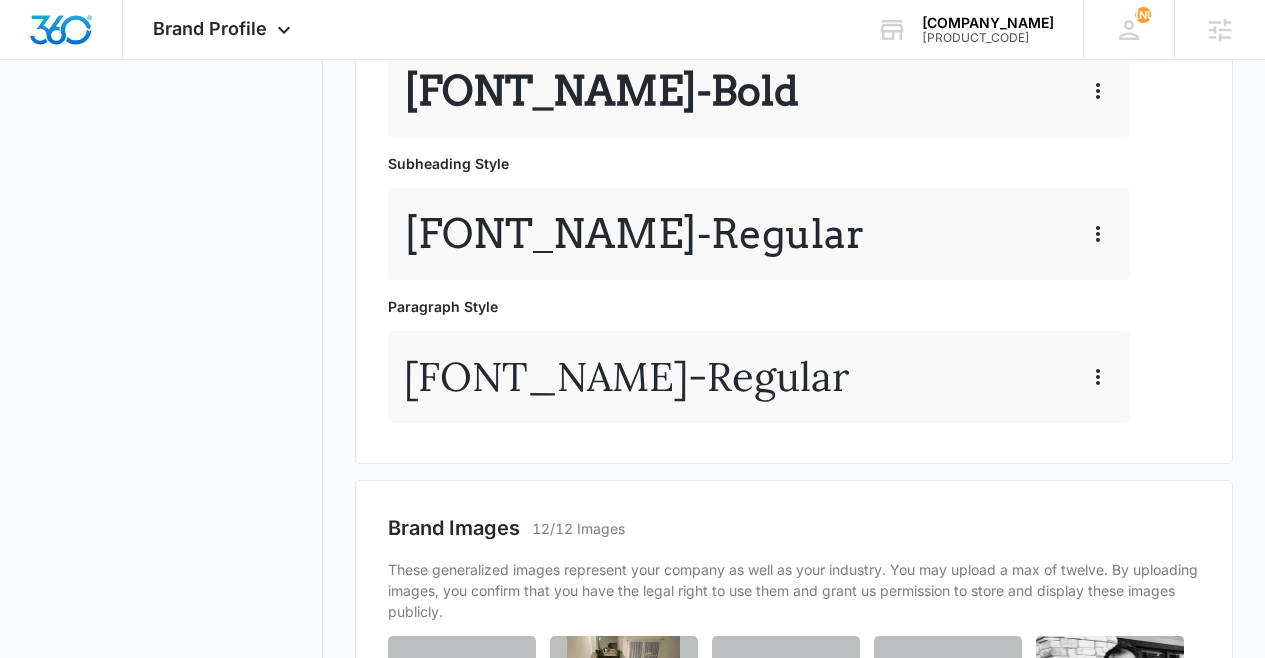 scroll, scrollTop: 704, scrollLeft: 0, axis: vertical 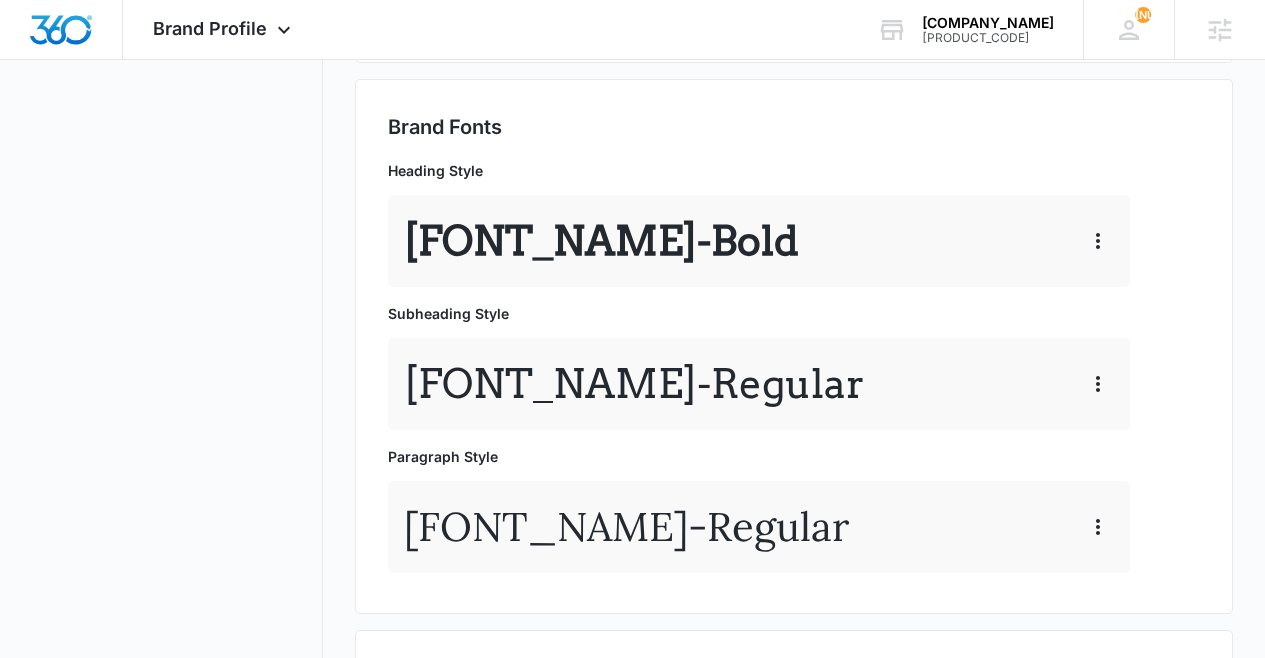 click at bounding box center (478, 2) 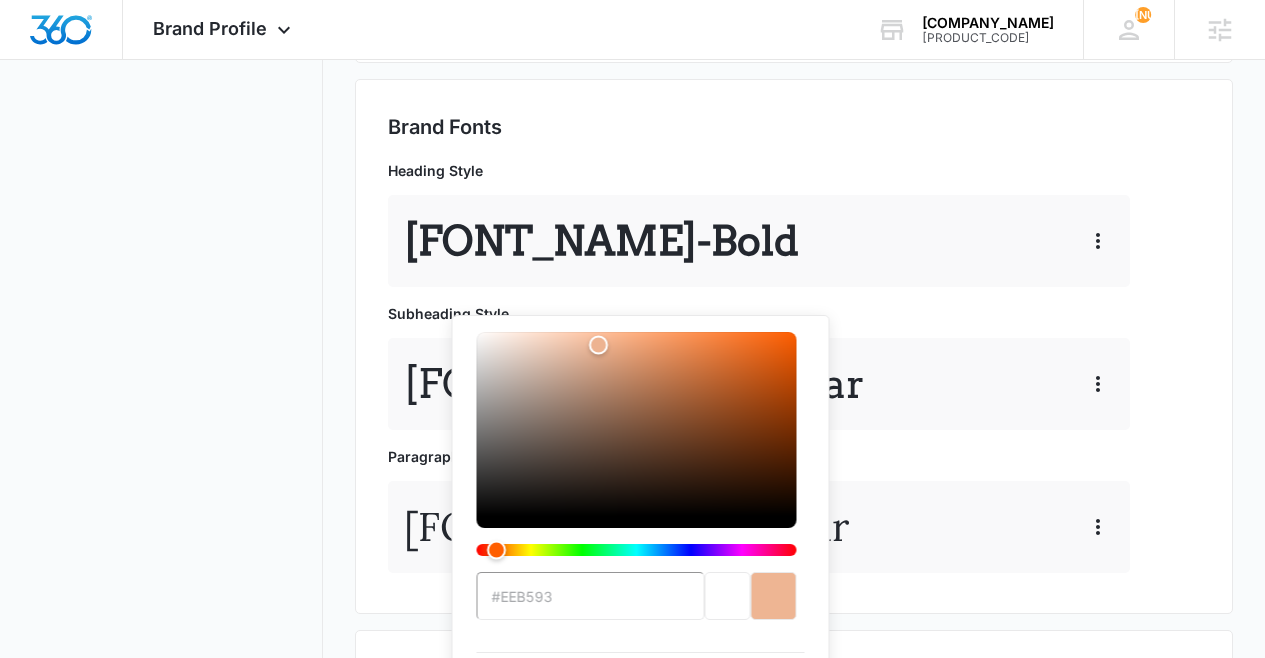 type on "#EEB593" 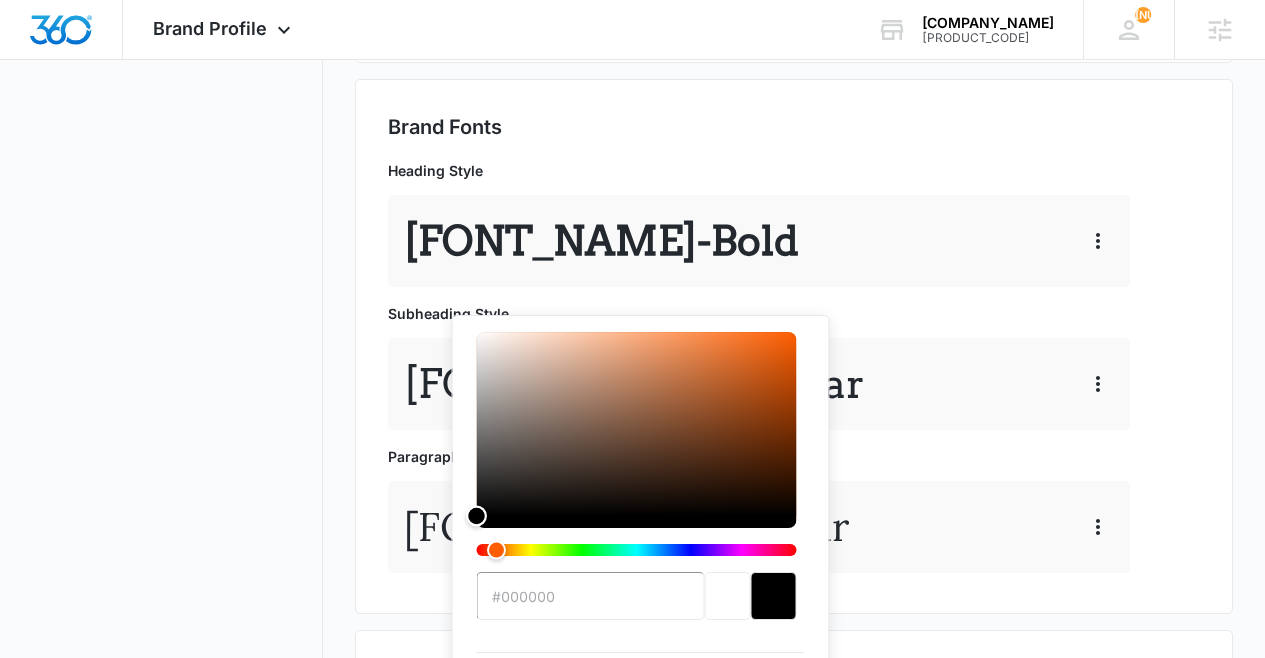 drag, startPoint x: 609, startPoint y: 481, endPoint x: 367, endPoint y: 603, distance: 271.0129 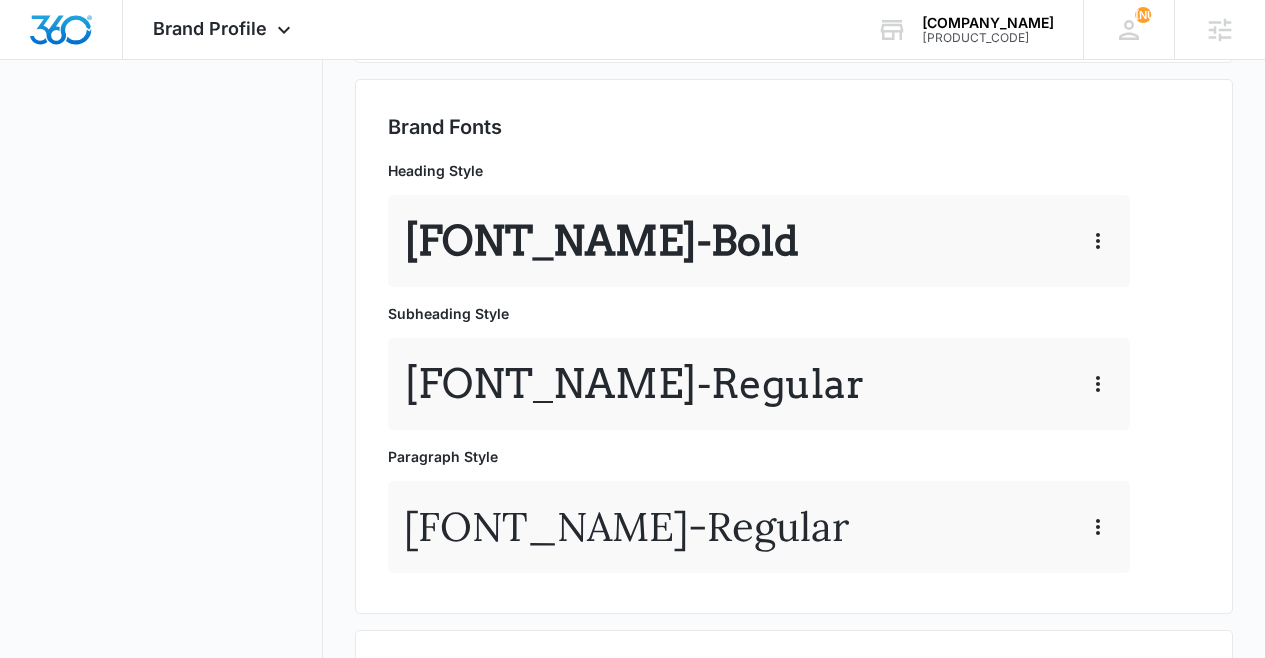 drag, startPoint x: 280, startPoint y: 391, endPoint x: 211, endPoint y: 203, distance: 200.26233 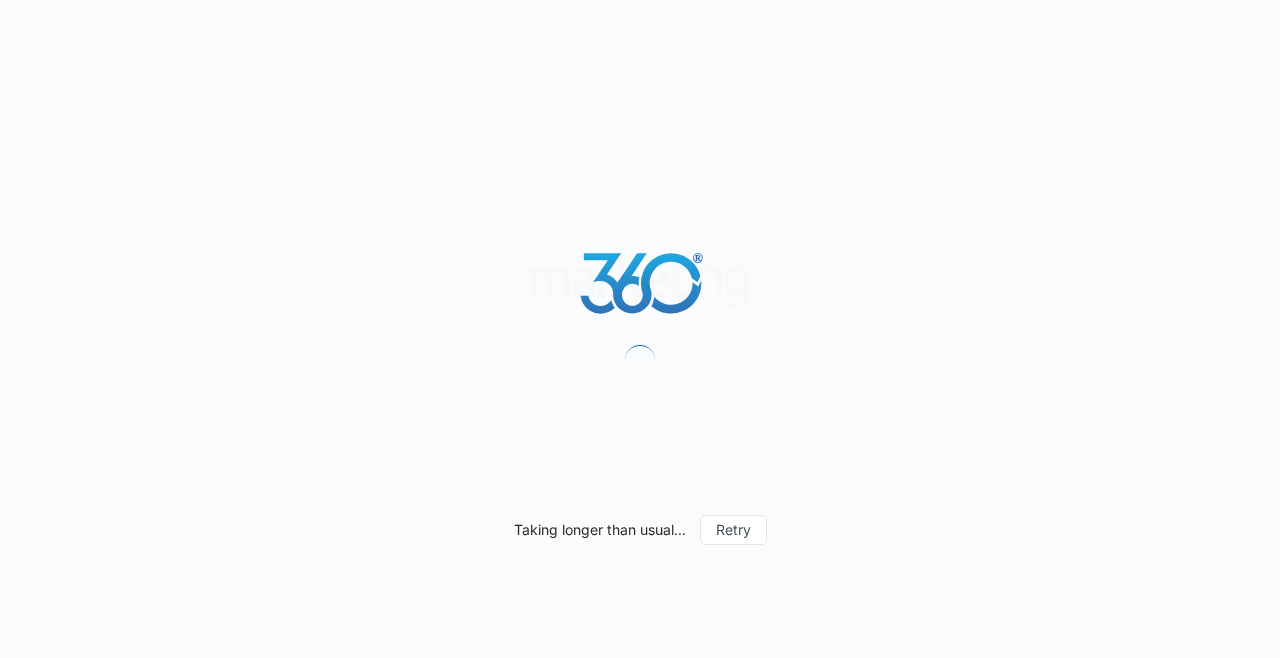 scroll, scrollTop: 0, scrollLeft: 0, axis: both 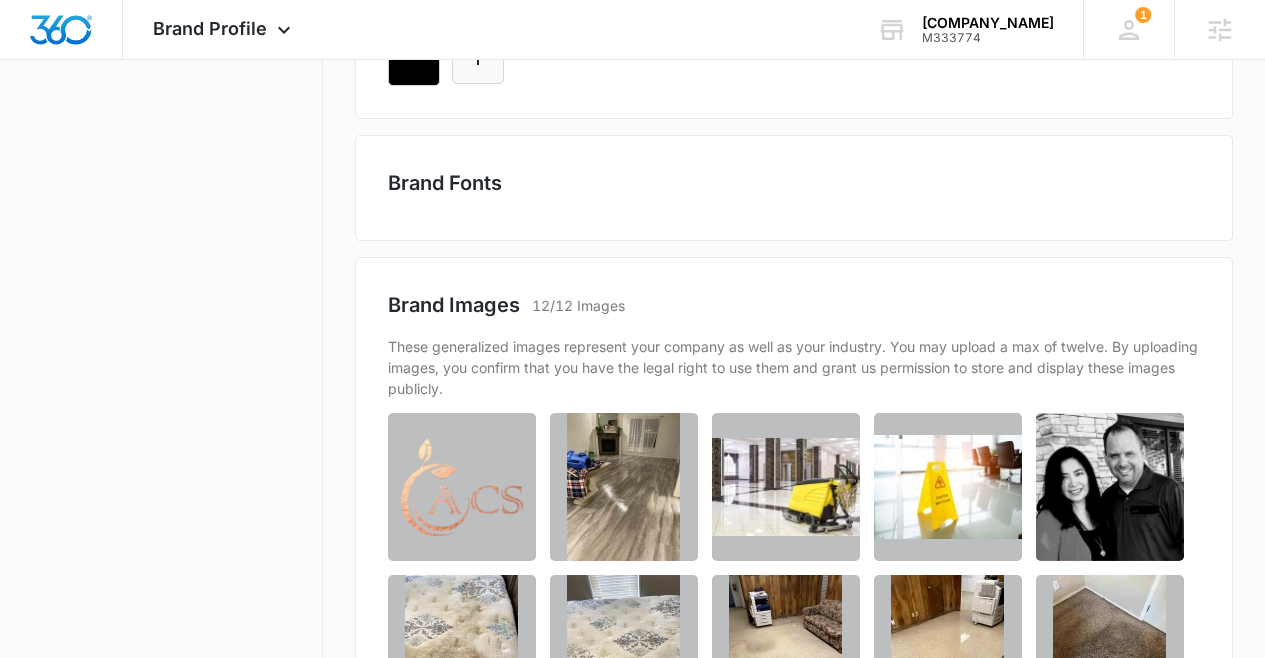 click at bounding box center [478, 58] 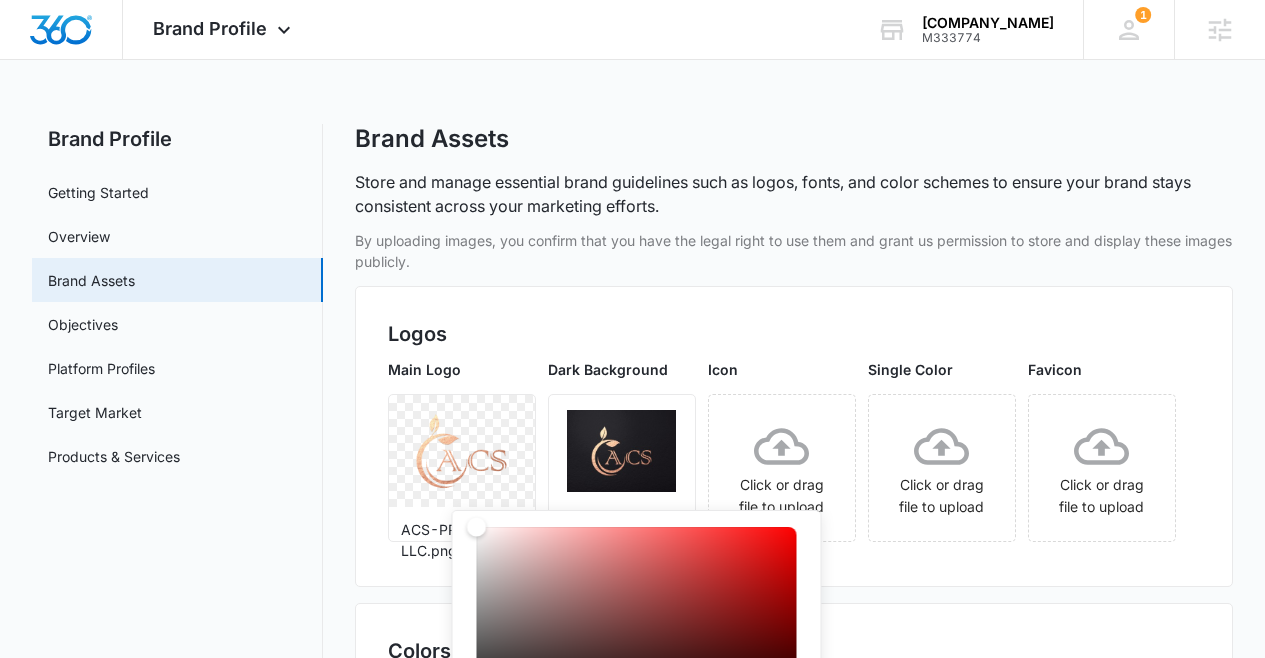 scroll, scrollTop: 141, scrollLeft: 0, axis: vertical 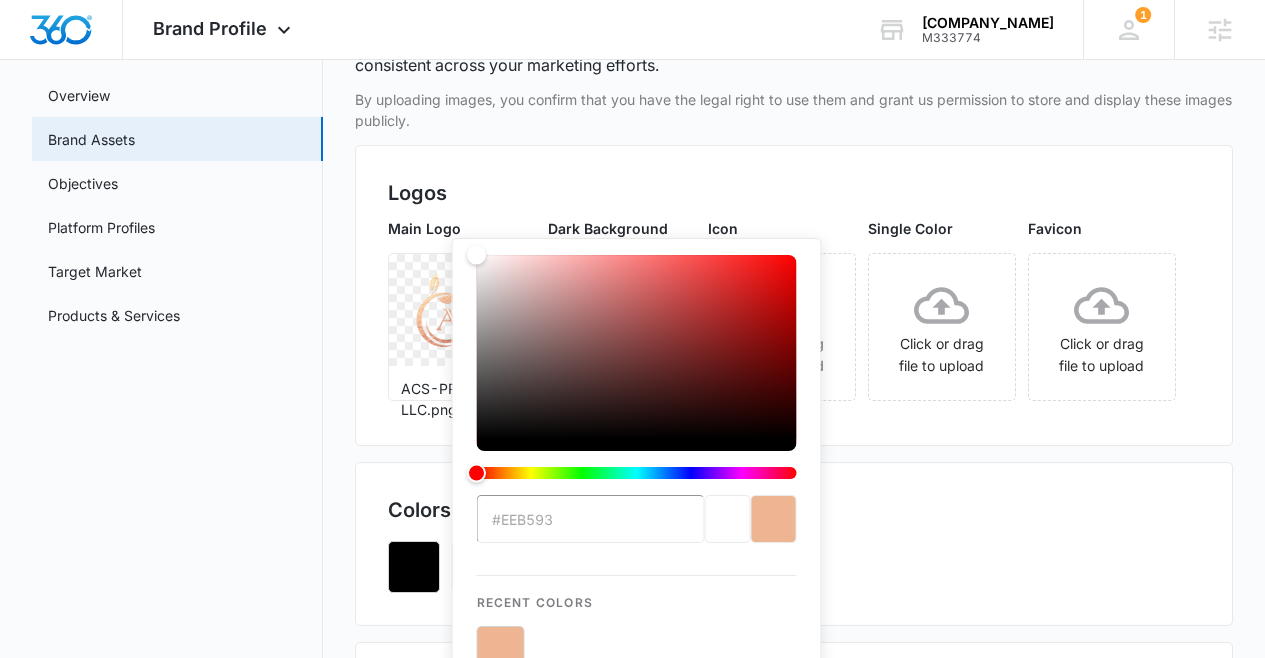 click on "Main Logo ACS-PRO...-LLC.png Dark Background ACS.jpg Icon Click or drag file to upload Single Color Click or drag file to upload Favicon Click or drag file to upload" at bounding box center (794, 315) 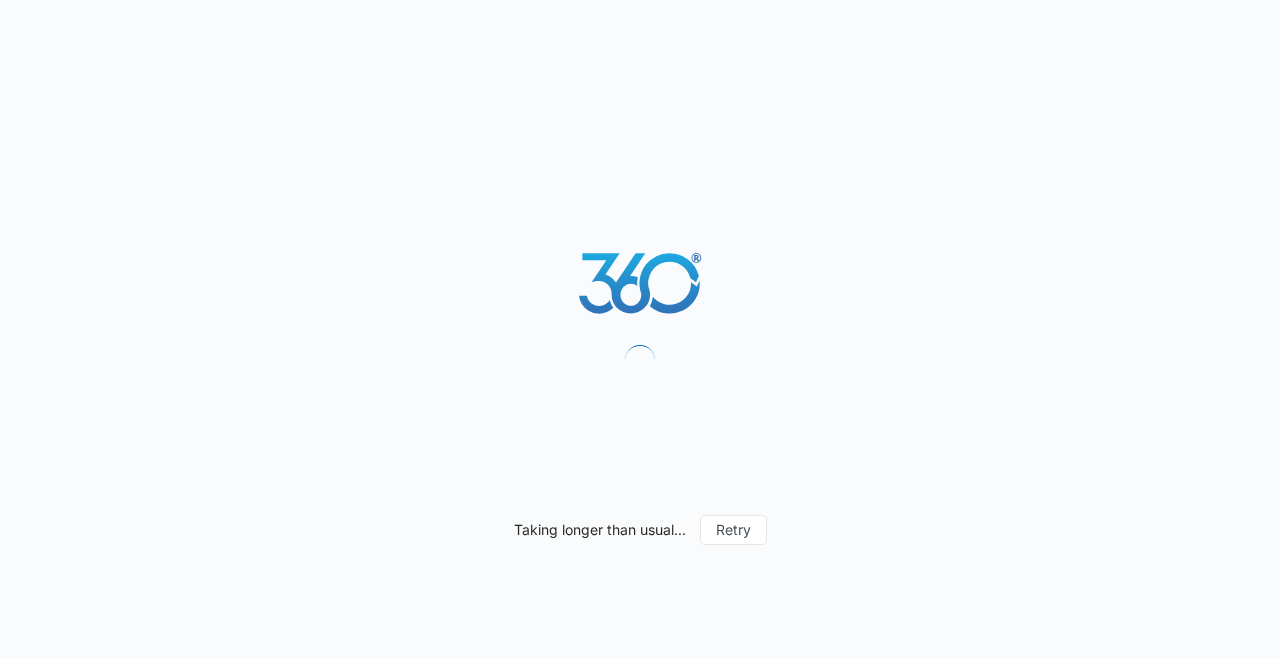 scroll, scrollTop: 0, scrollLeft: 0, axis: both 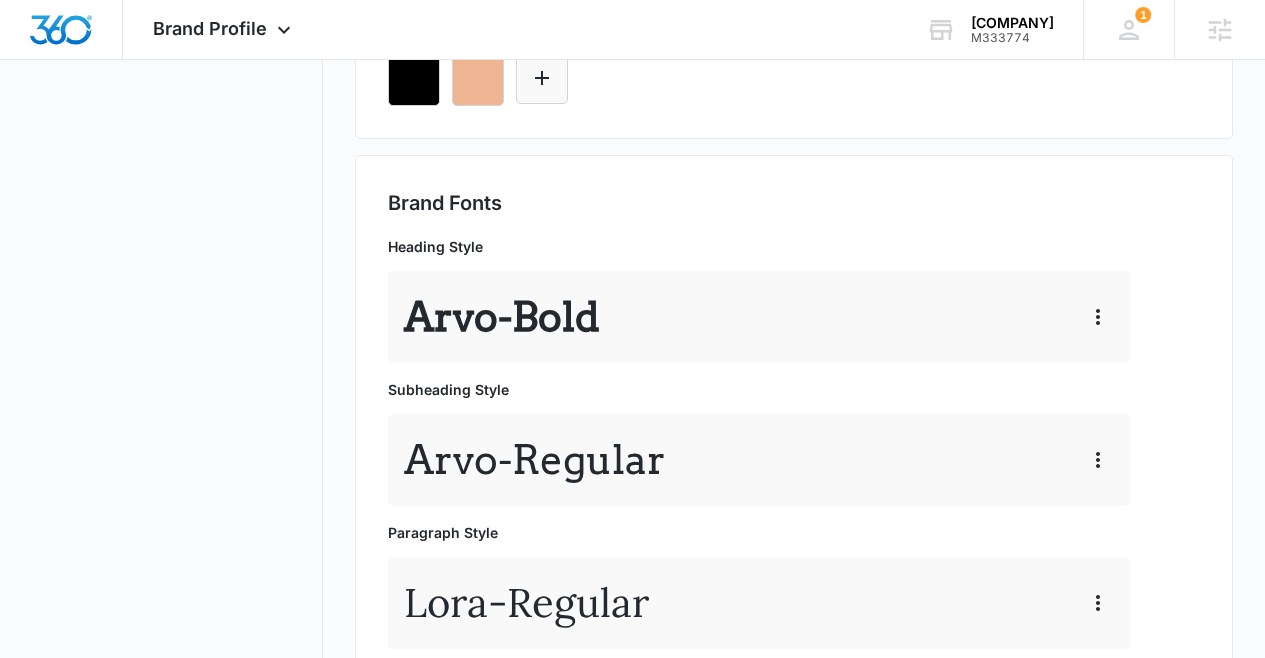 click at bounding box center [542, 78] 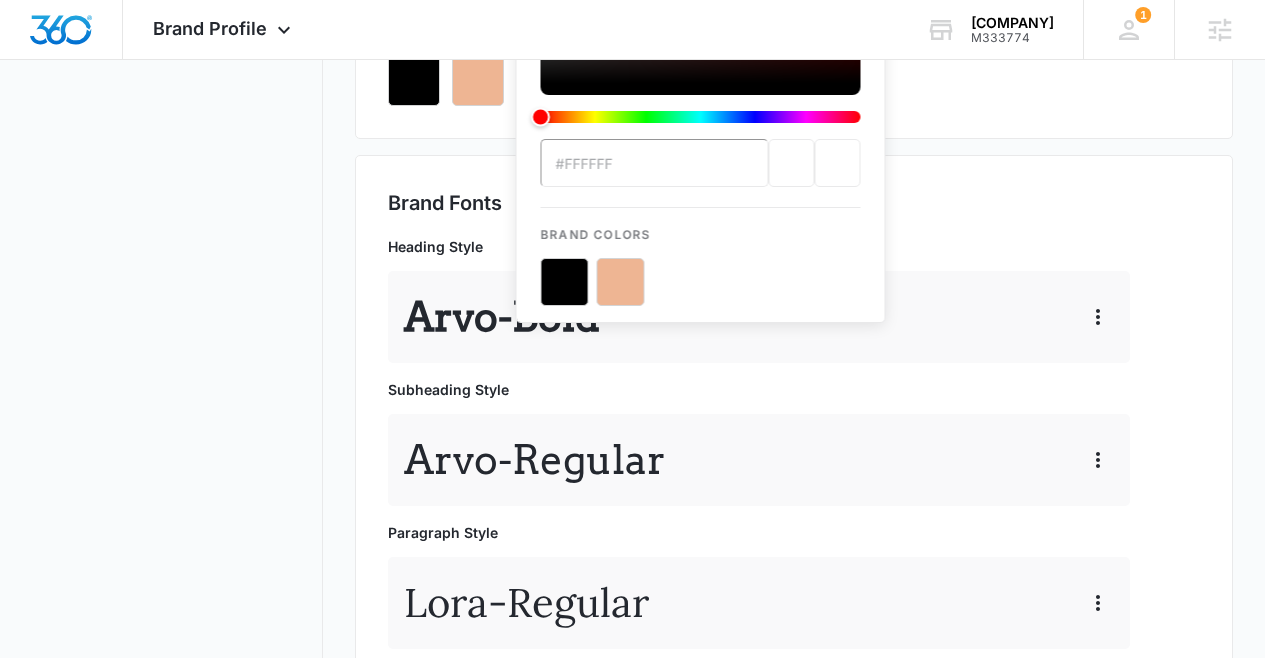 scroll, scrollTop: 0, scrollLeft: 0, axis: both 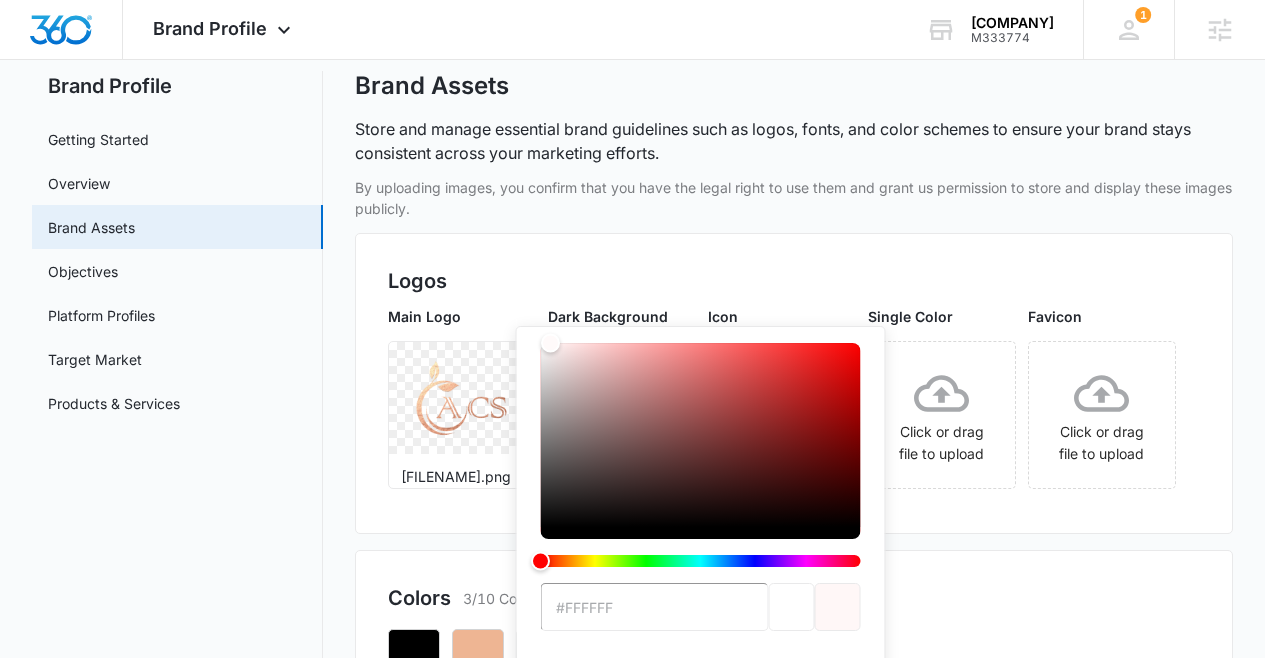 drag, startPoint x: 579, startPoint y: 576, endPoint x: 576, endPoint y: 362, distance: 214.02103 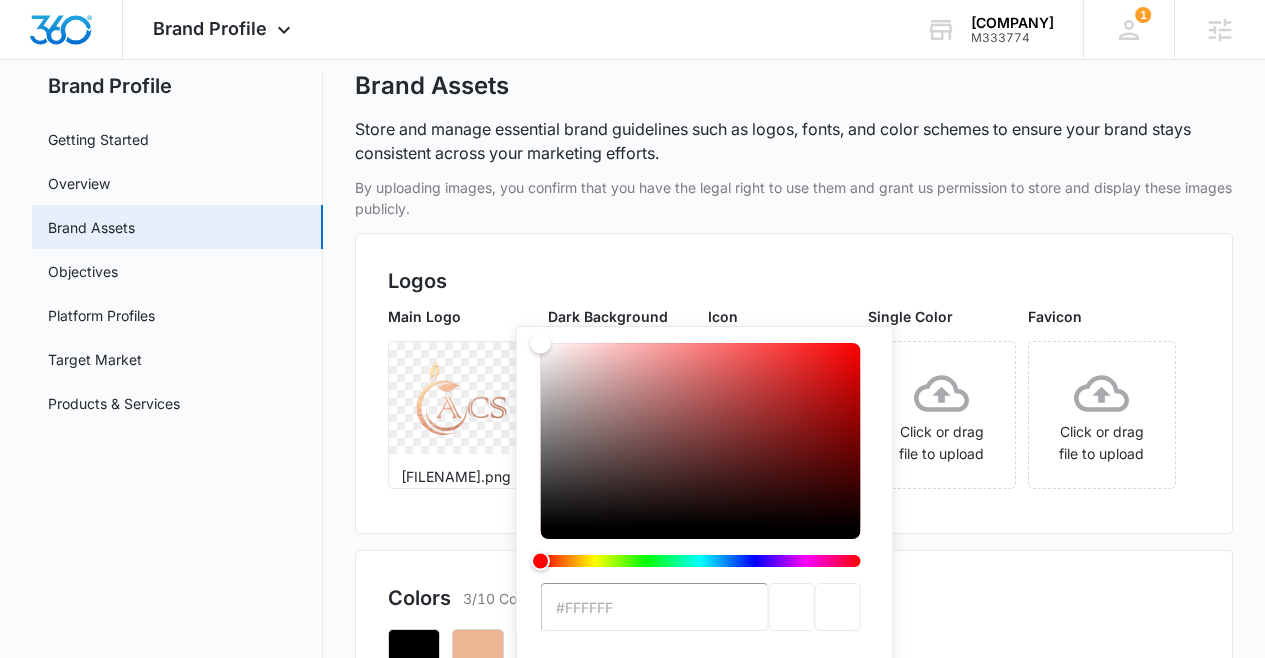 drag, startPoint x: 632, startPoint y: 396, endPoint x: 476, endPoint y: 284, distance: 192.04166 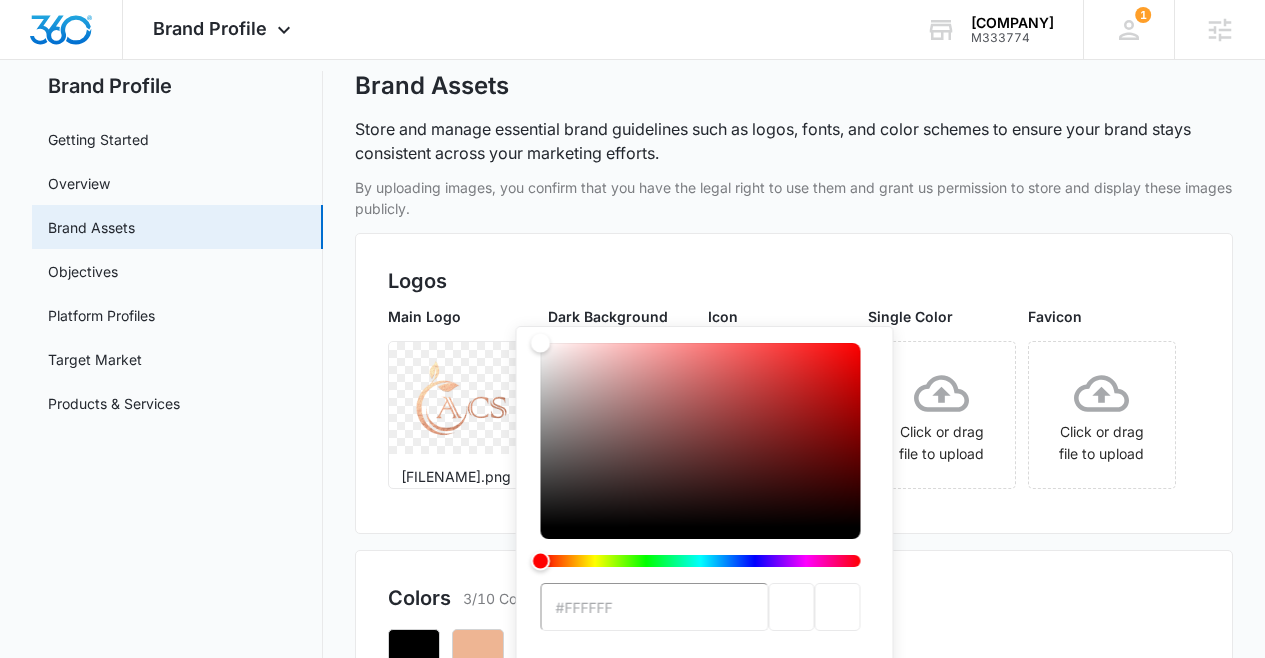 click on "Main Logo ACS-PRO...-LLC.png Dark Background ACS.jpg Icon Click or drag file to upload Single Color Click or drag file to upload Favicon Click or drag file to upload" at bounding box center (794, 403) 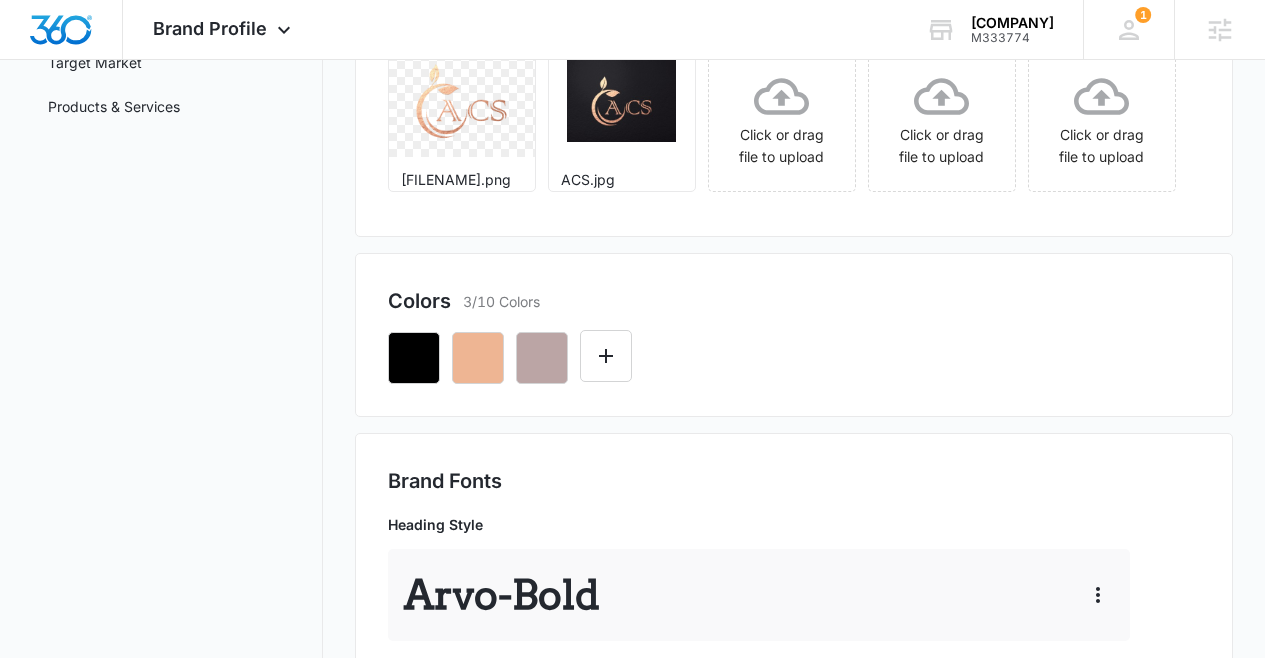 scroll, scrollTop: 338, scrollLeft: 0, axis: vertical 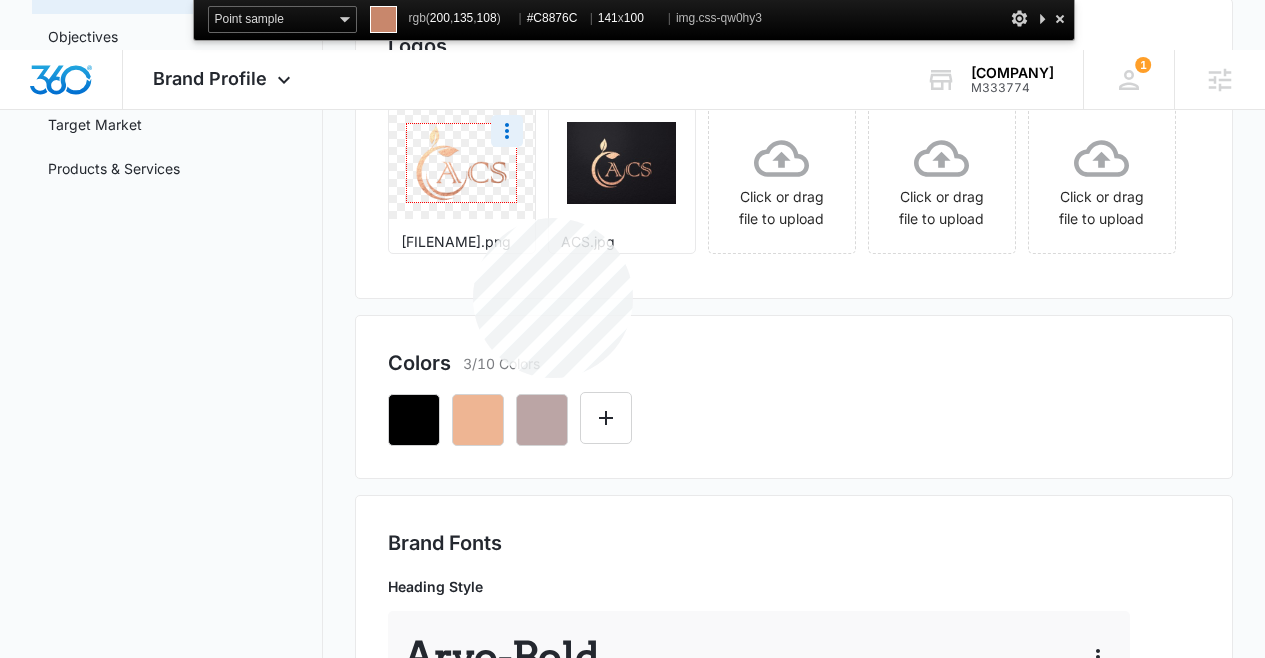 click at bounding box center (462, 162) 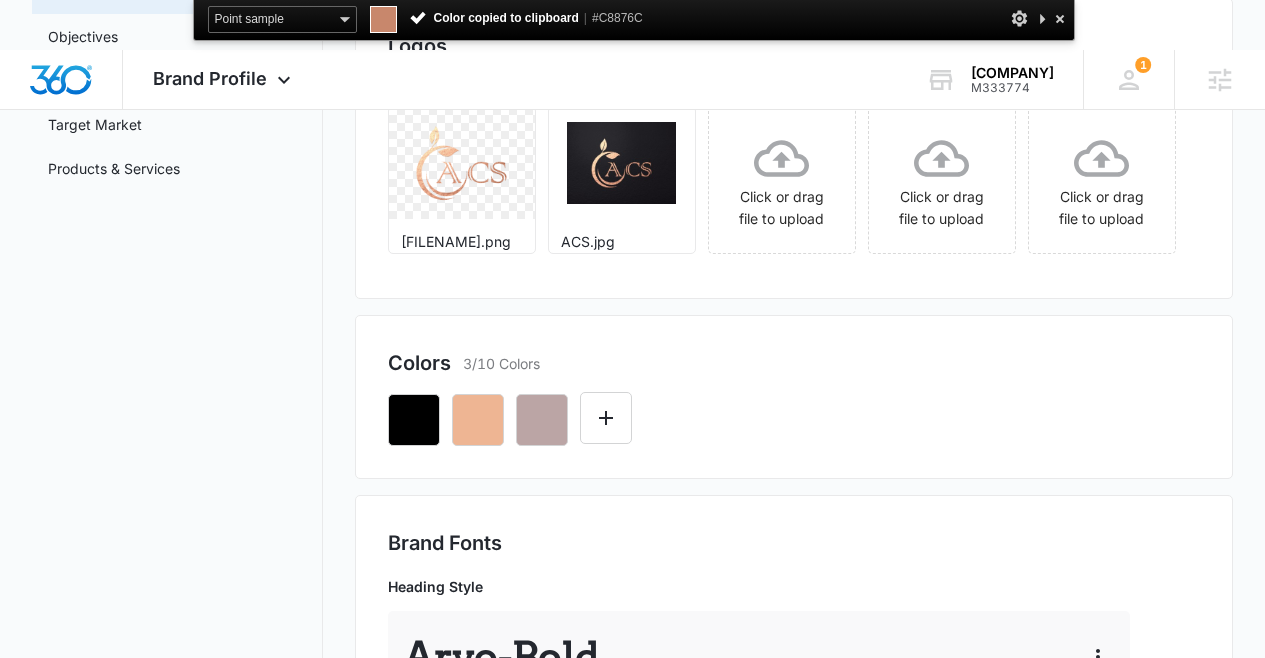 click at bounding box center (1060, 18) 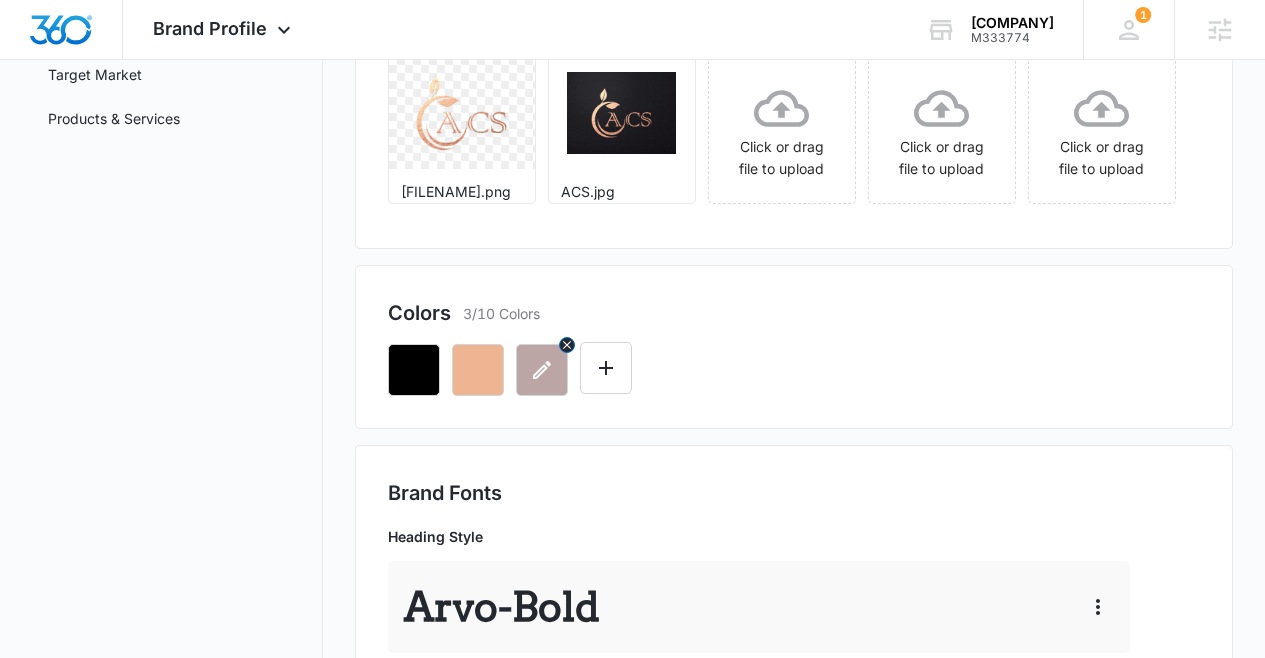 click at bounding box center (542, 370) 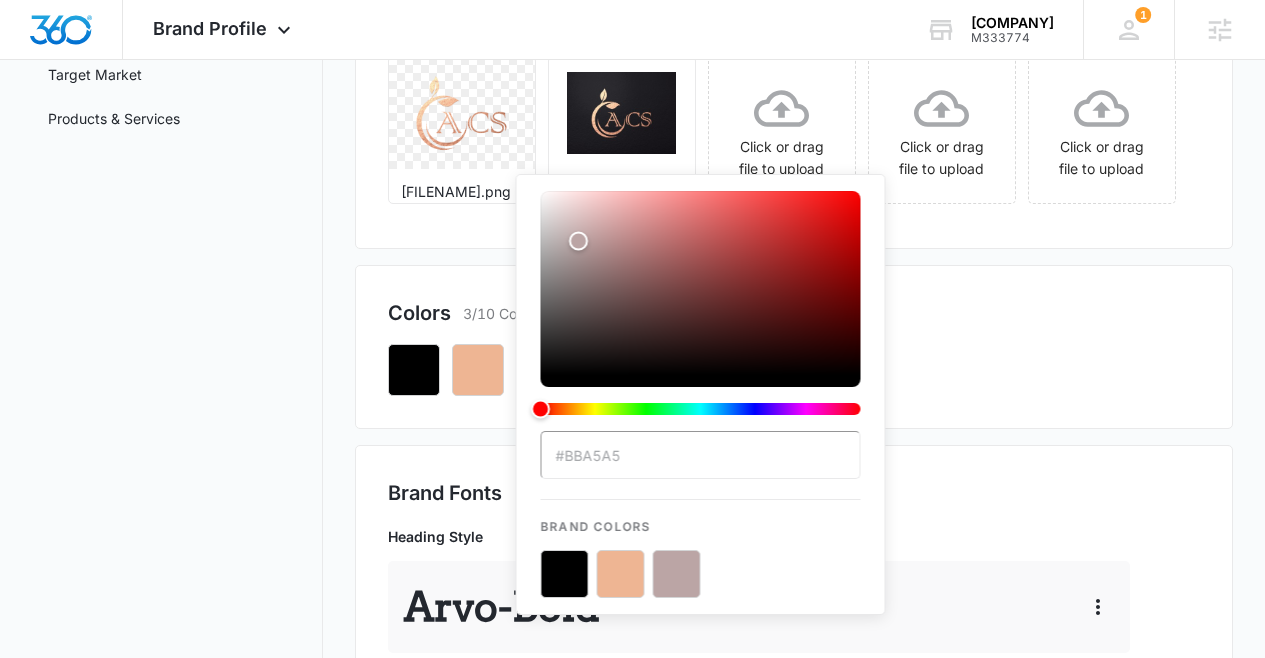scroll, scrollTop: 0, scrollLeft: 0, axis: both 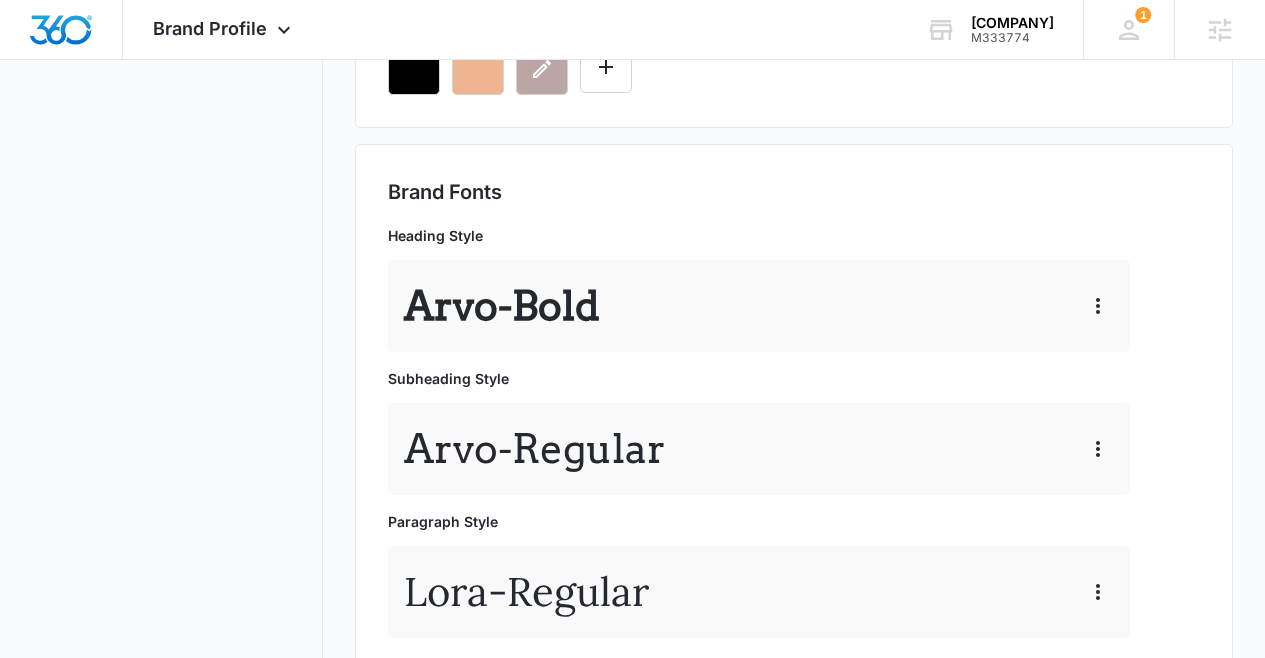click at bounding box center (542, 69) 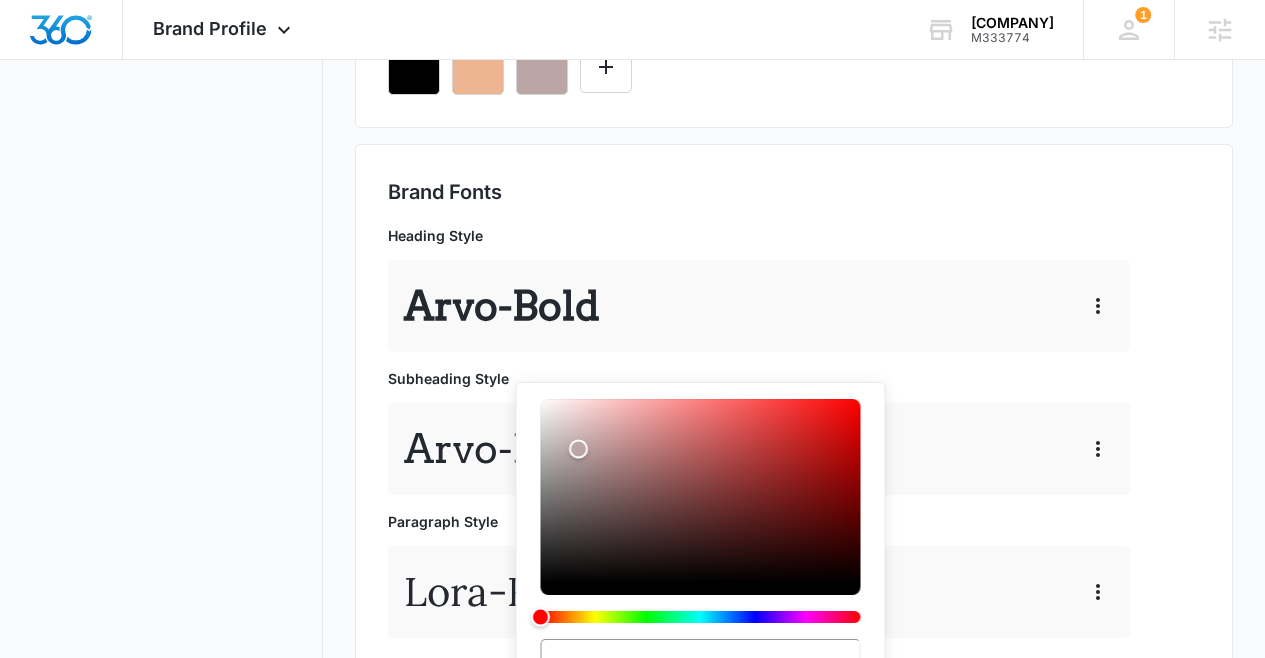 scroll, scrollTop: 652, scrollLeft: 0, axis: vertical 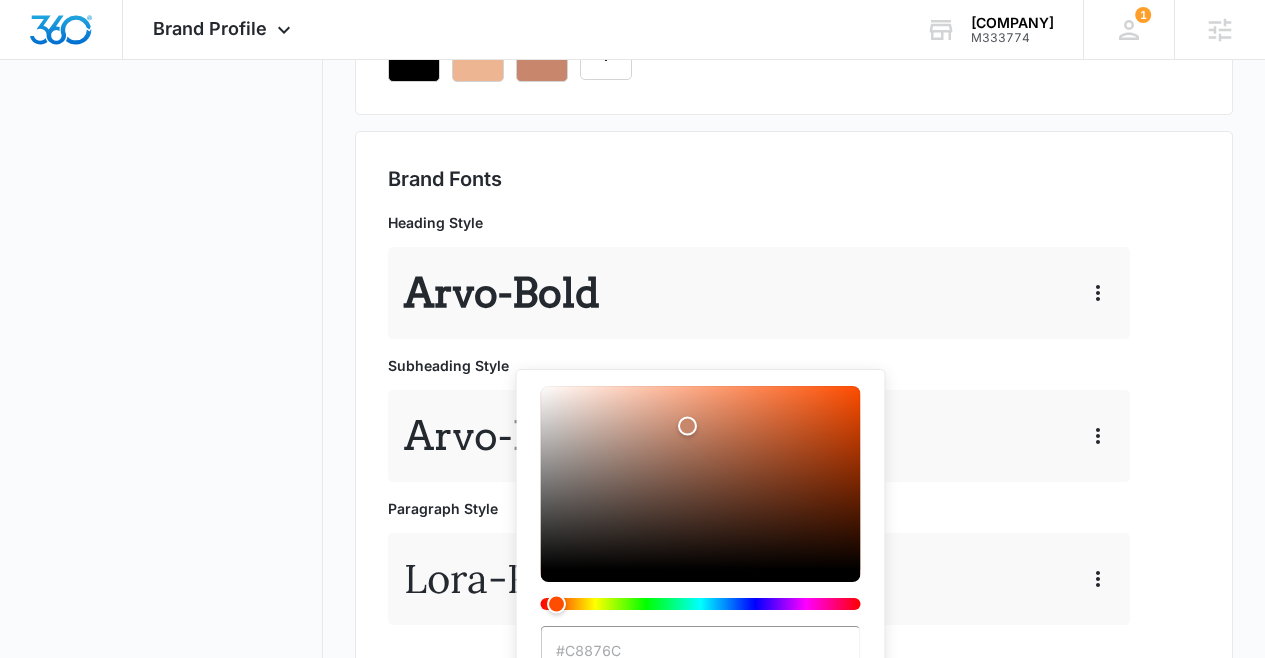 click on "#C8876C Recent Colors Brand Colors" at bounding box center [794, 48] 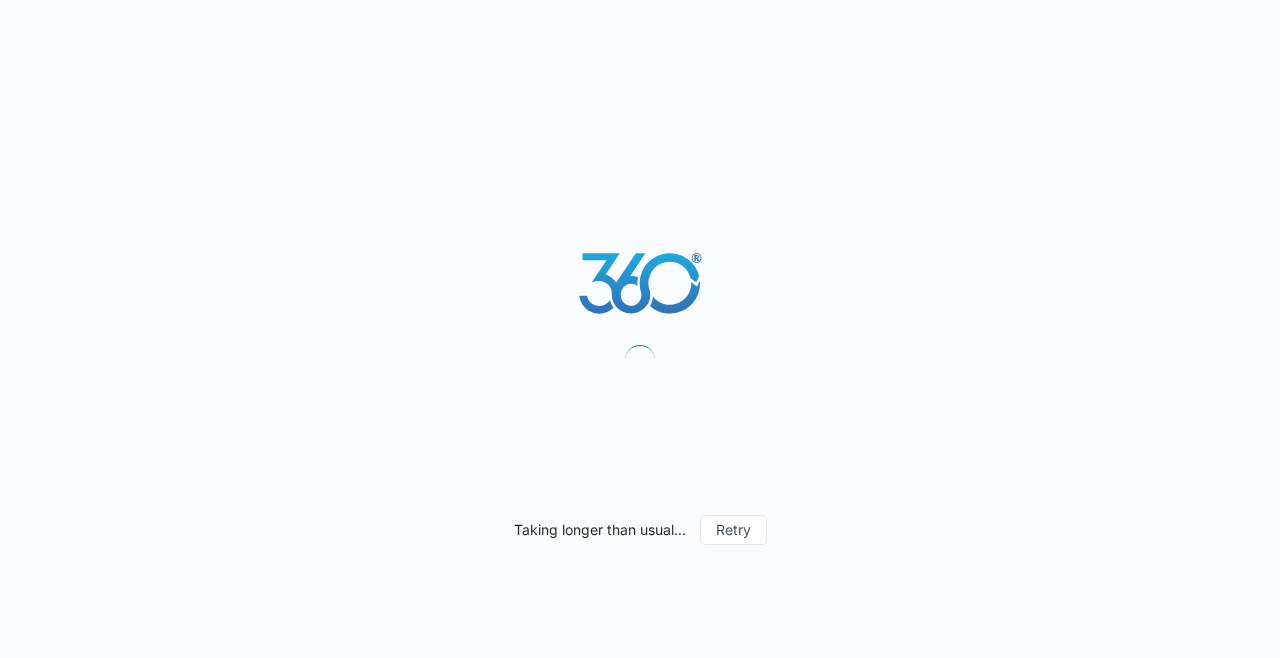 scroll, scrollTop: 0, scrollLeft: 0, axis: both 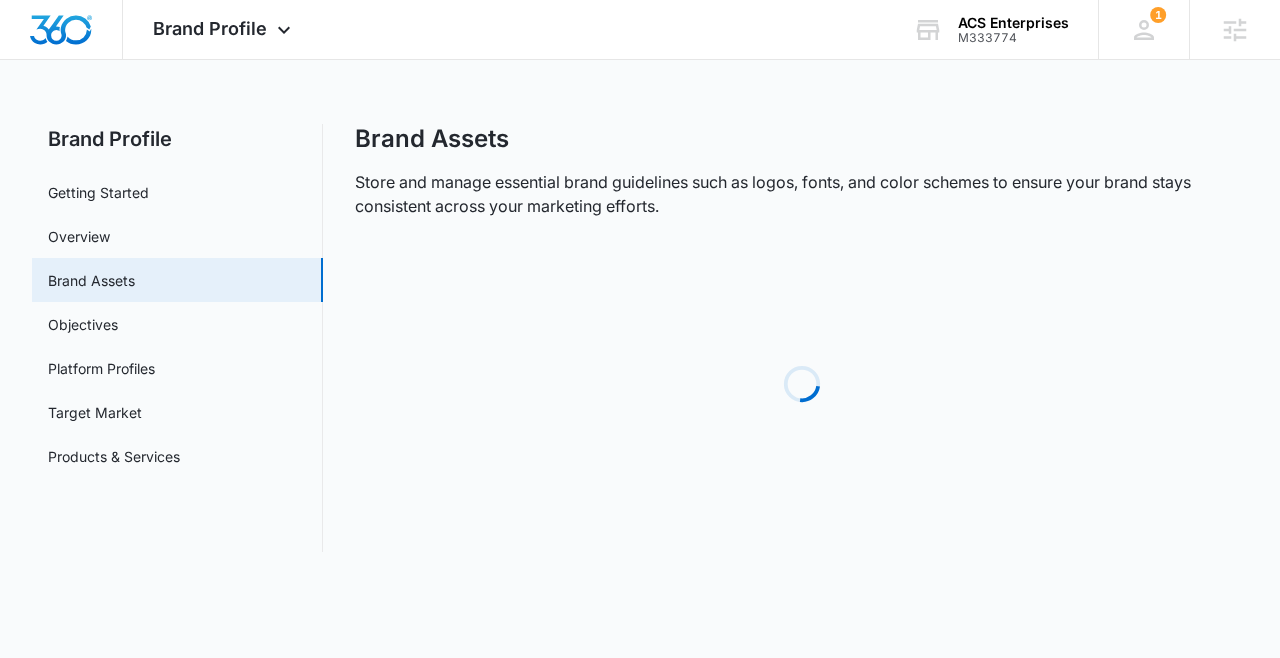 click on "Brand Profile Getting Started Overview Brand Assets Objectives Platform Profiles Target Market Products & Services Brand Assets Store and manage essential brand guidelines such as logos, fonts, and color schemes to ensure your brand stays consistent across your marketing efforts. Loading" at bounding box center [640, 350] 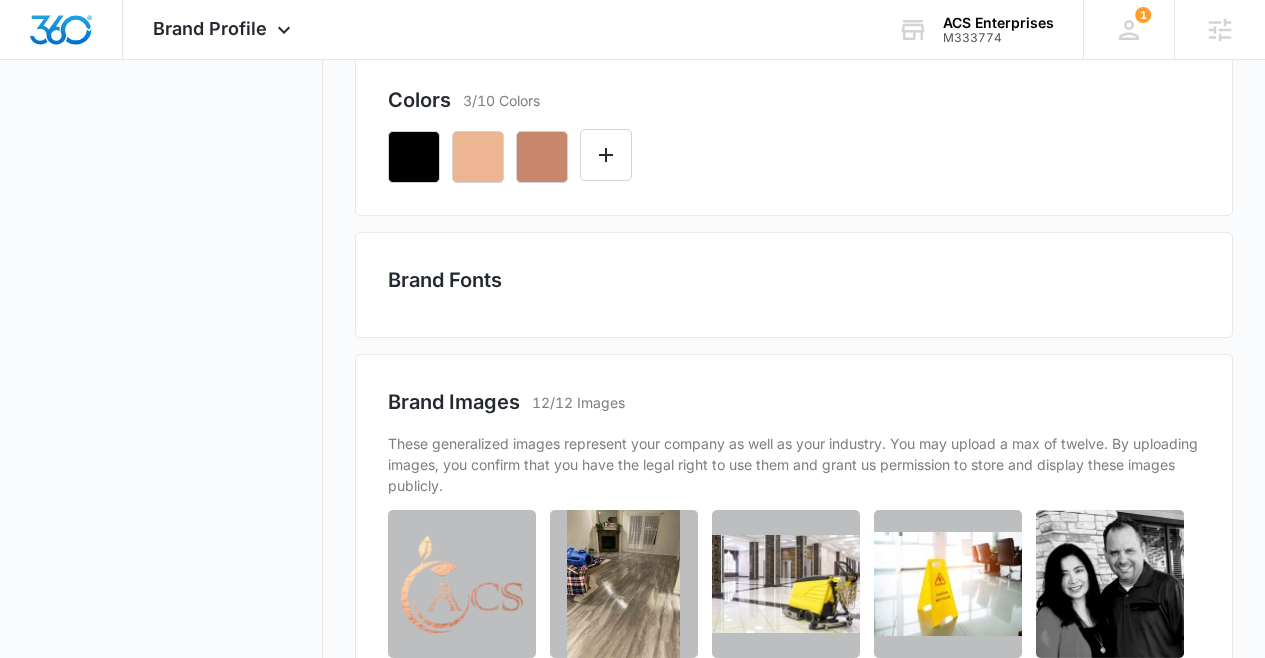 scroll, scrollTop: 785, scrollLeft: 0, axis: vertical 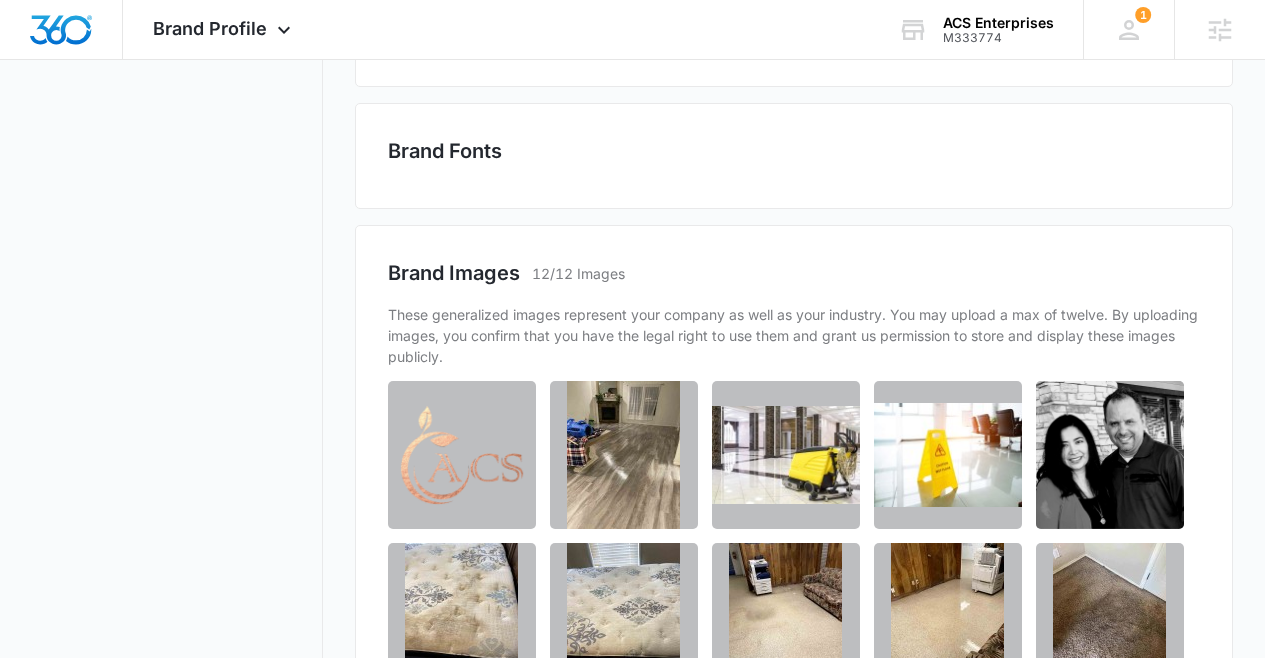 click at bounding box center [606, 26] 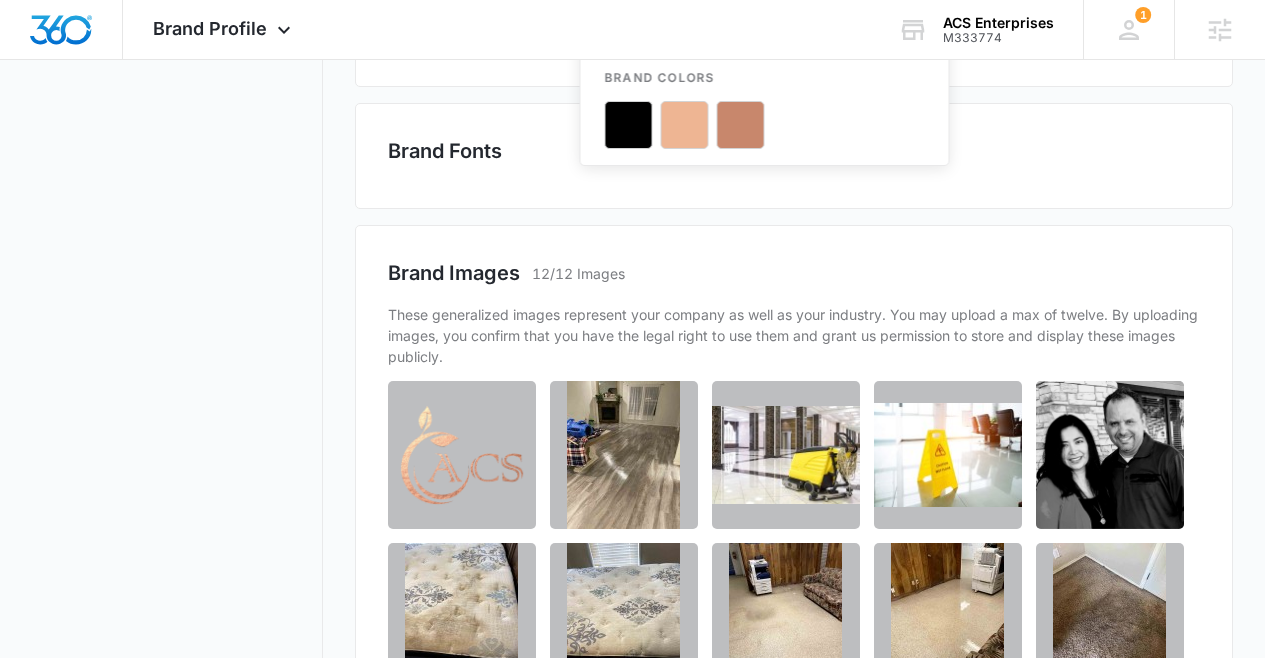 scroll, scrollTop: 0, scrollLeft: 0, axis: both 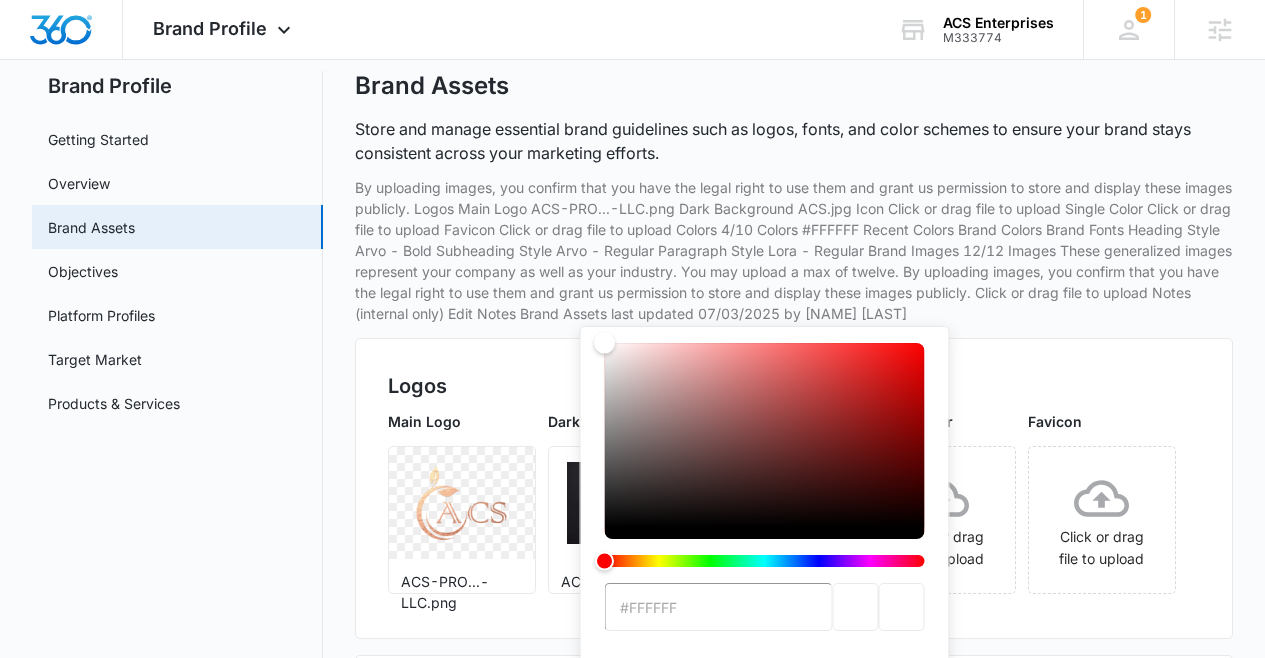 drag, startPoint x: 698, startPoint y: 574, endPoint x: 502, endPoint y: 255, distance: 374.4022 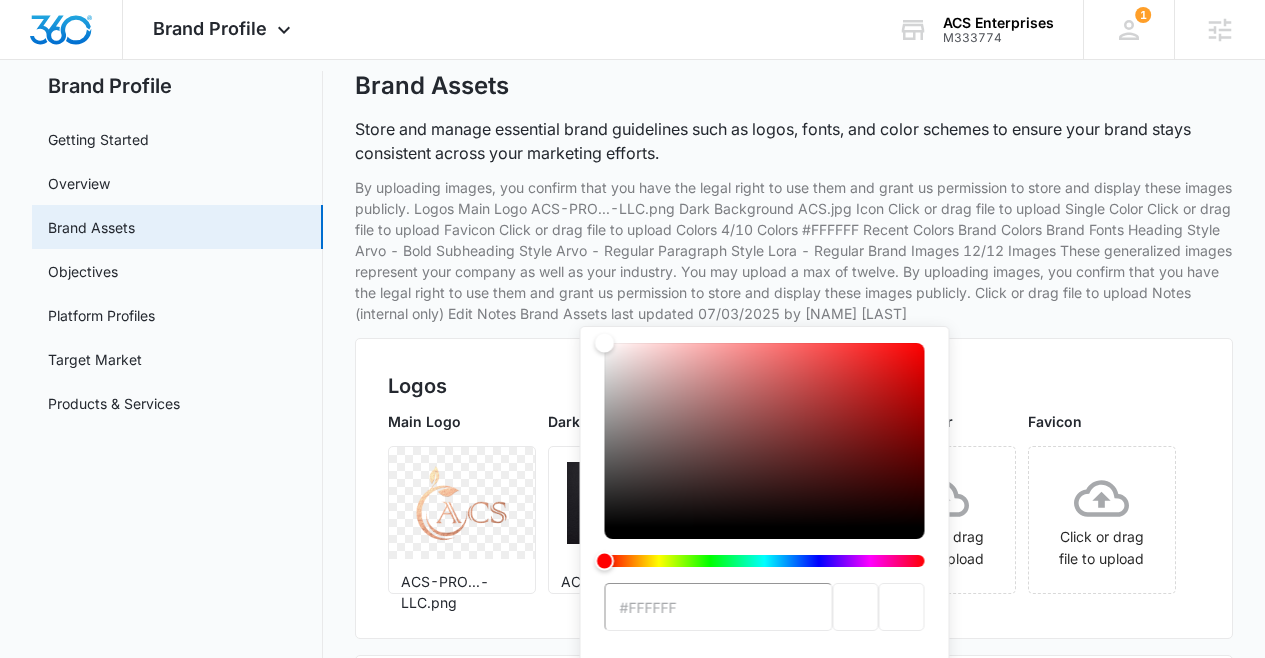 click on "Logos Main Logo ACS-PRO...-LLC.png Dark Background ACS.jpg Icon Click or drag file to upload Single Color Click or drag file to upload Favicon Click or drag file to upload" at bounding box center (794, 488) 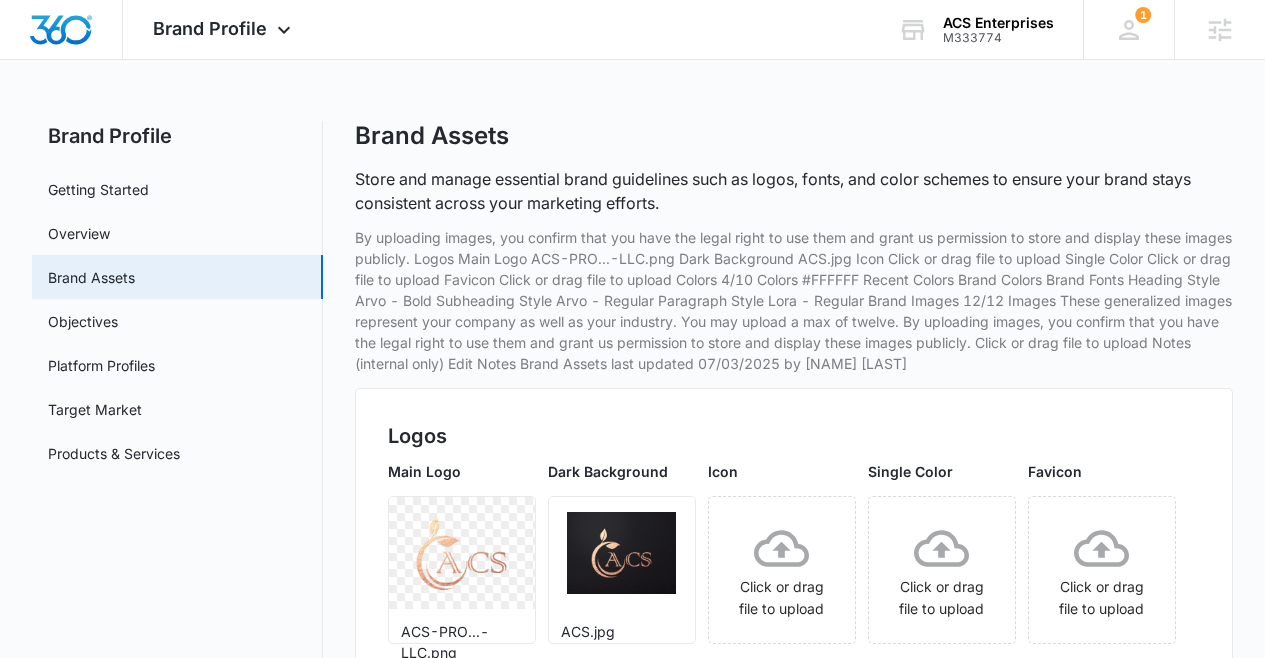 scroll, scrollTop: 0, scrollLeft: 0, axis: both 